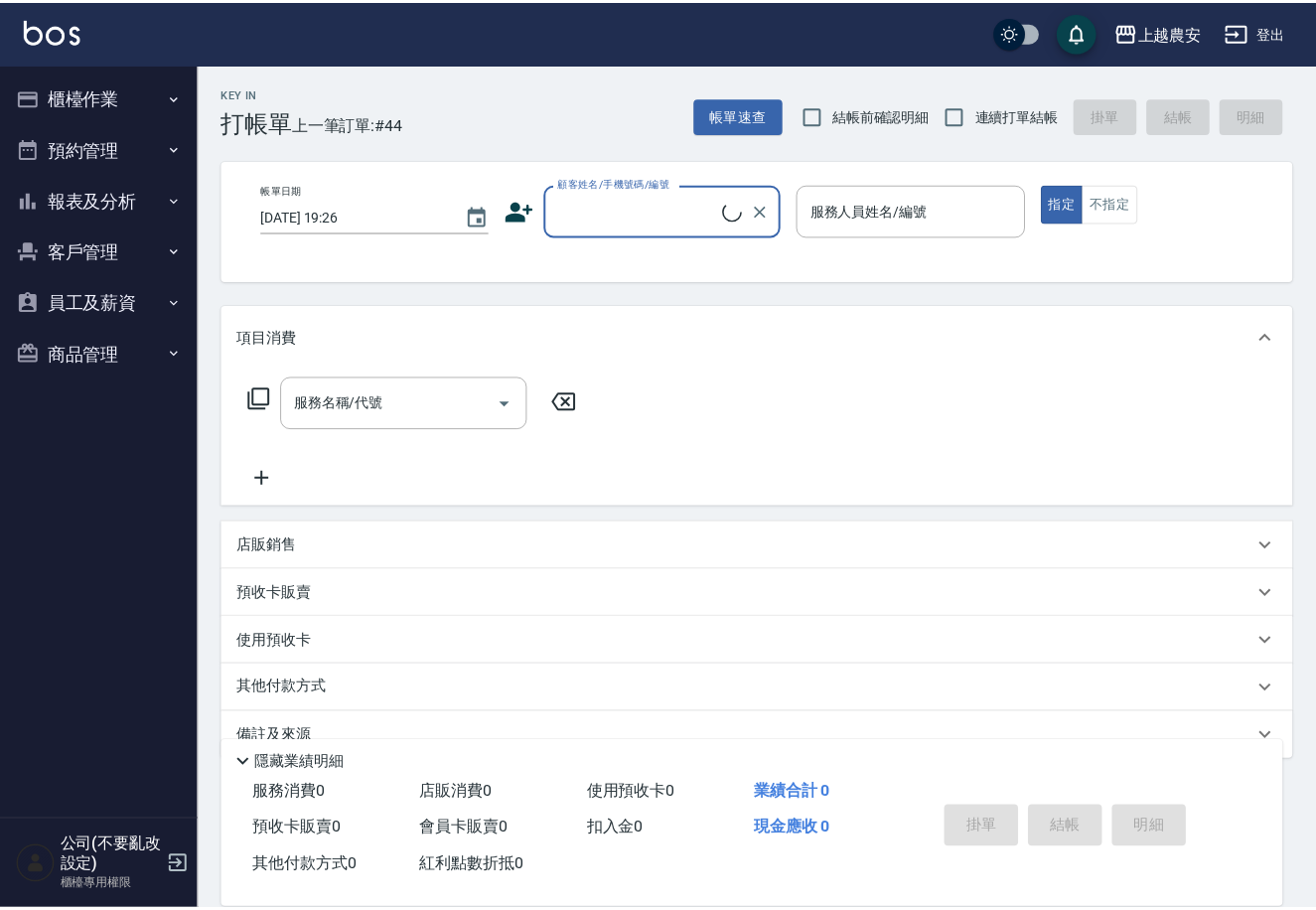 scroll, scrollTop: 0, scrollLeft: 0, axis: both 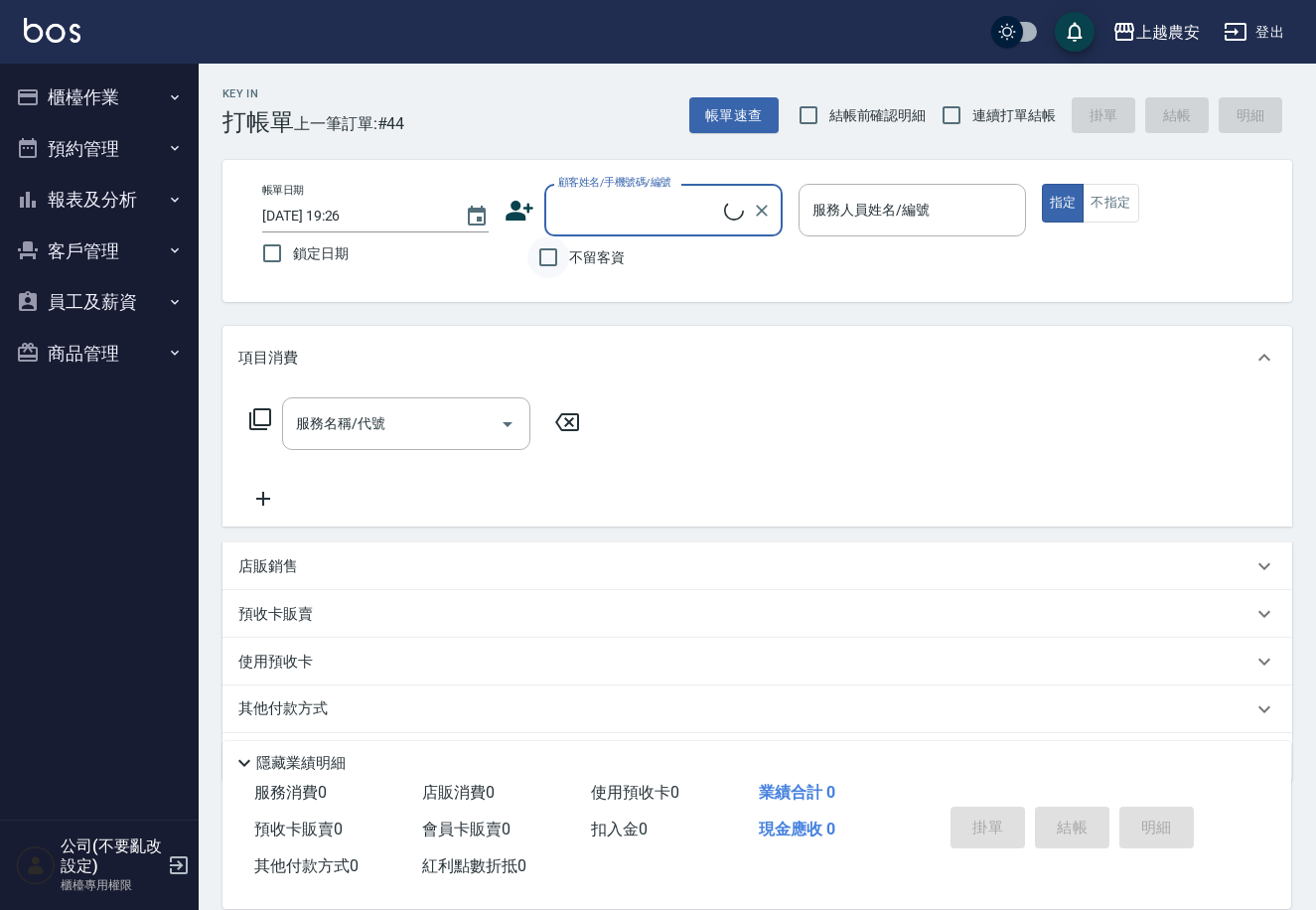 click on "不留客資" at bounding box center [548, 257] 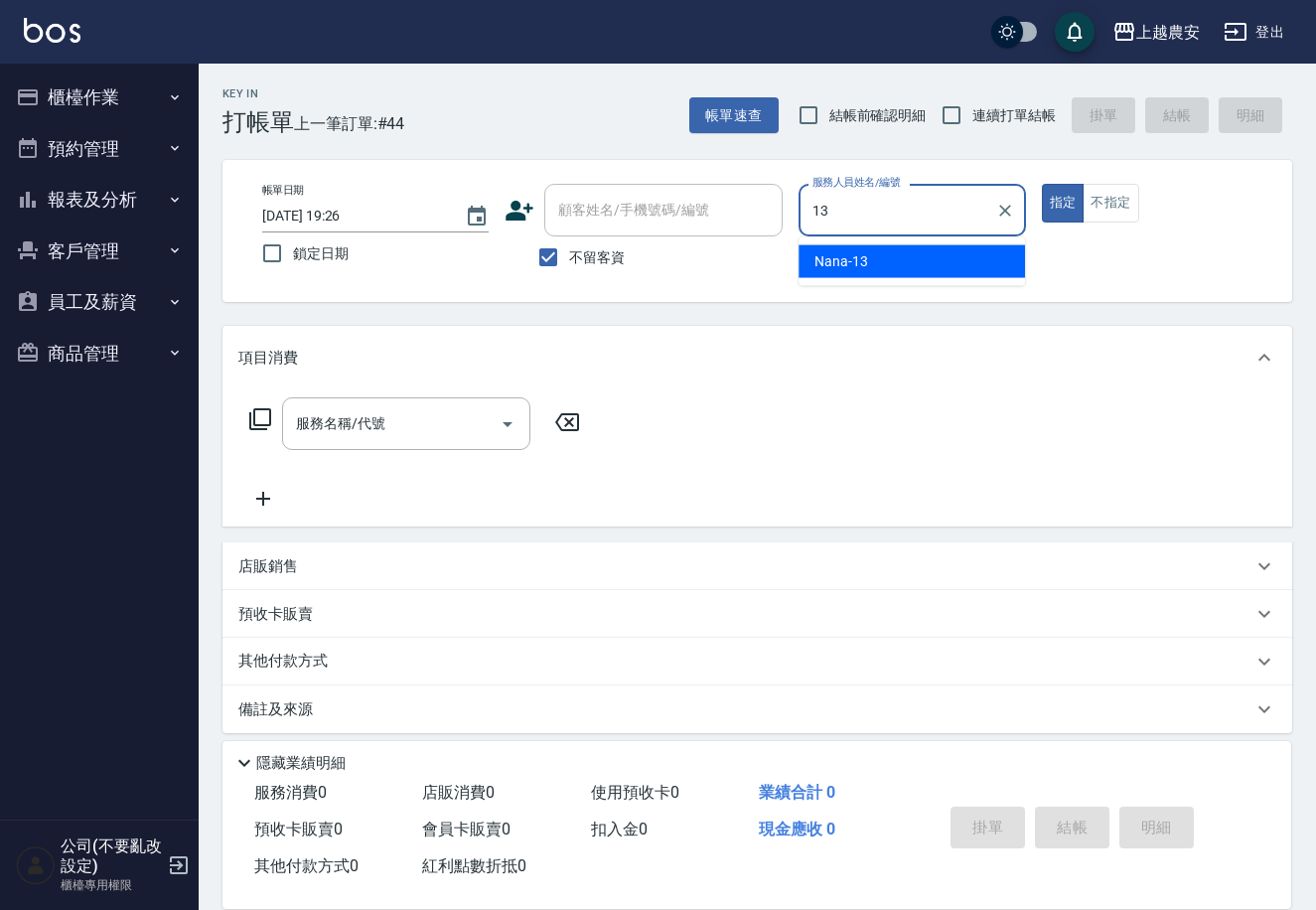type on "Nana-13" 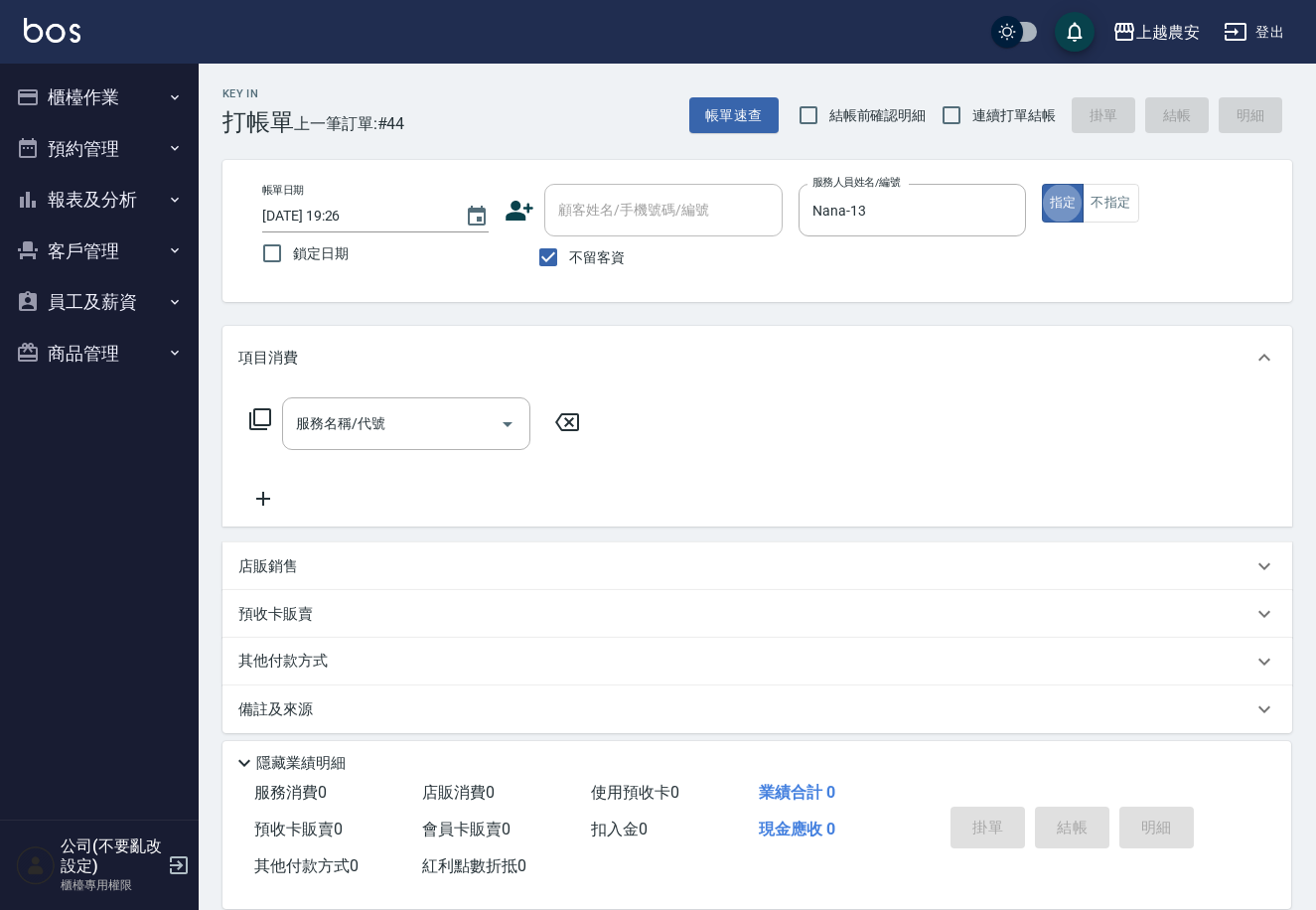 type on "true" 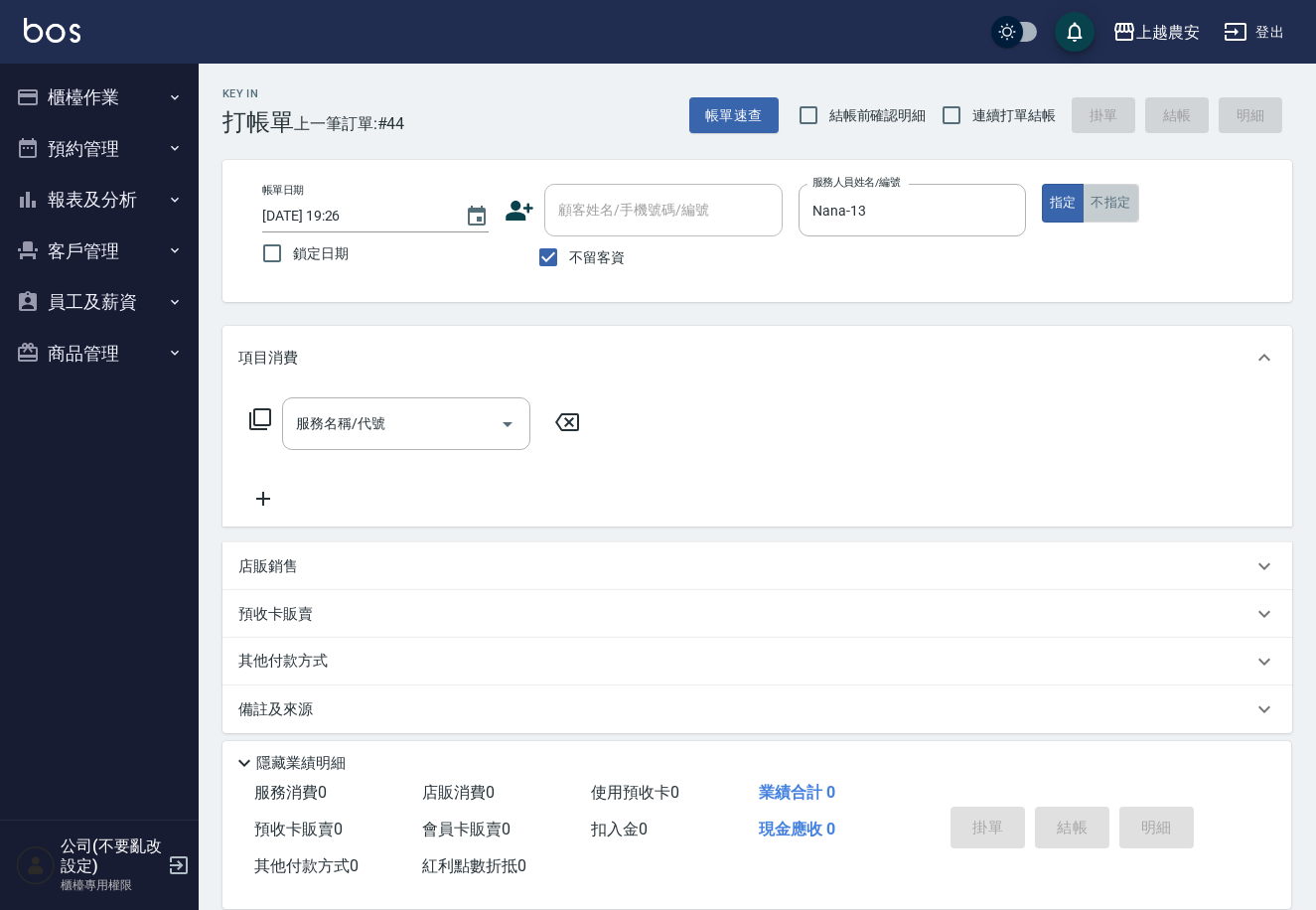 click on "不指定" at bounding box center [1110, 203] 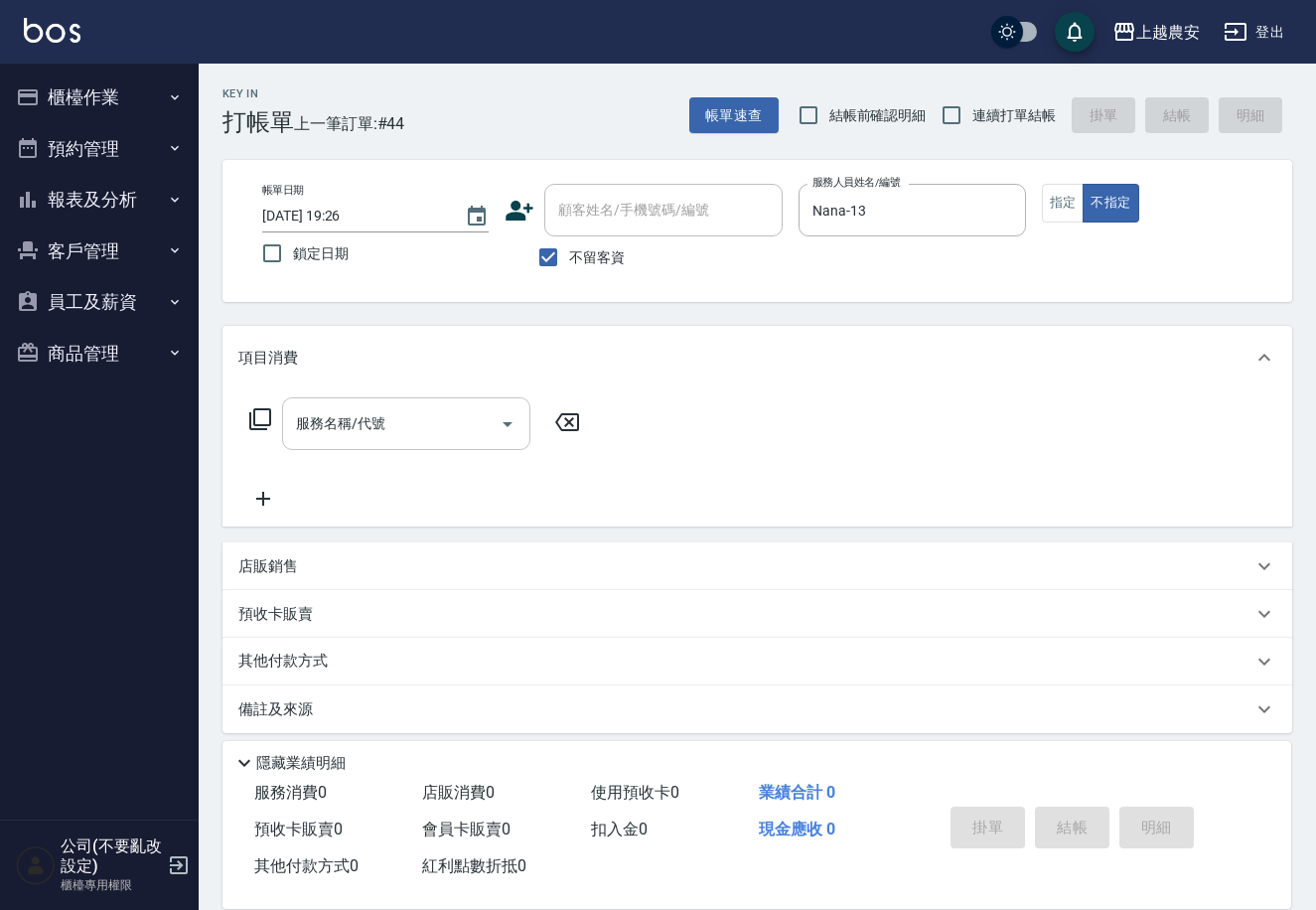click on "服務名稱/代號 服務名稱/代號" at bounding box center (406, 423) 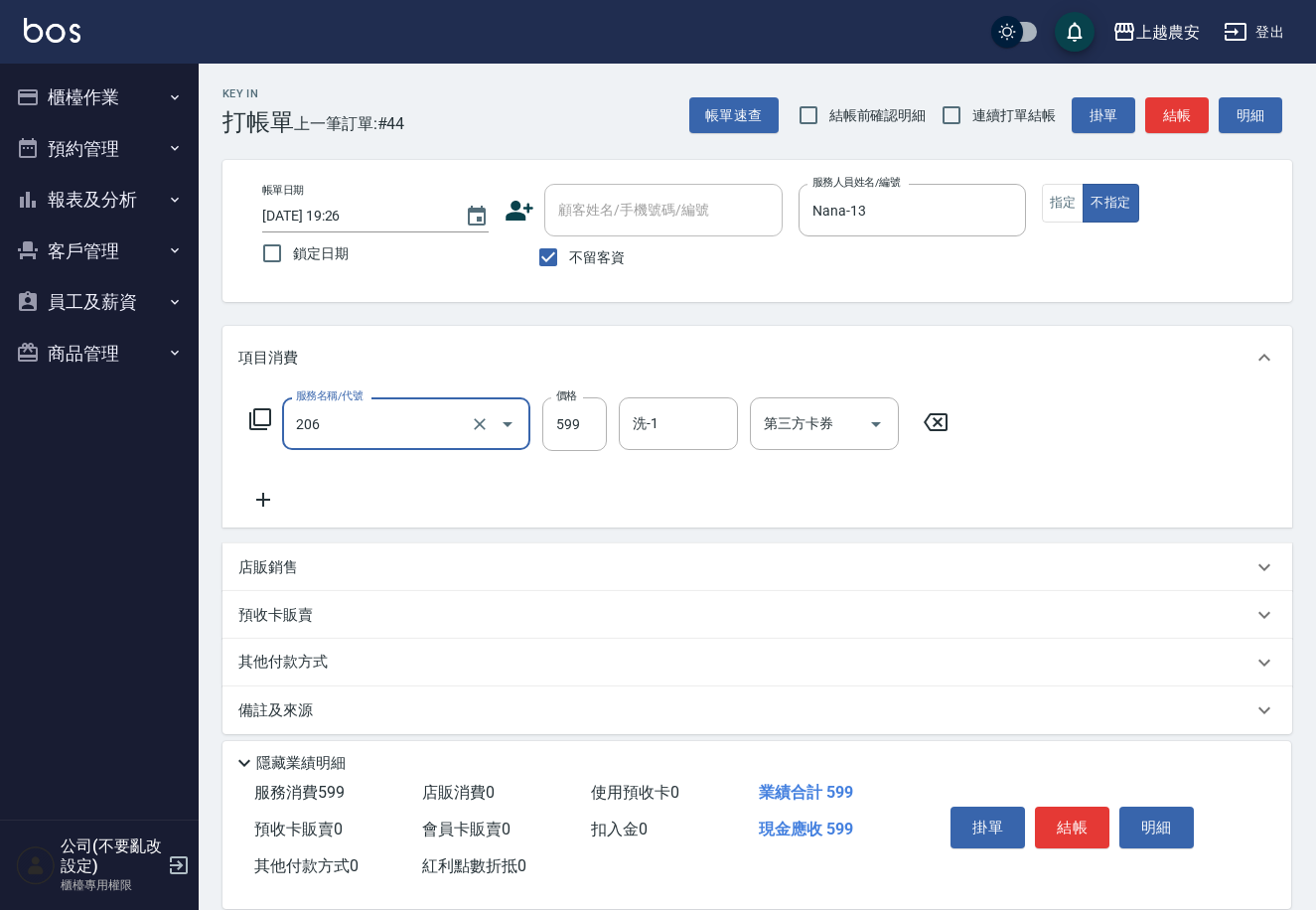 type on "洗+剪(206)" 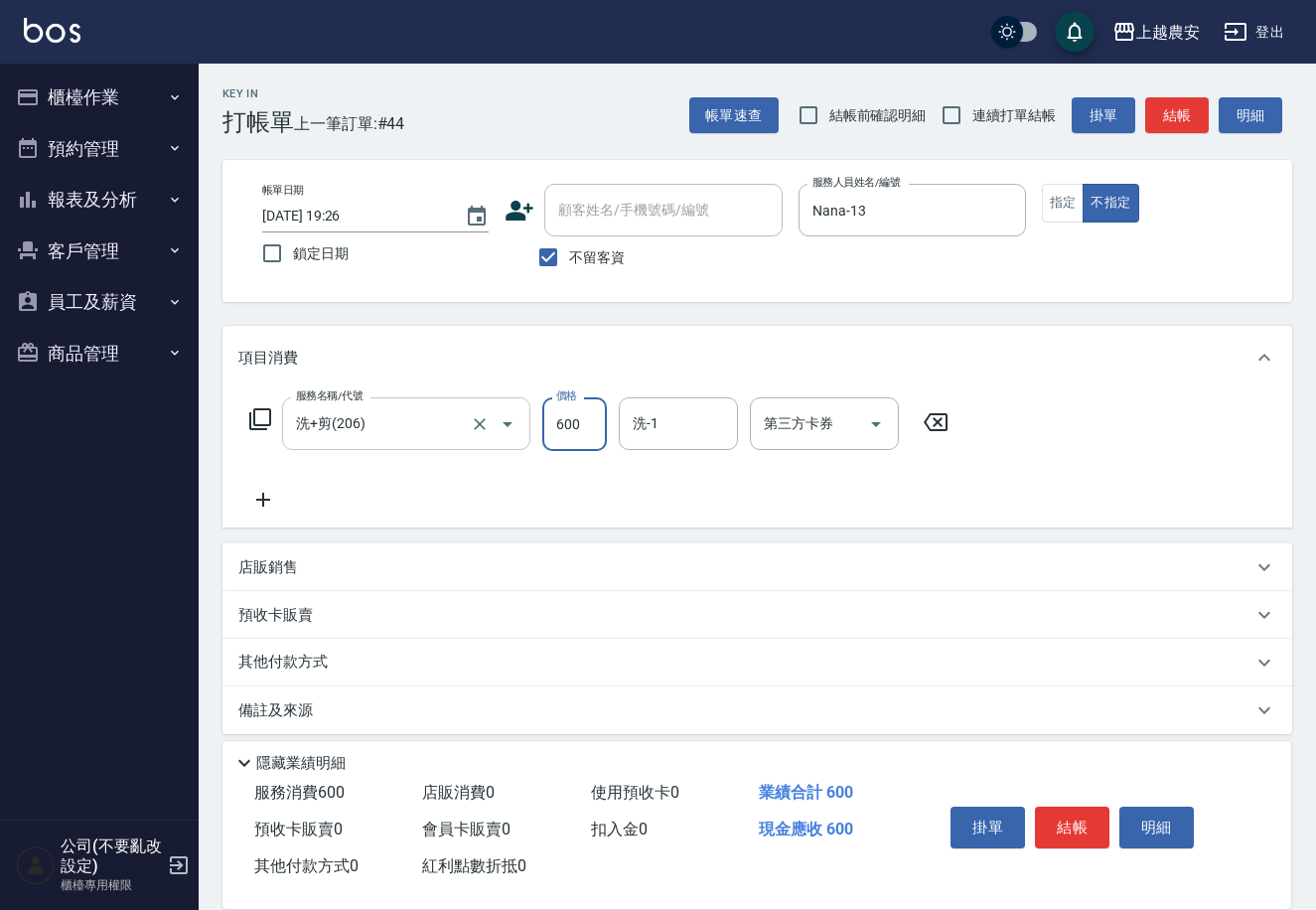 type on "600" 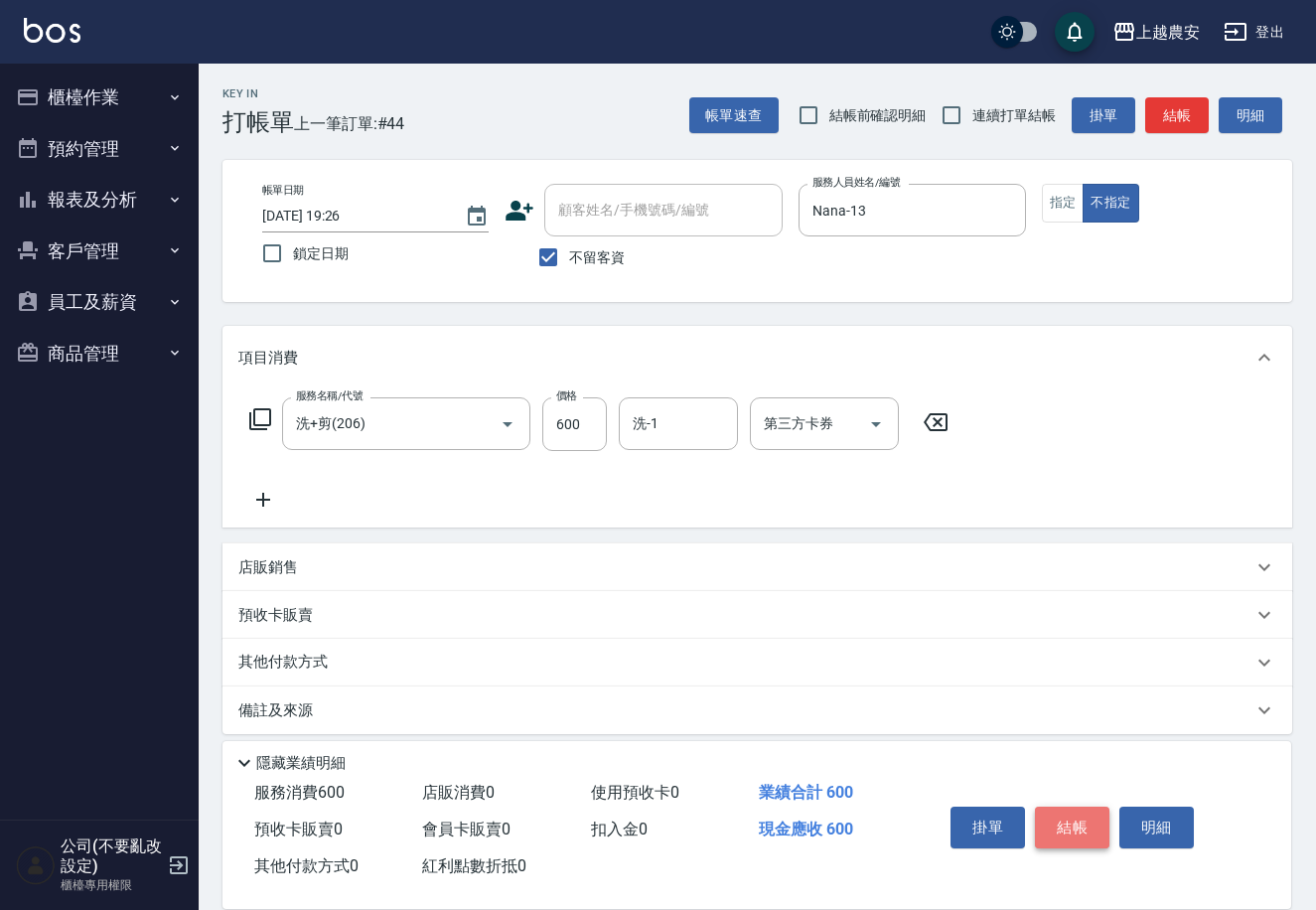 click on "結帳" at bounding box center [1072, 828] 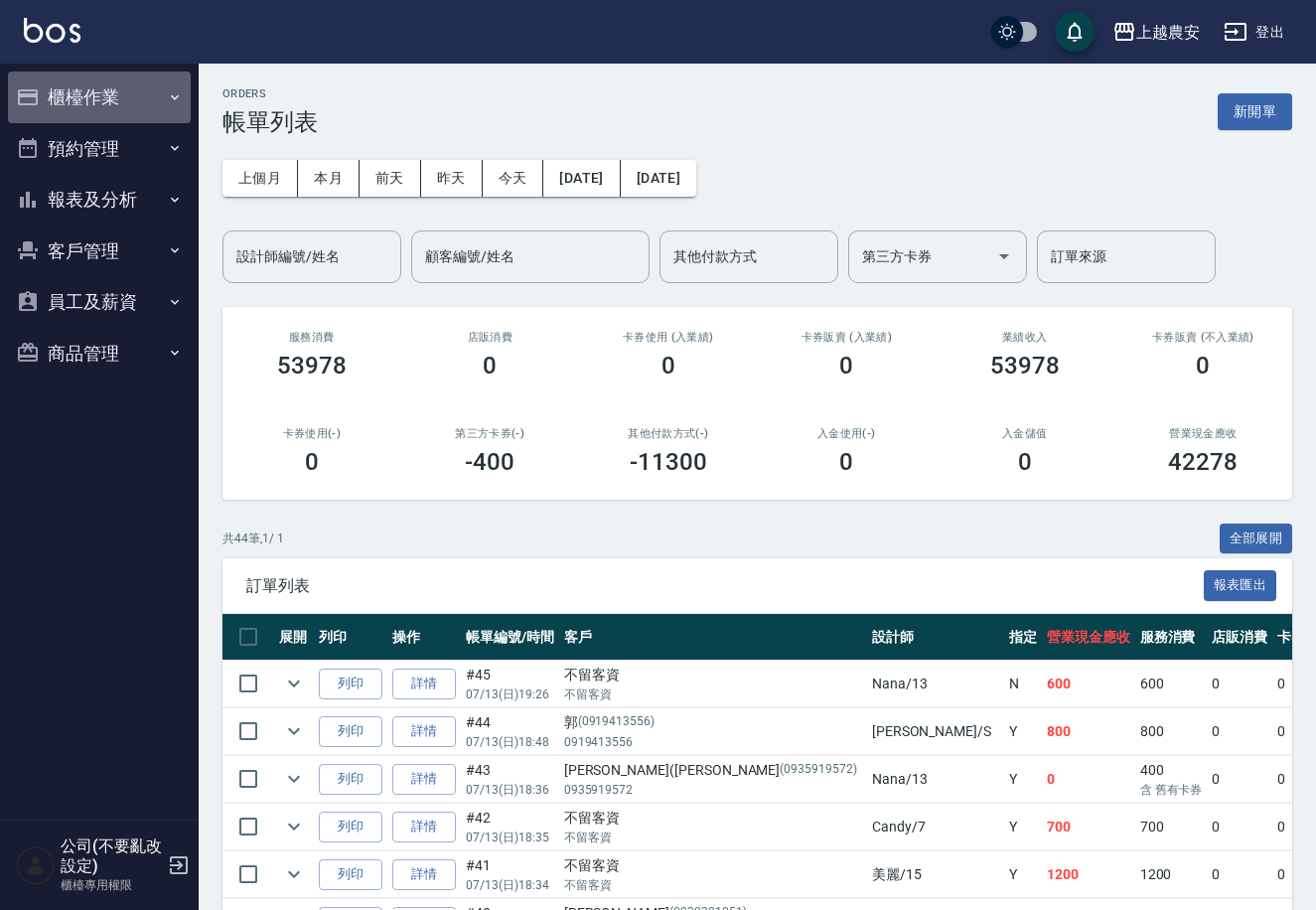 click on "櫃檯作業" at bounding box center [99, 97] 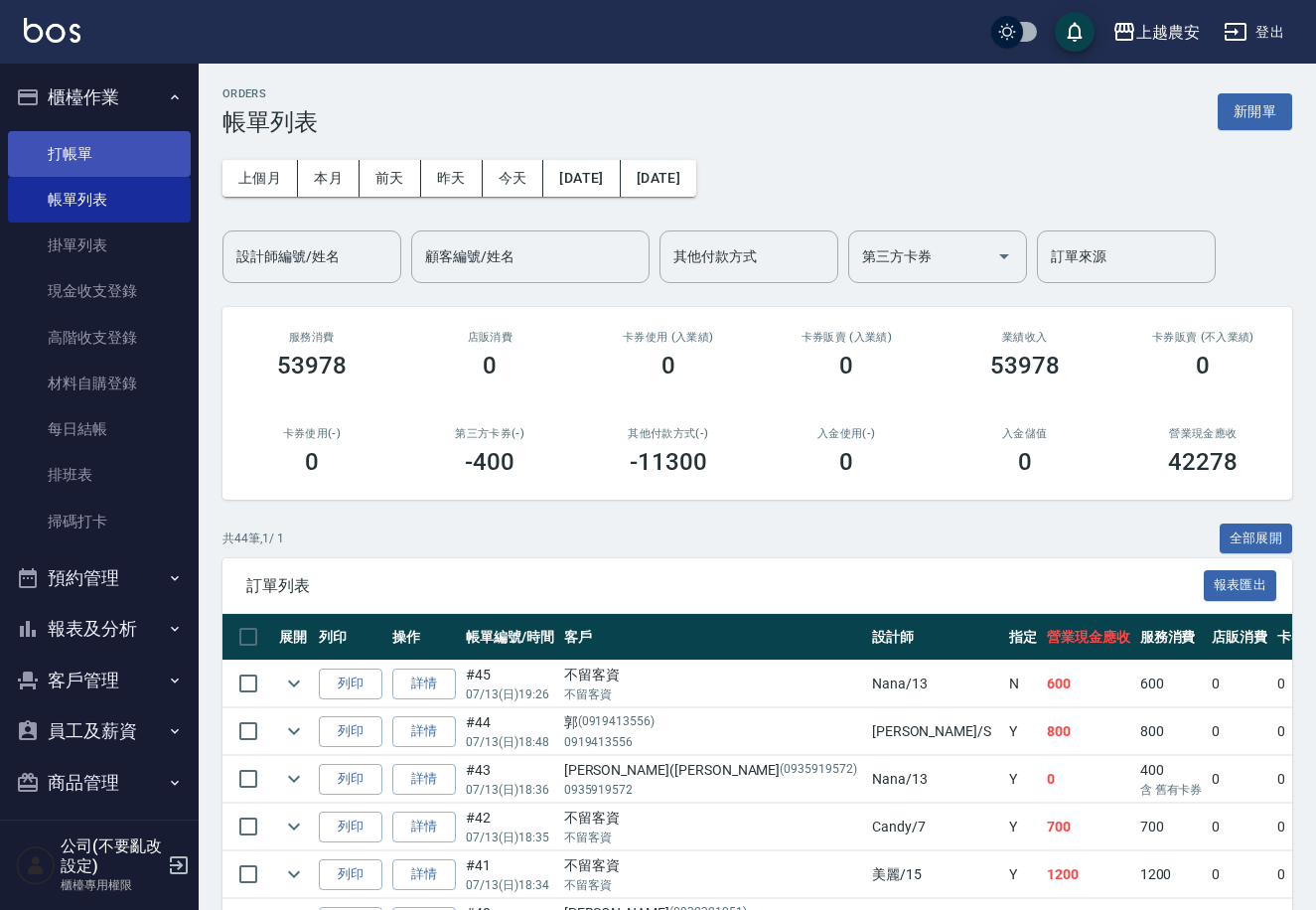 click on "打帳單" at bounding box center [99, 154] 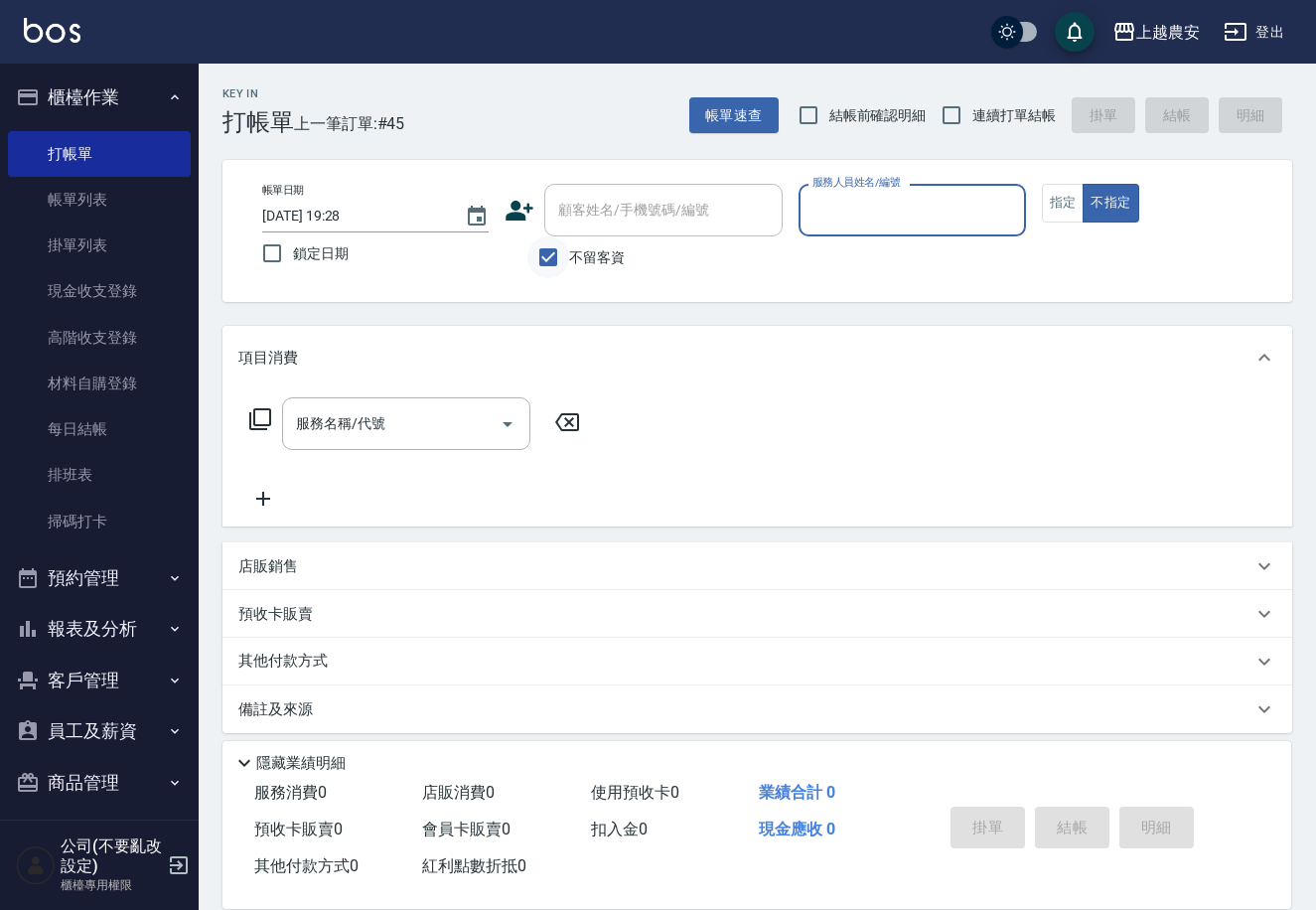 click on "不留客資" at bounding box center (548, 257) 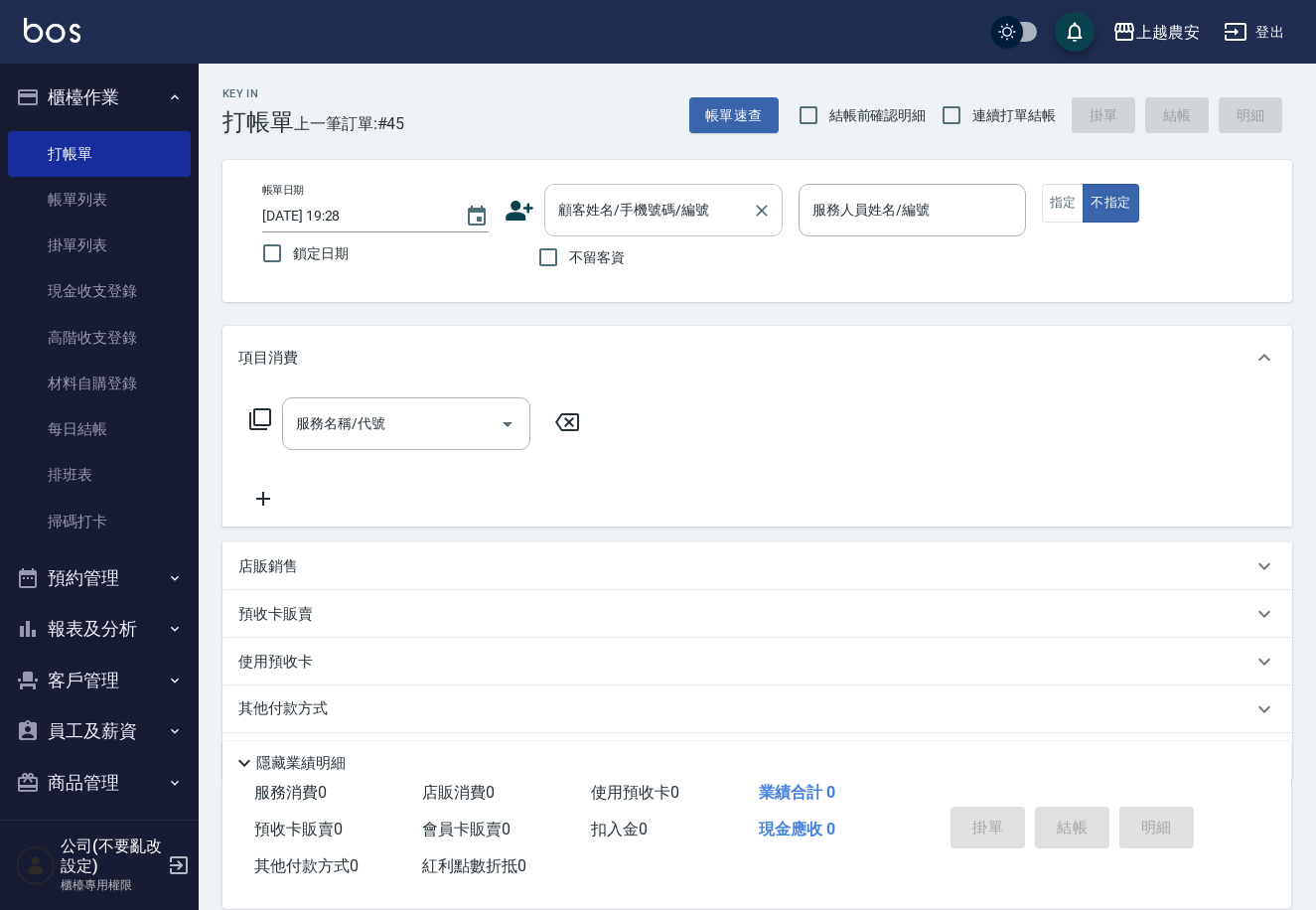 click on "顧客姓名/手機號碼/編號" at bounding box center [649, 210] 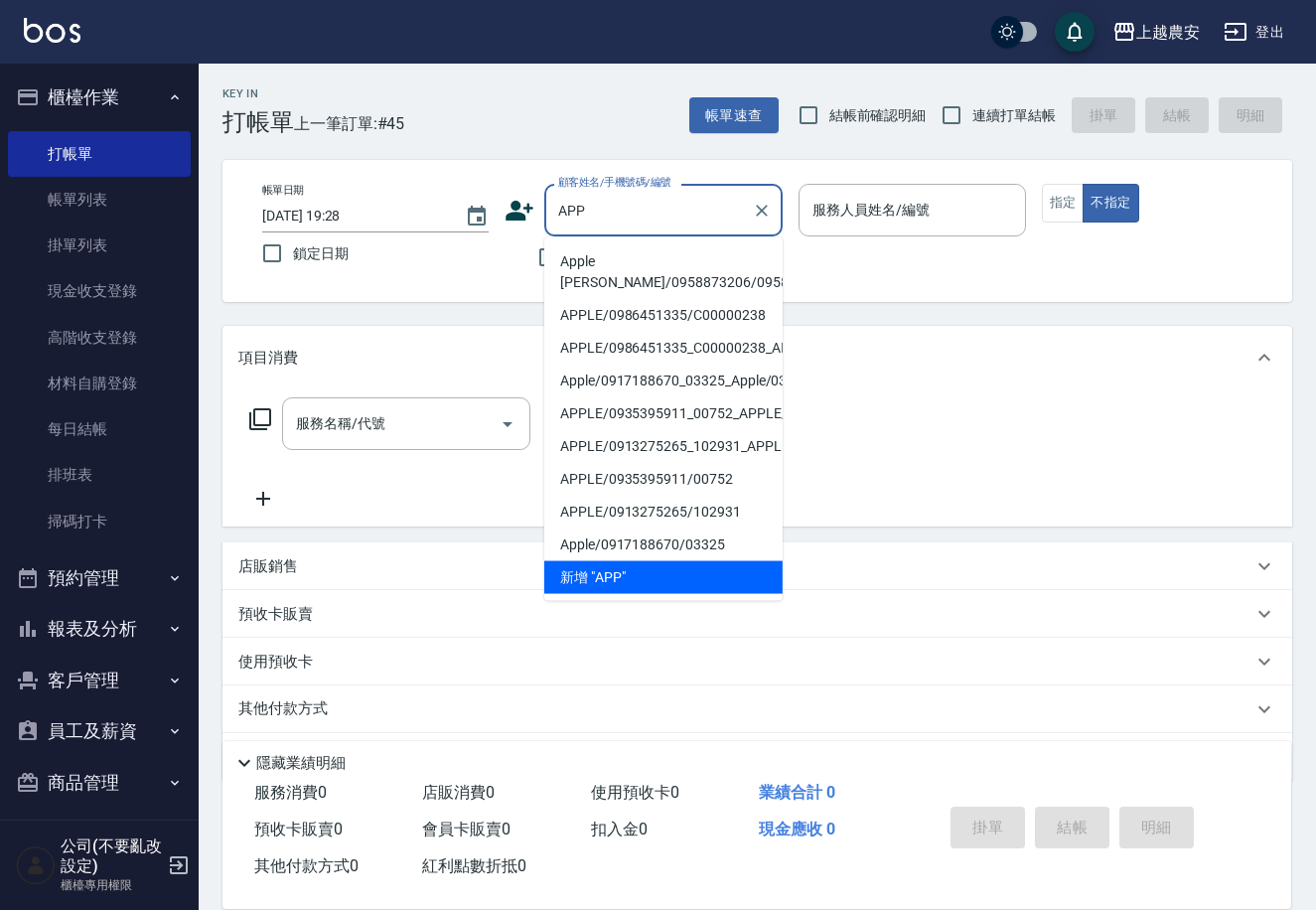 click on "Apple Lin/0958873206/0958873206" at bounding box center [663, 272] 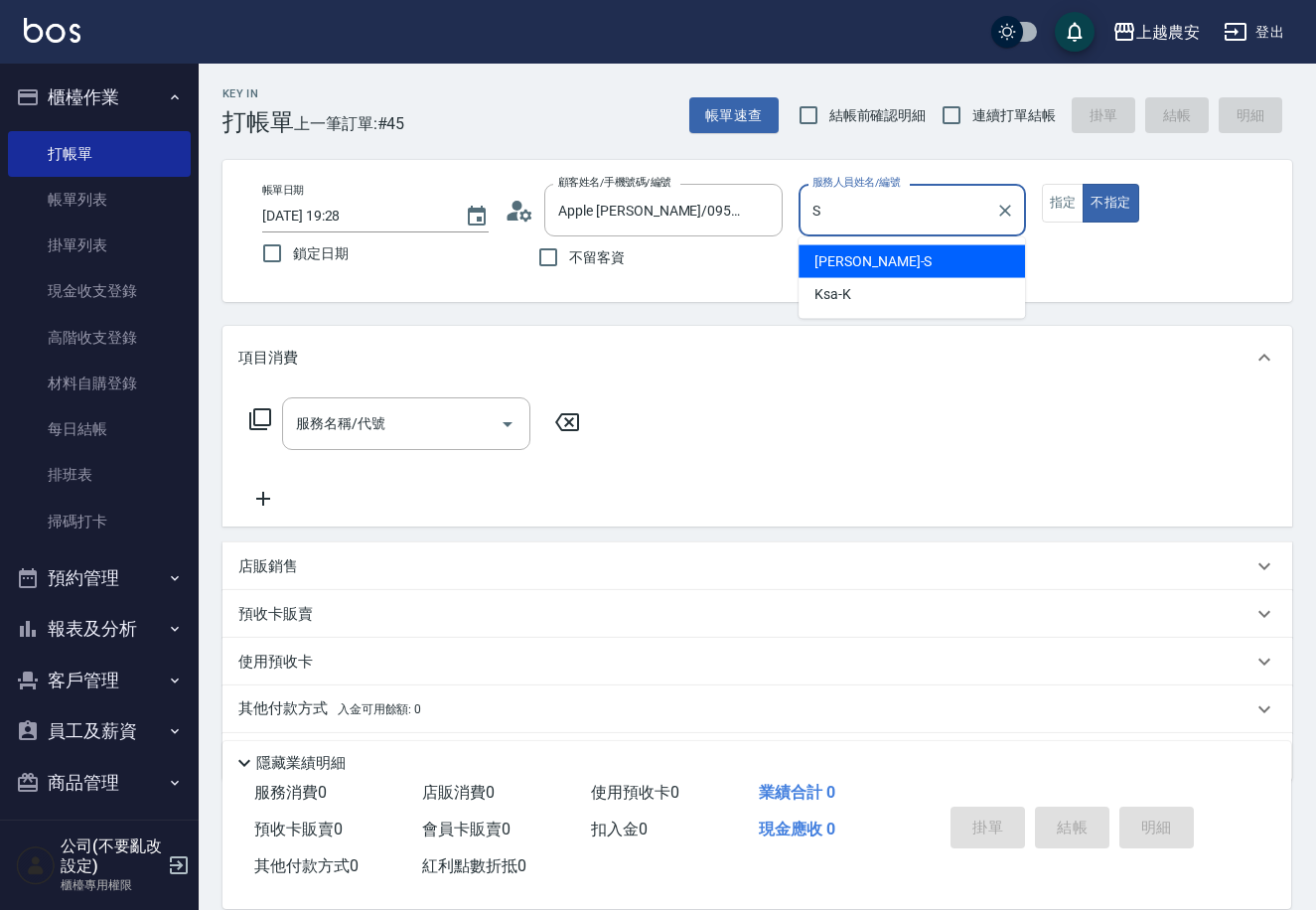 type on "Sandy-S" 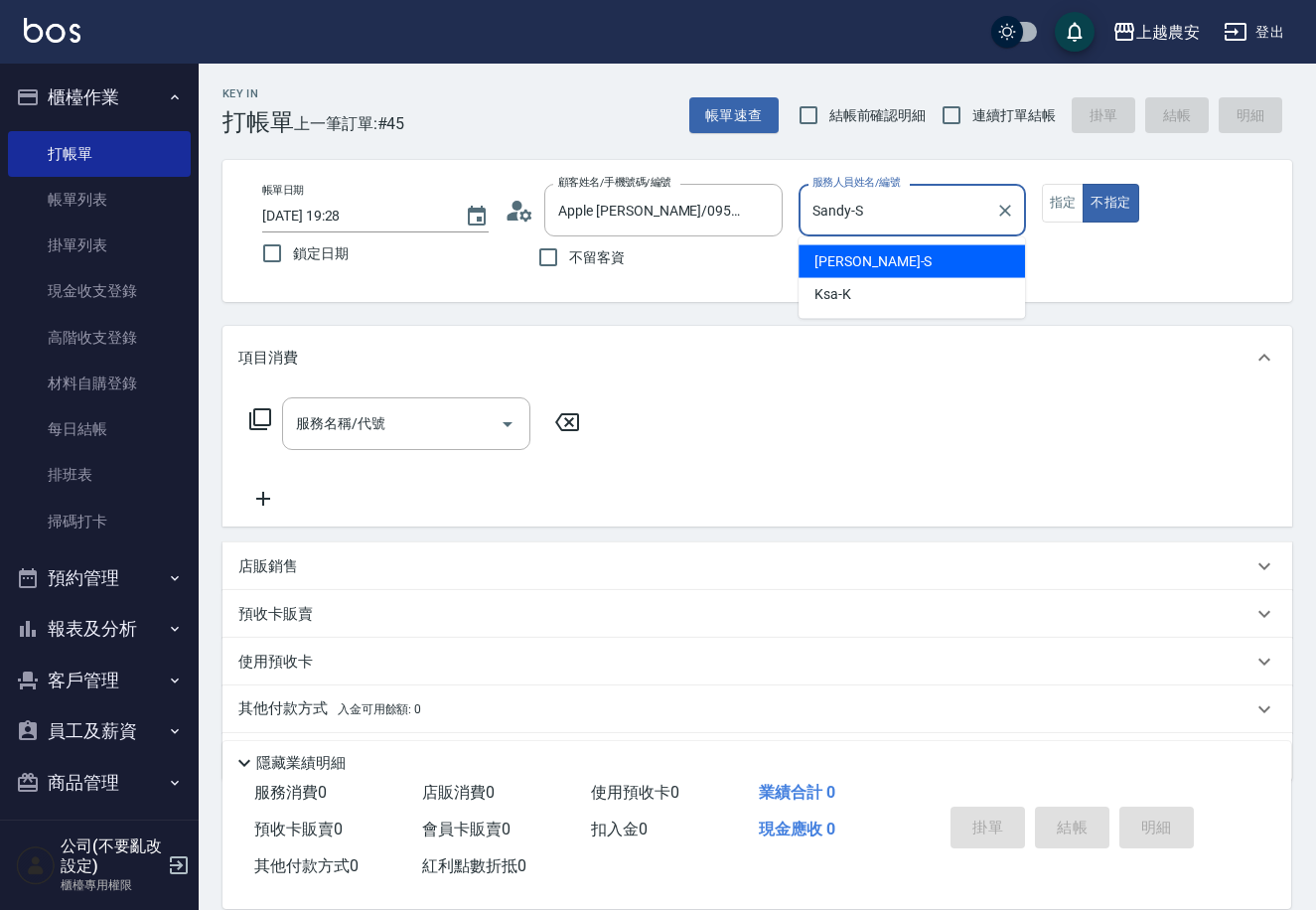 type on "false" 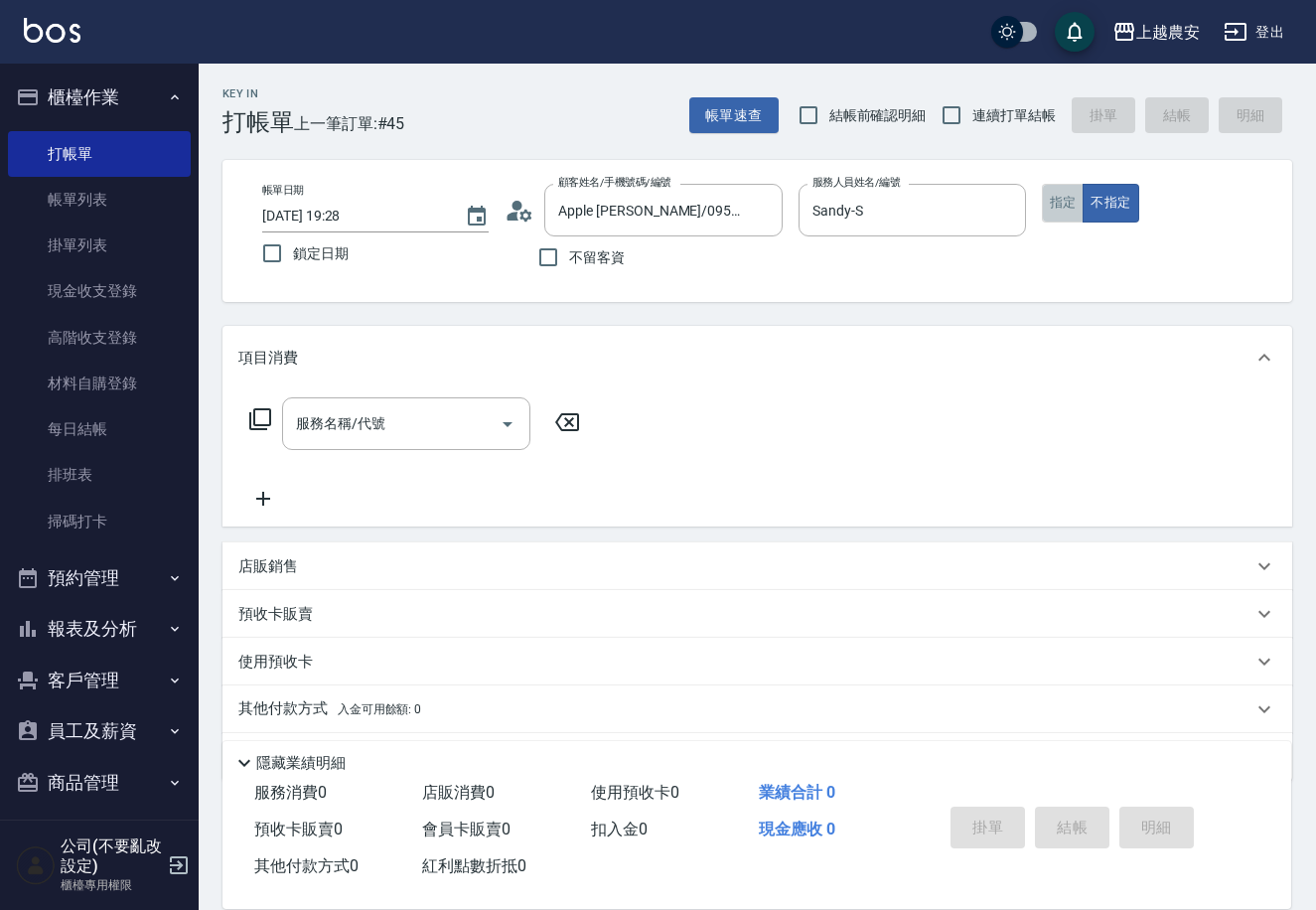 click on "指定" at bounding box center [1063, 203] 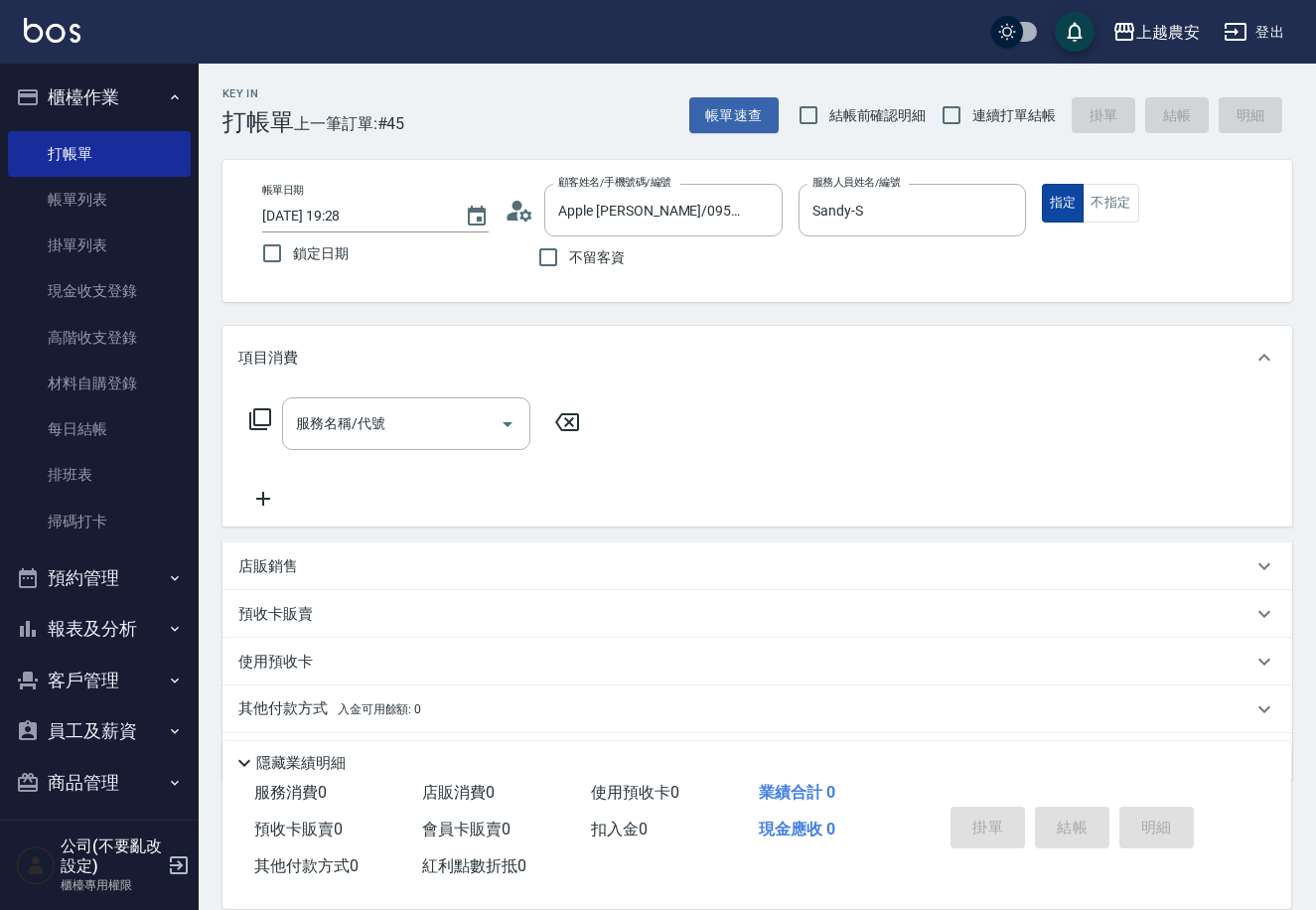 type on "true" 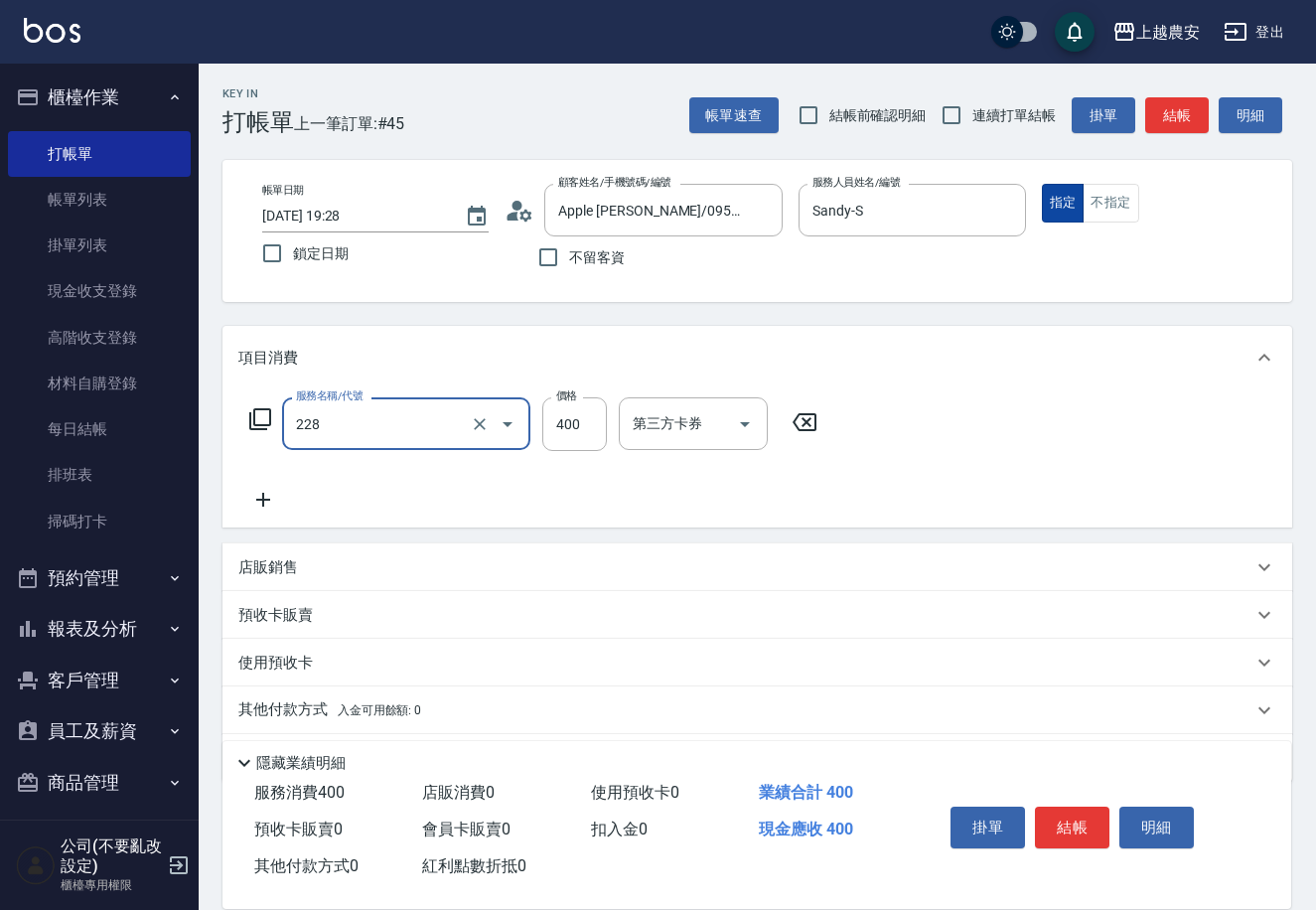 type on "洗髮(228)" 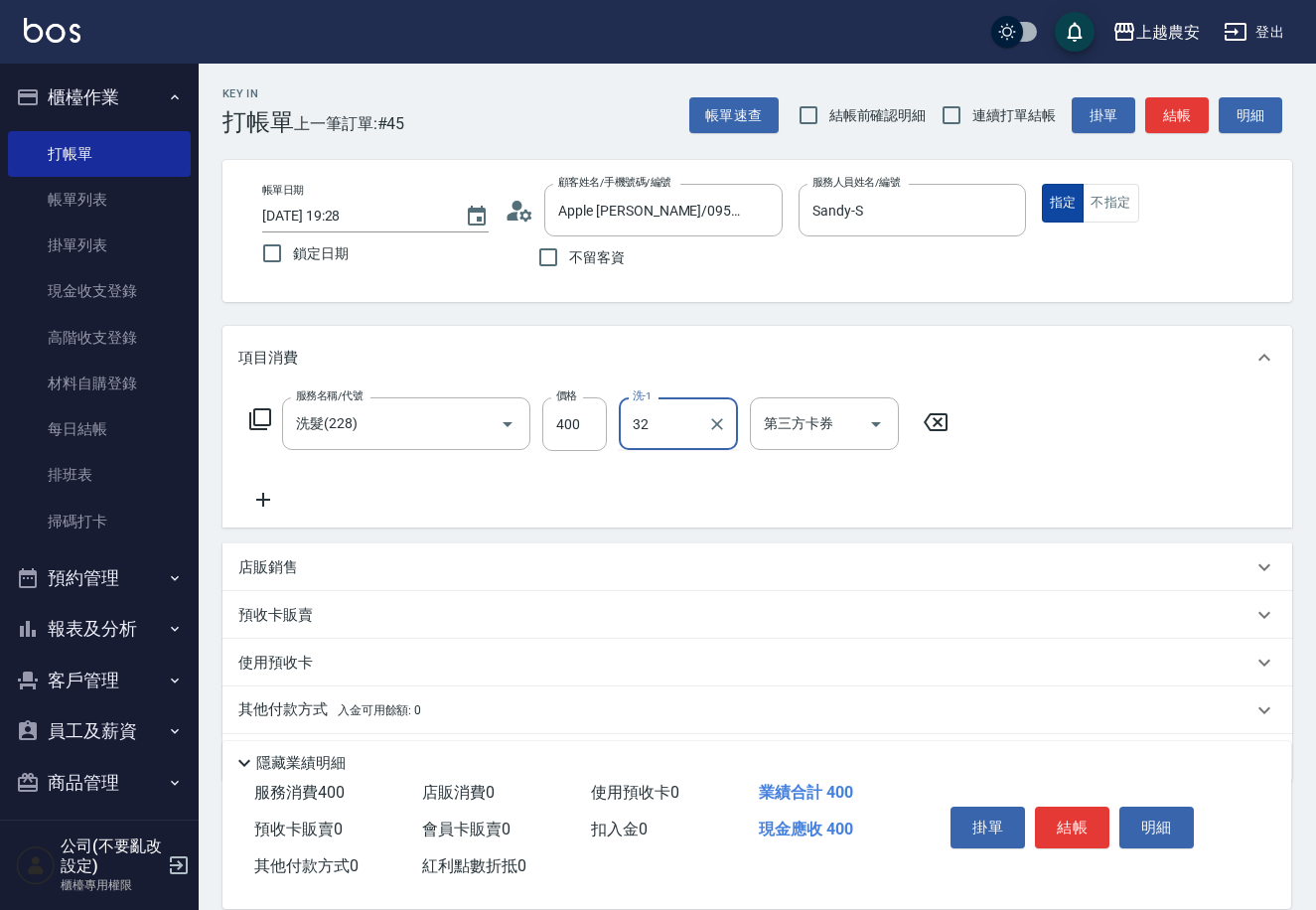 type on "林品妤-32" 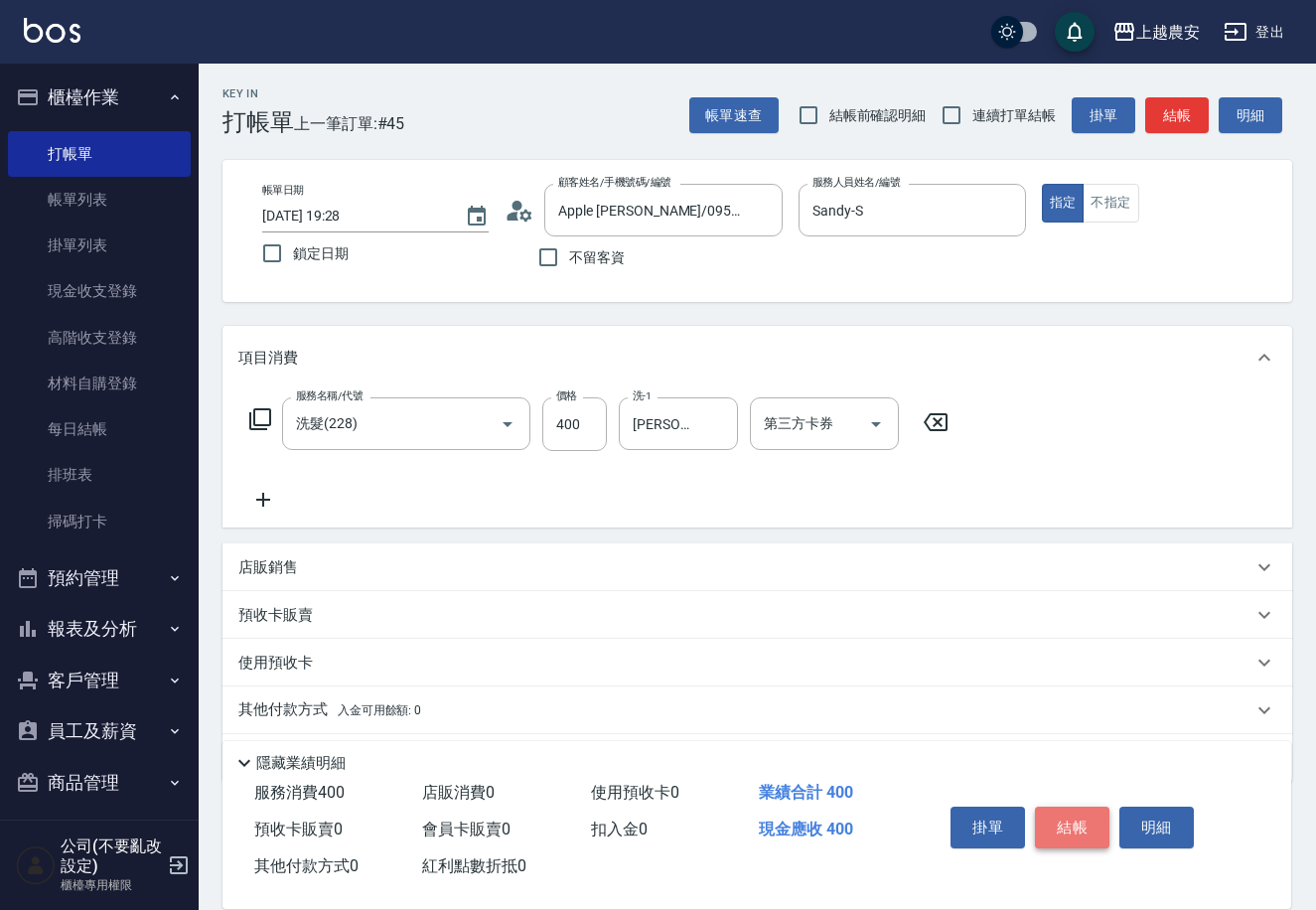 click on "結帳" at bounding box center (1072, 828) 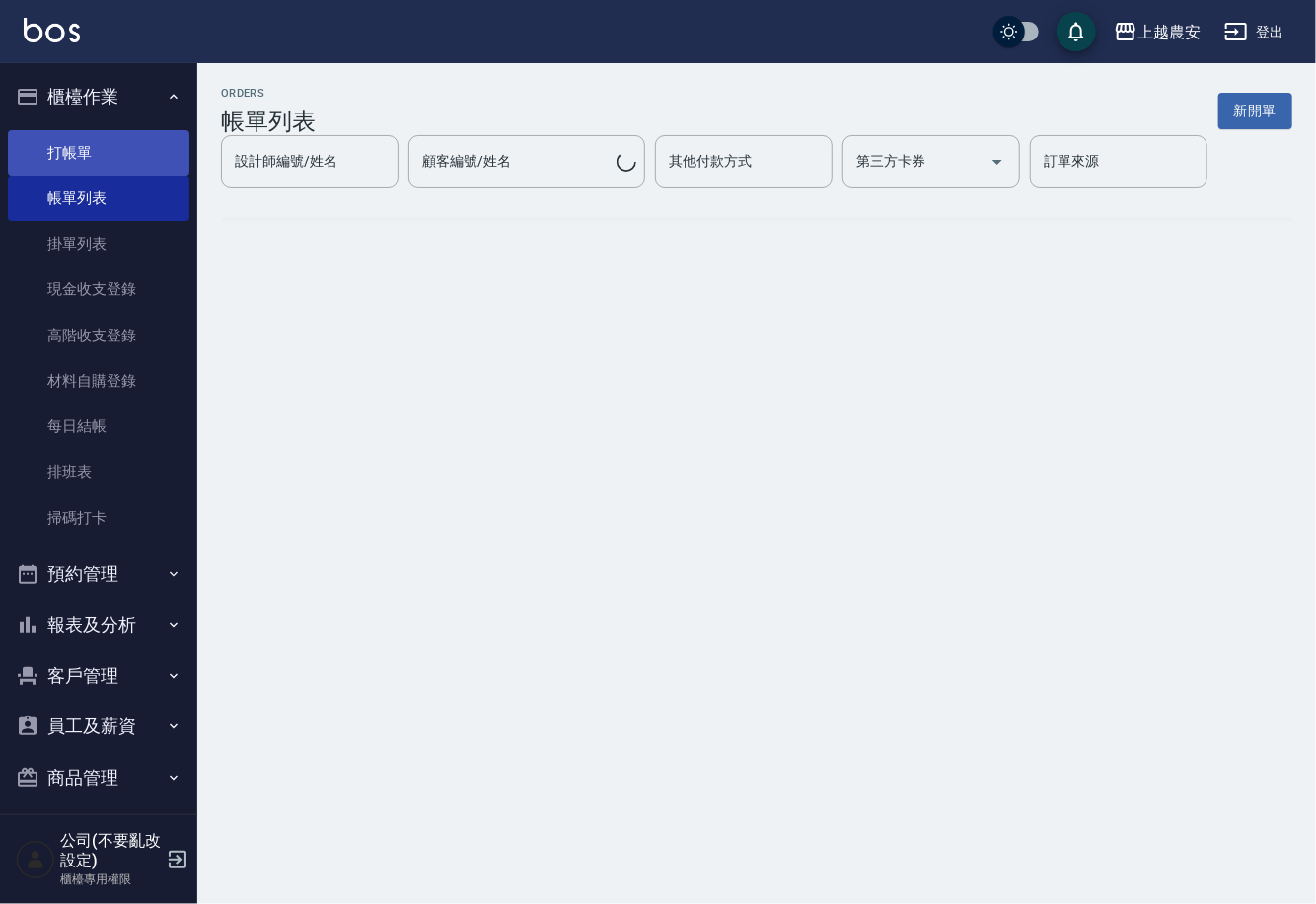 click on "打帳單" at bounding box center (99, 153) 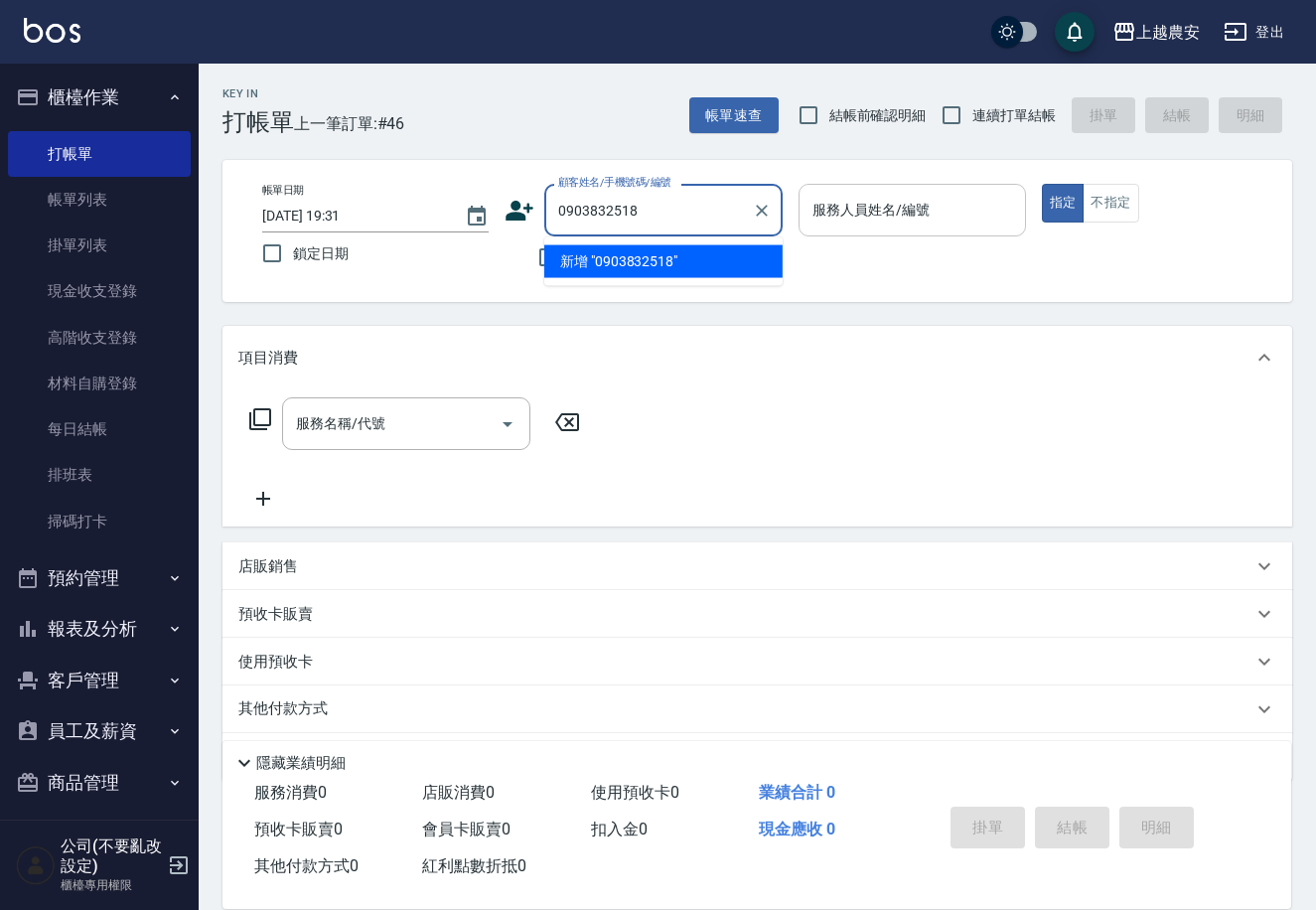 drag, startPoint x: 564, startPoint y: 213, endPoint x: 813, endPoint y: 234, distance: 249.884 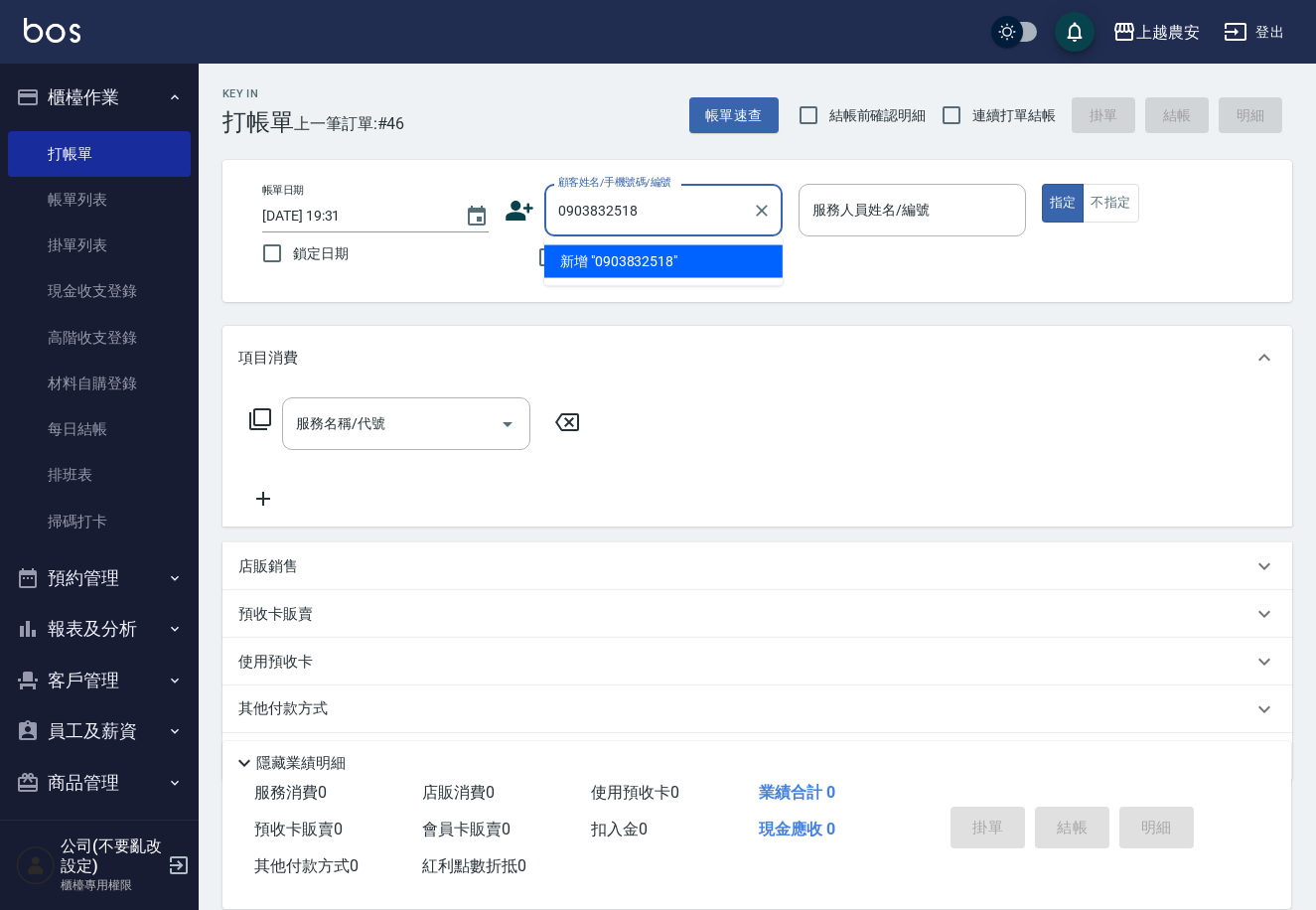 type on "0903832518" 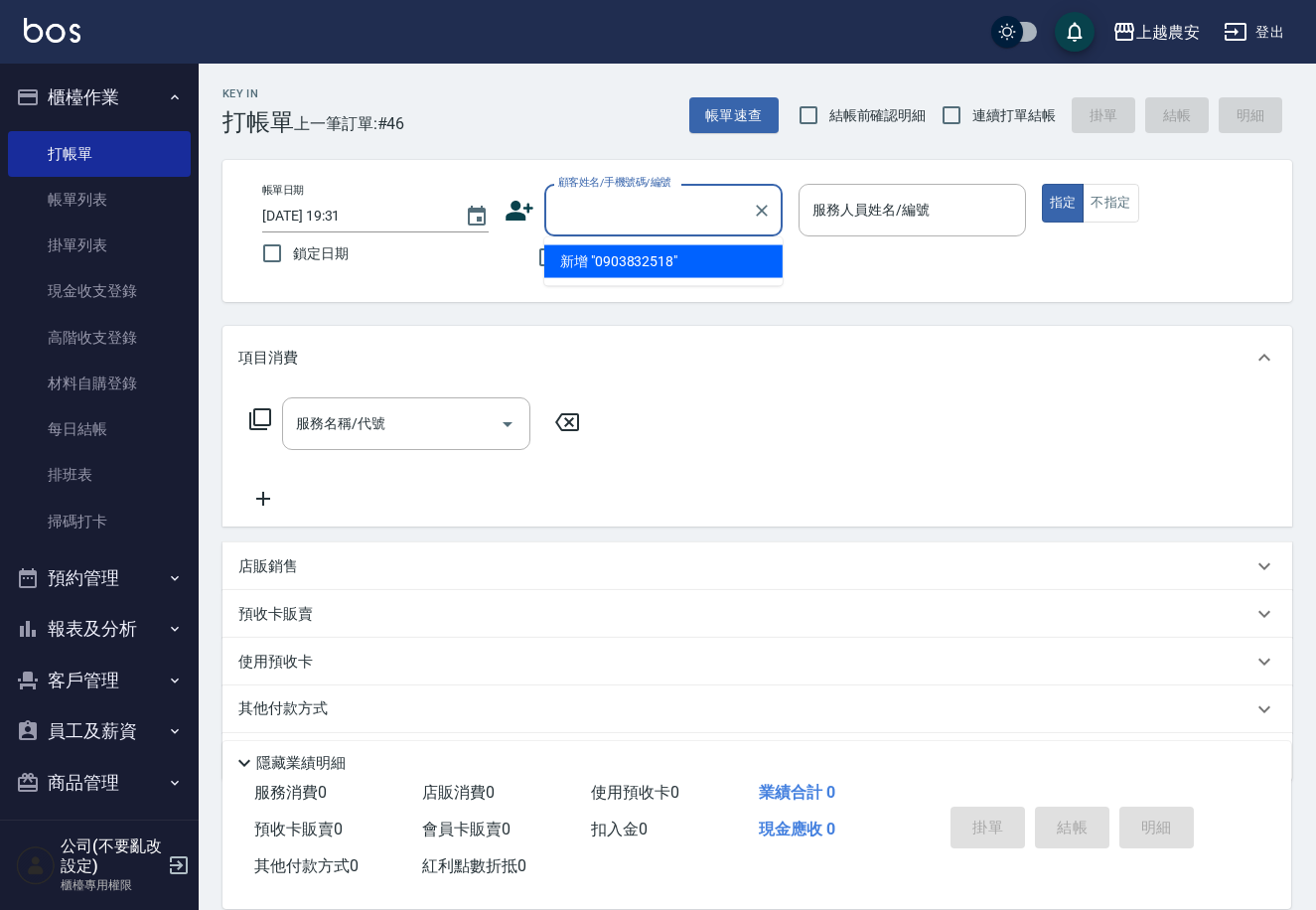 click 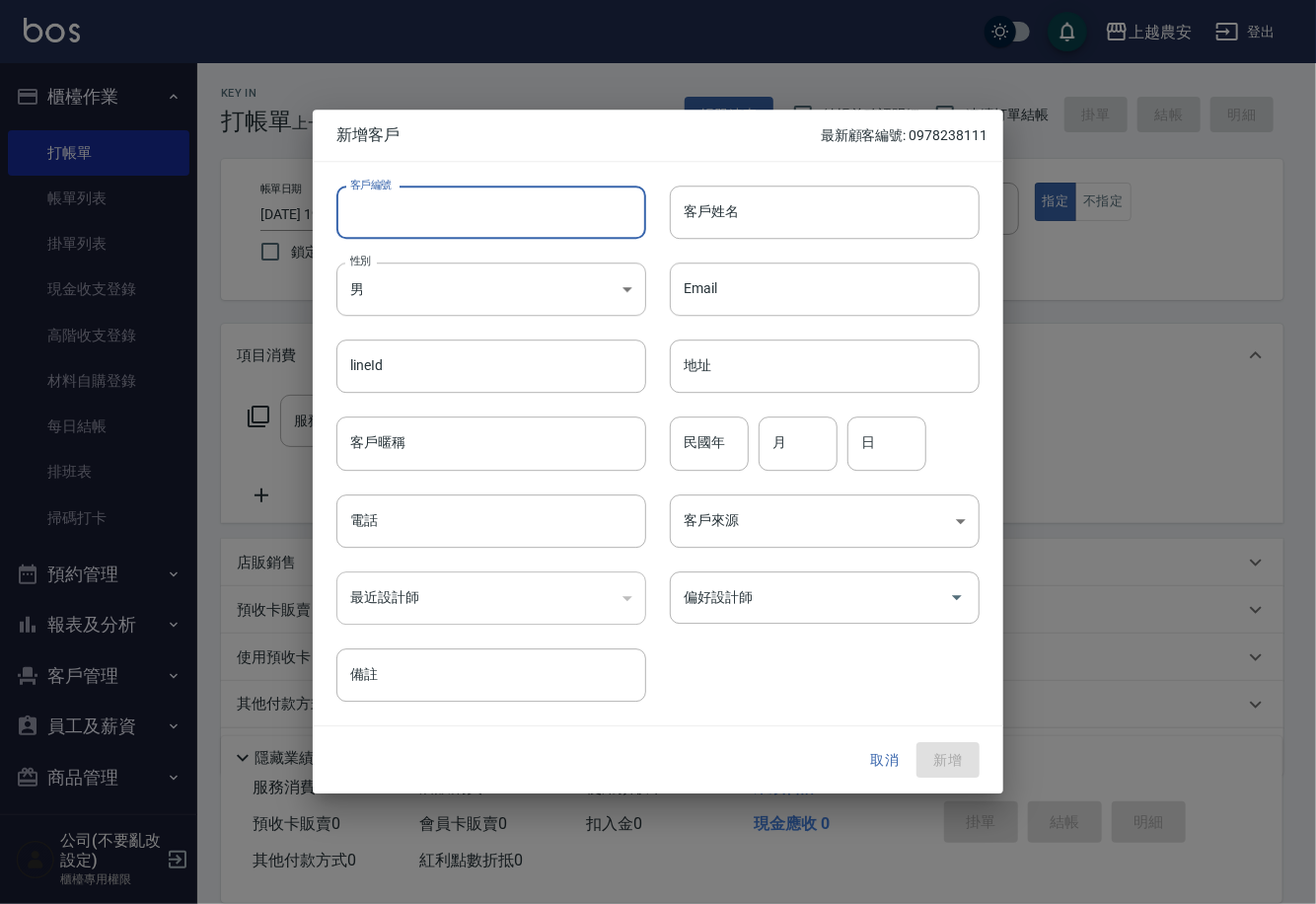 paste on "0903832518" 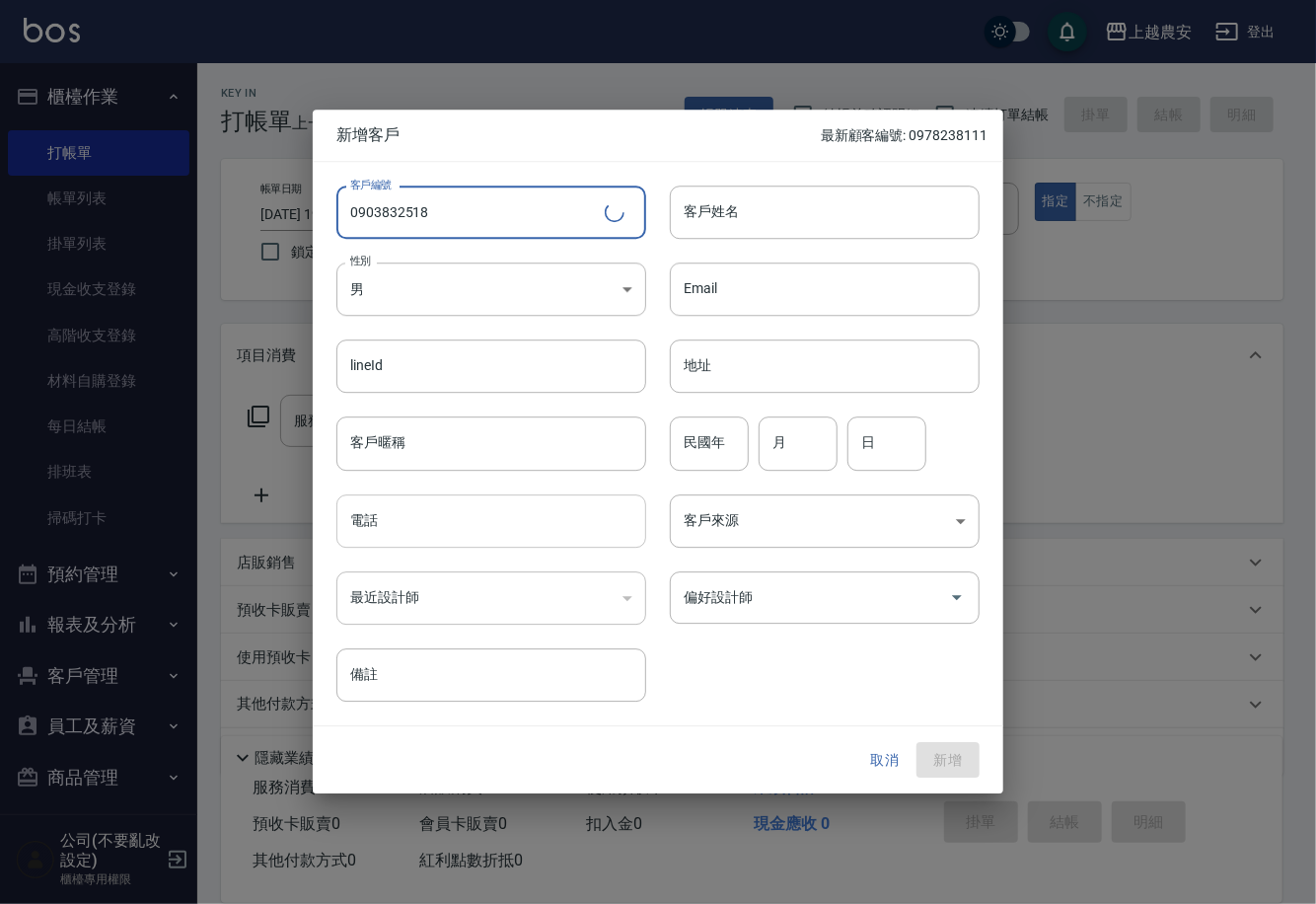 type on "0903832518" 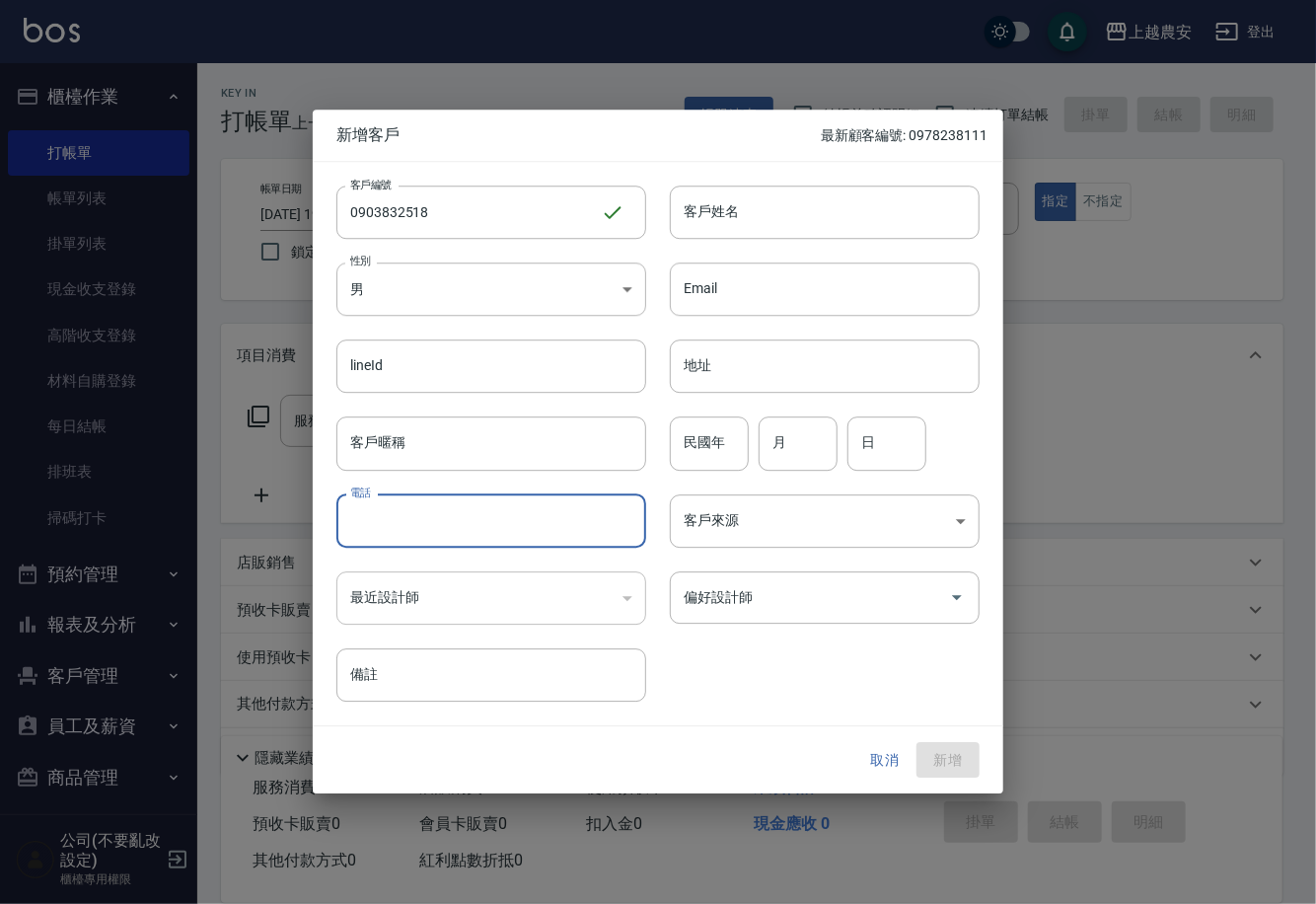 paste on "0903832518" 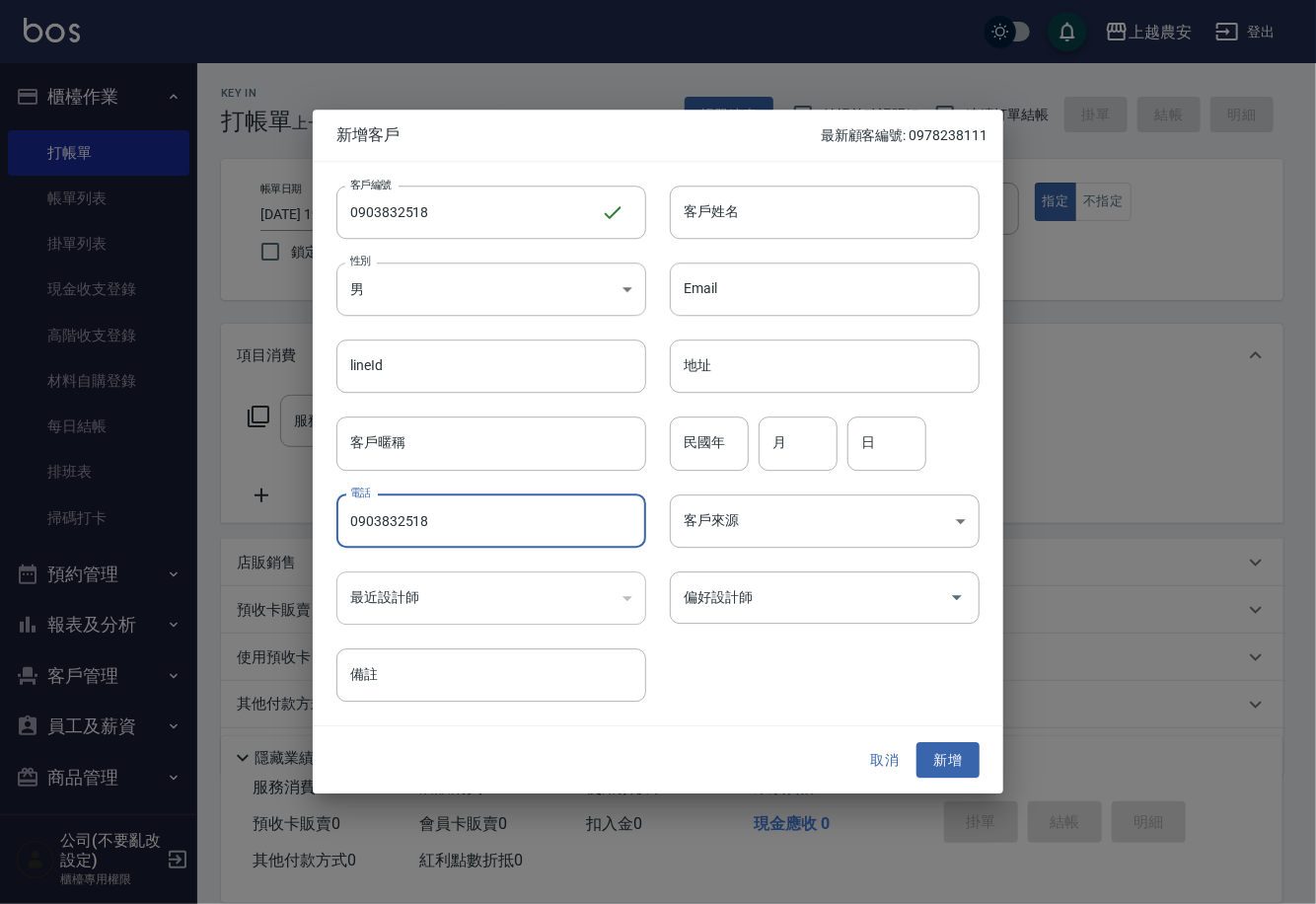 type on "0903832518" 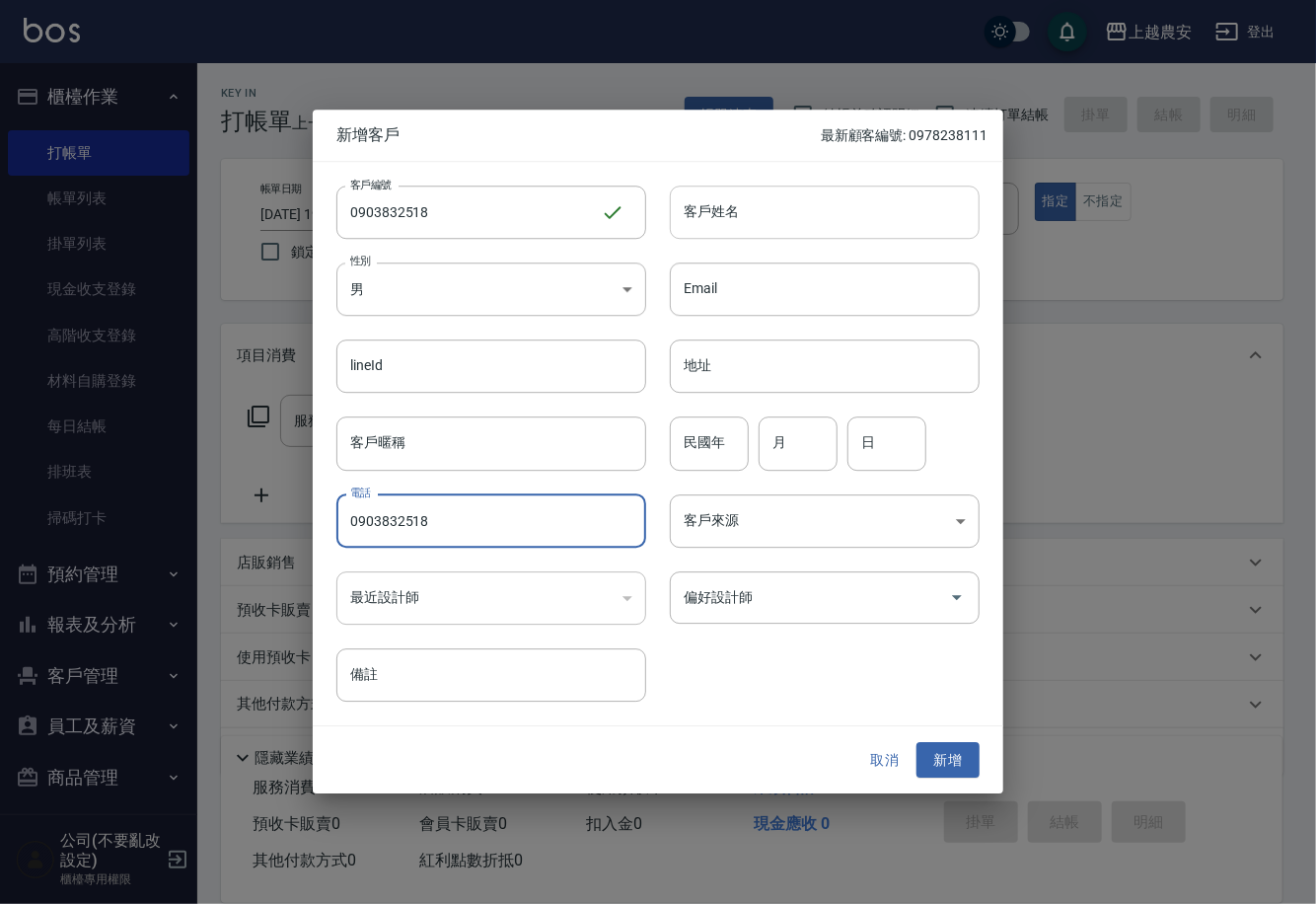 drag, startPoint x: 891, startPoint y: 176, endPoint x: 878, endPoint y: 188, distance: 17.691806 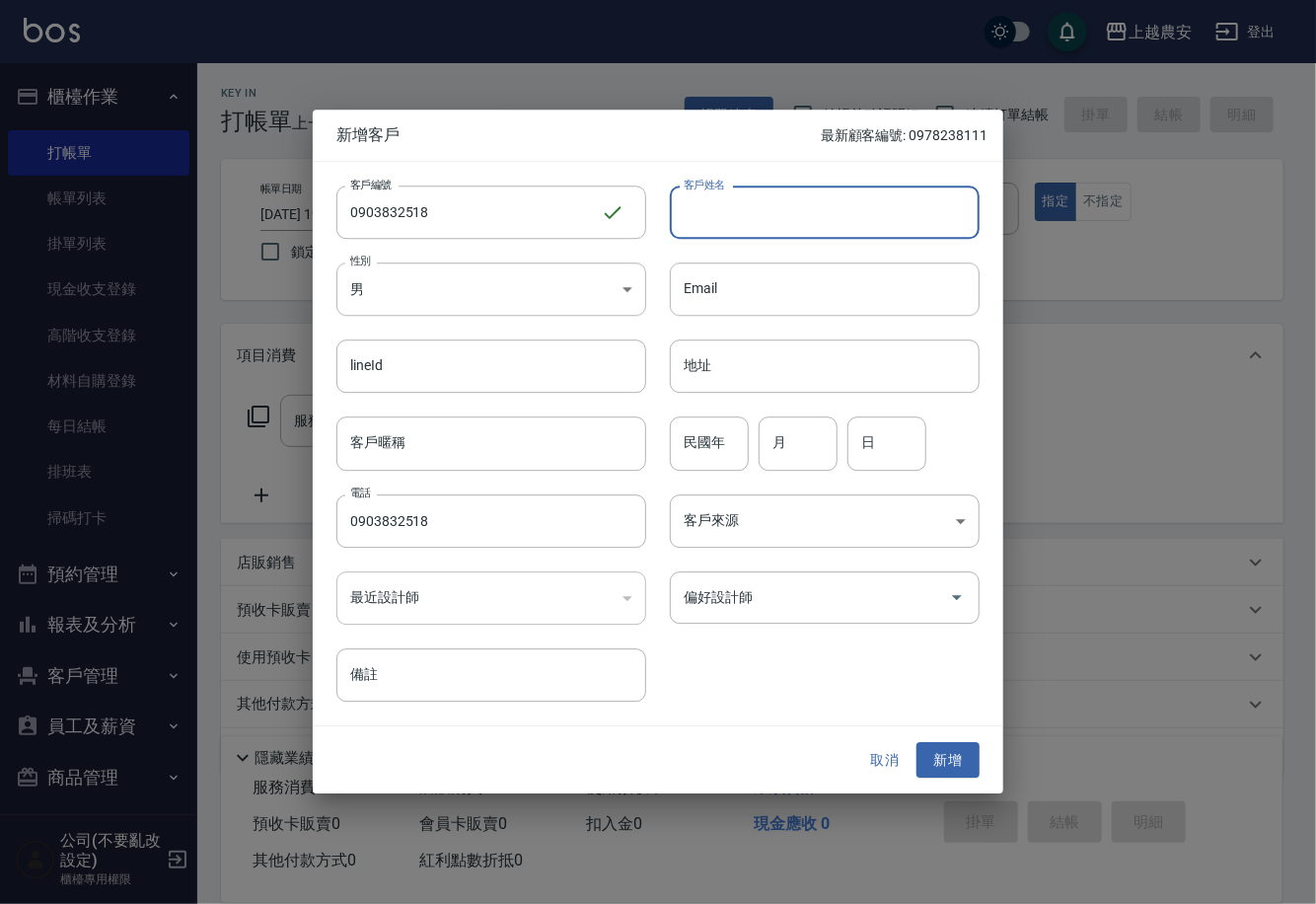 click on "客戶姓名" at bounding box center (825, 212) 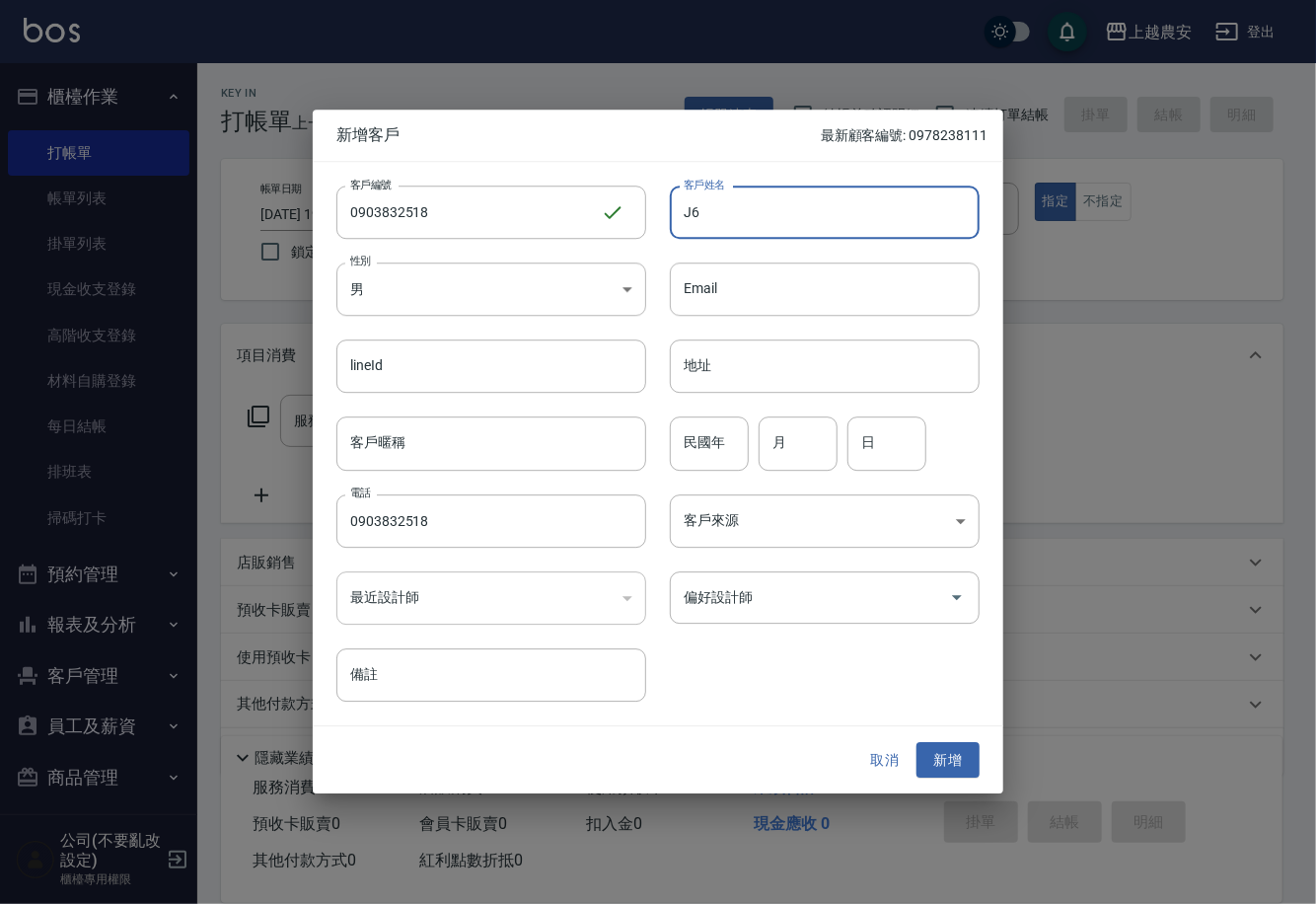type on "J" 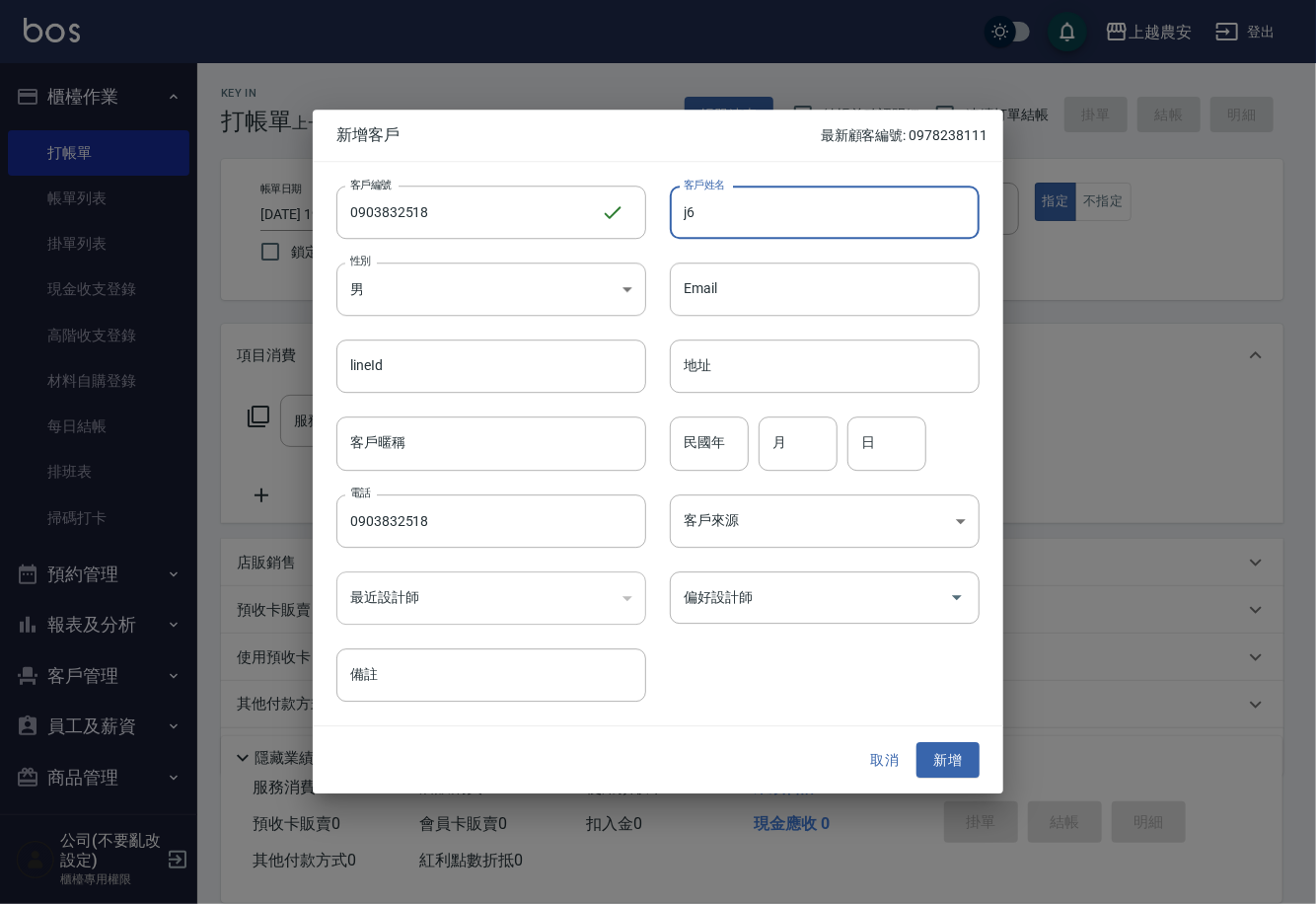 type on "j" 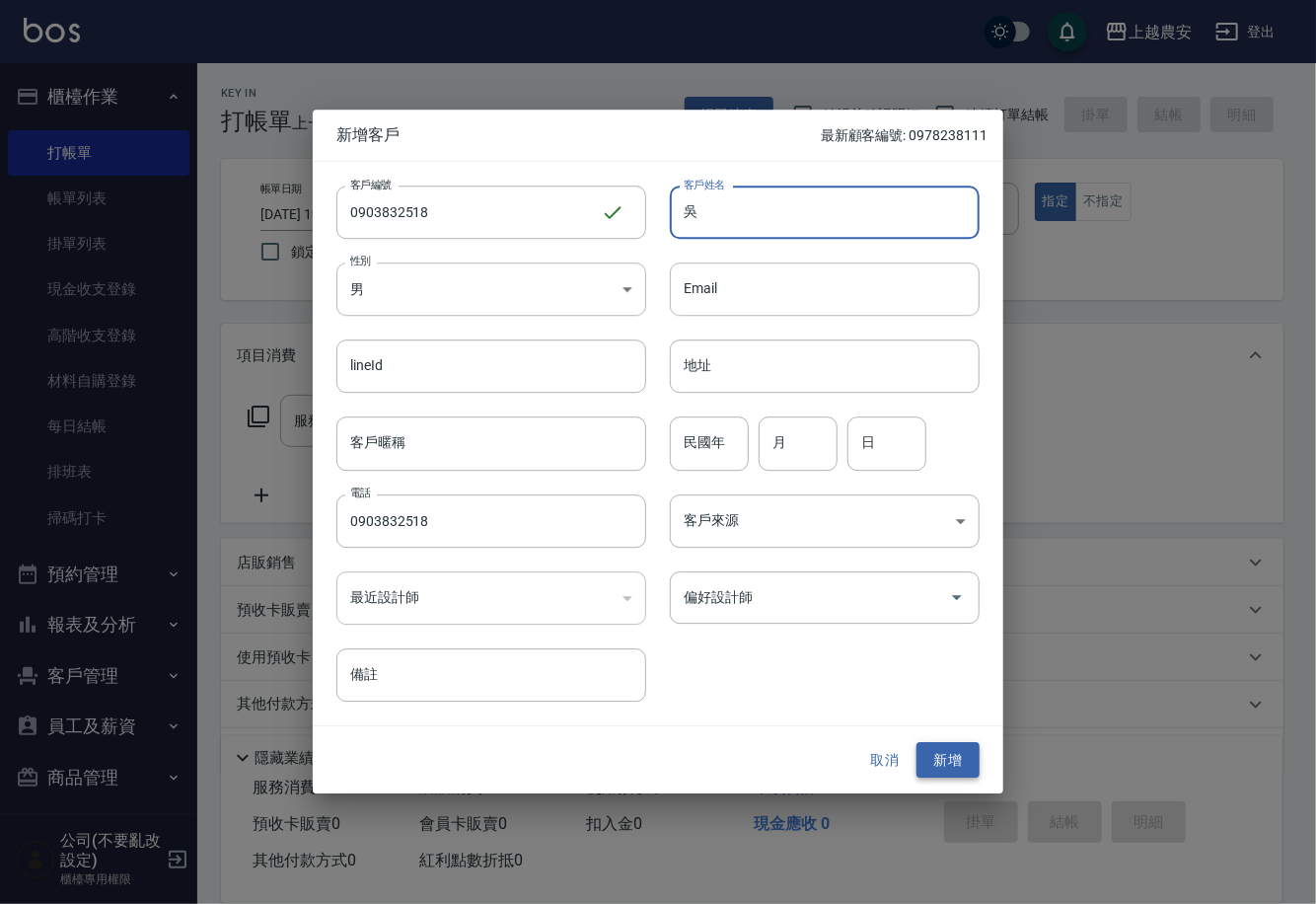 type on "吳" 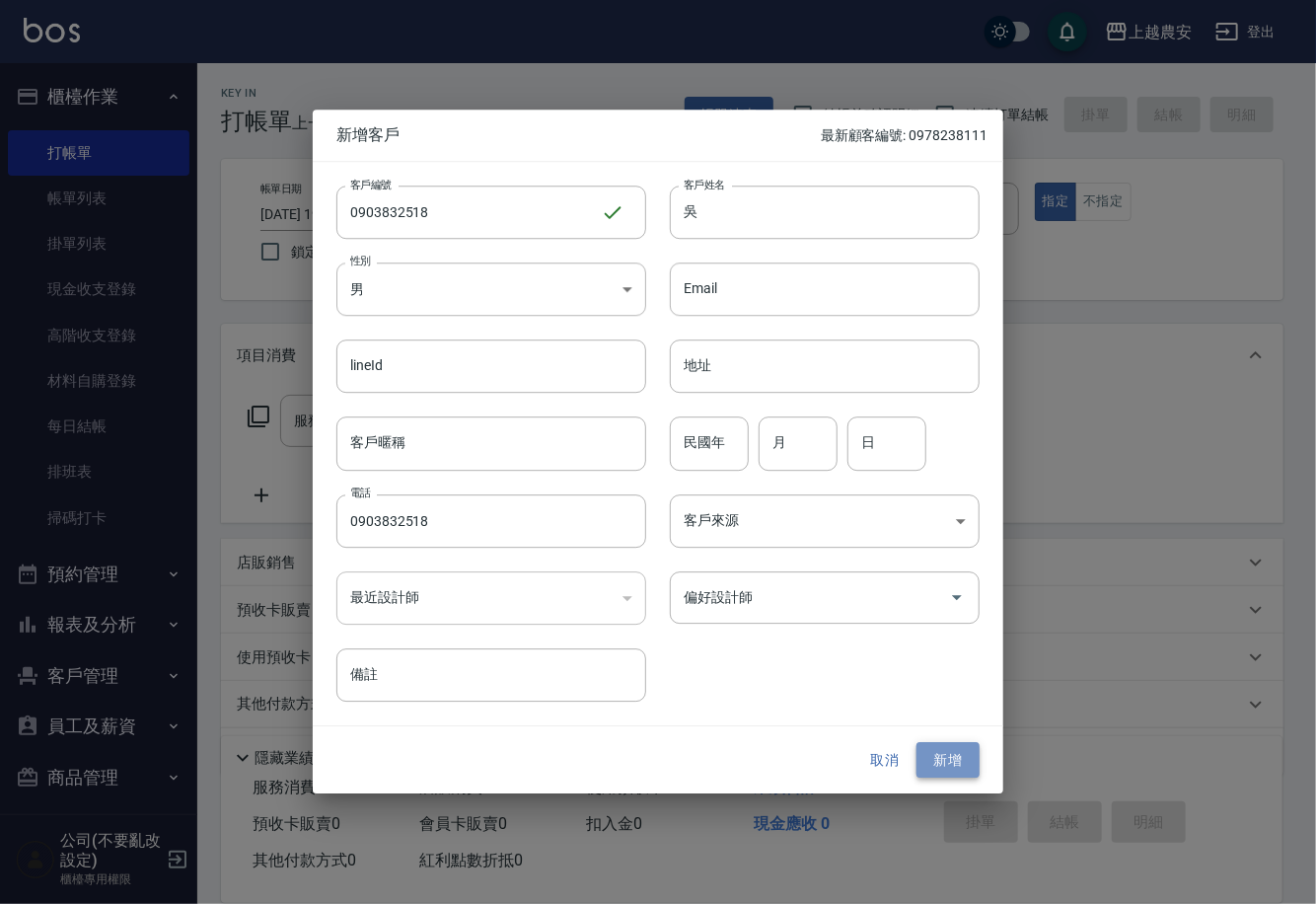 click on "新增" at bounding box center (948, 760) 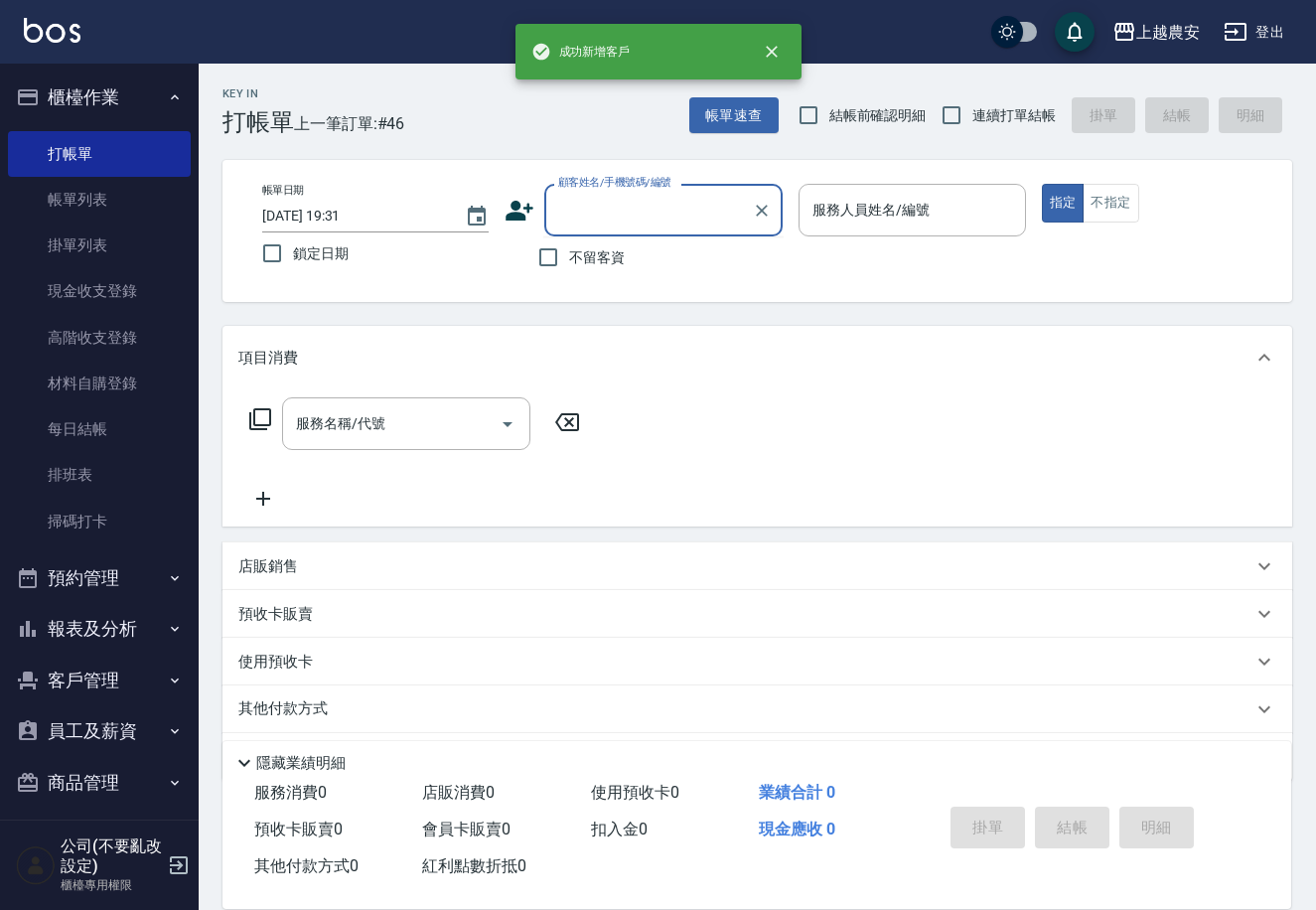 paste on "0903832518" 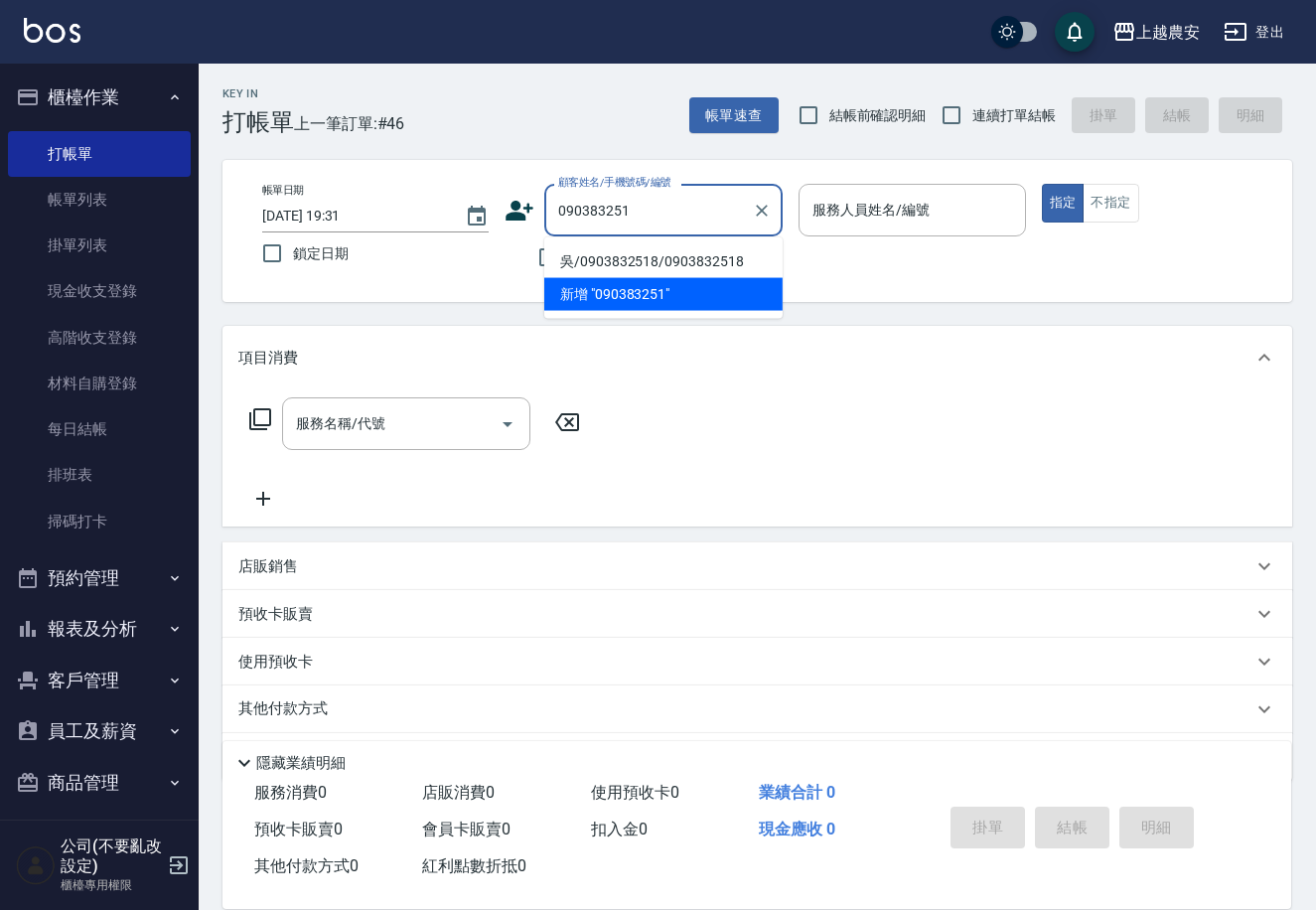 type on "吳/0903832518/0903832518" 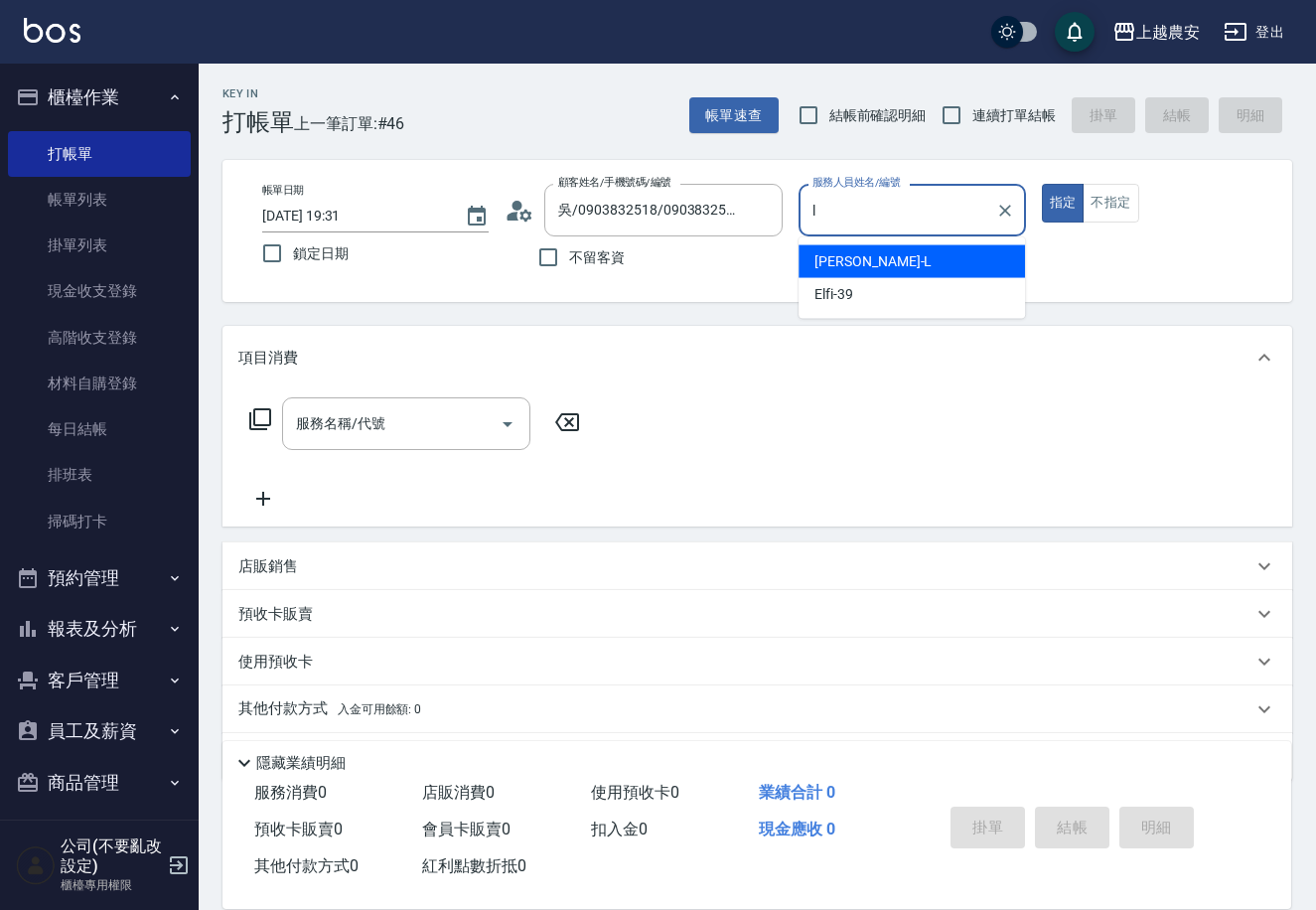type on "Lina-L" 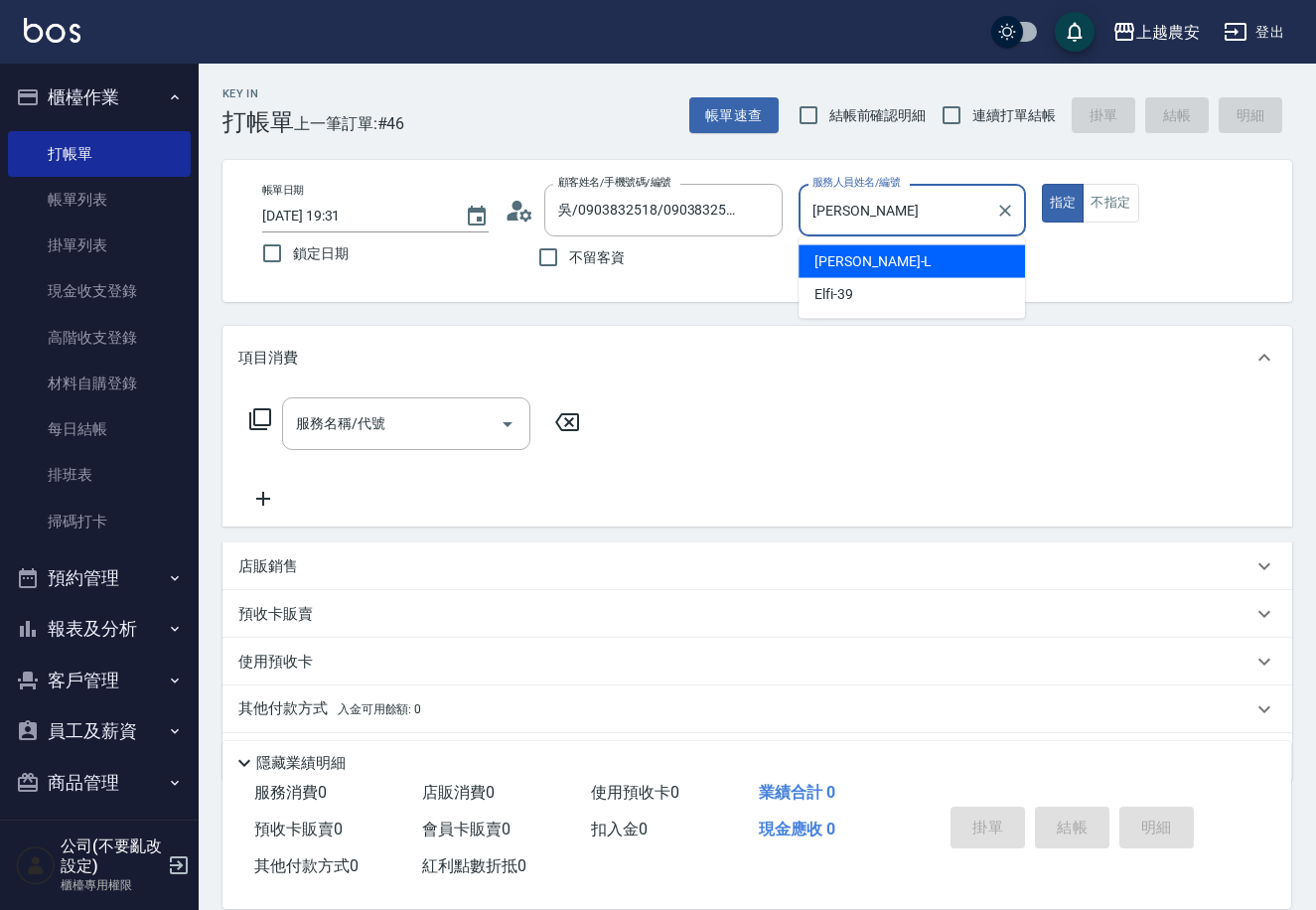 type on "true" 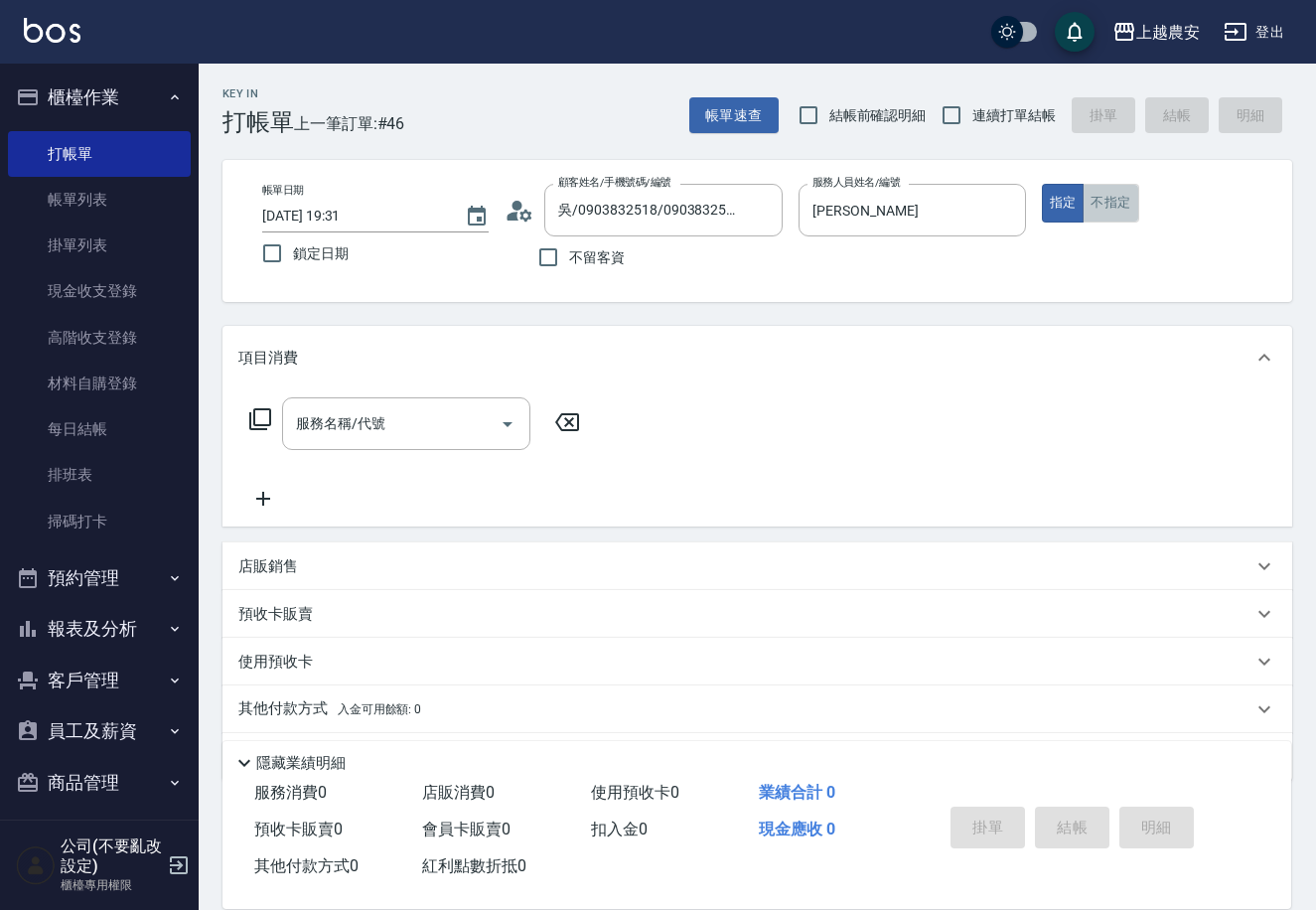 click on "不指定" at bounding box center (1110, 203) 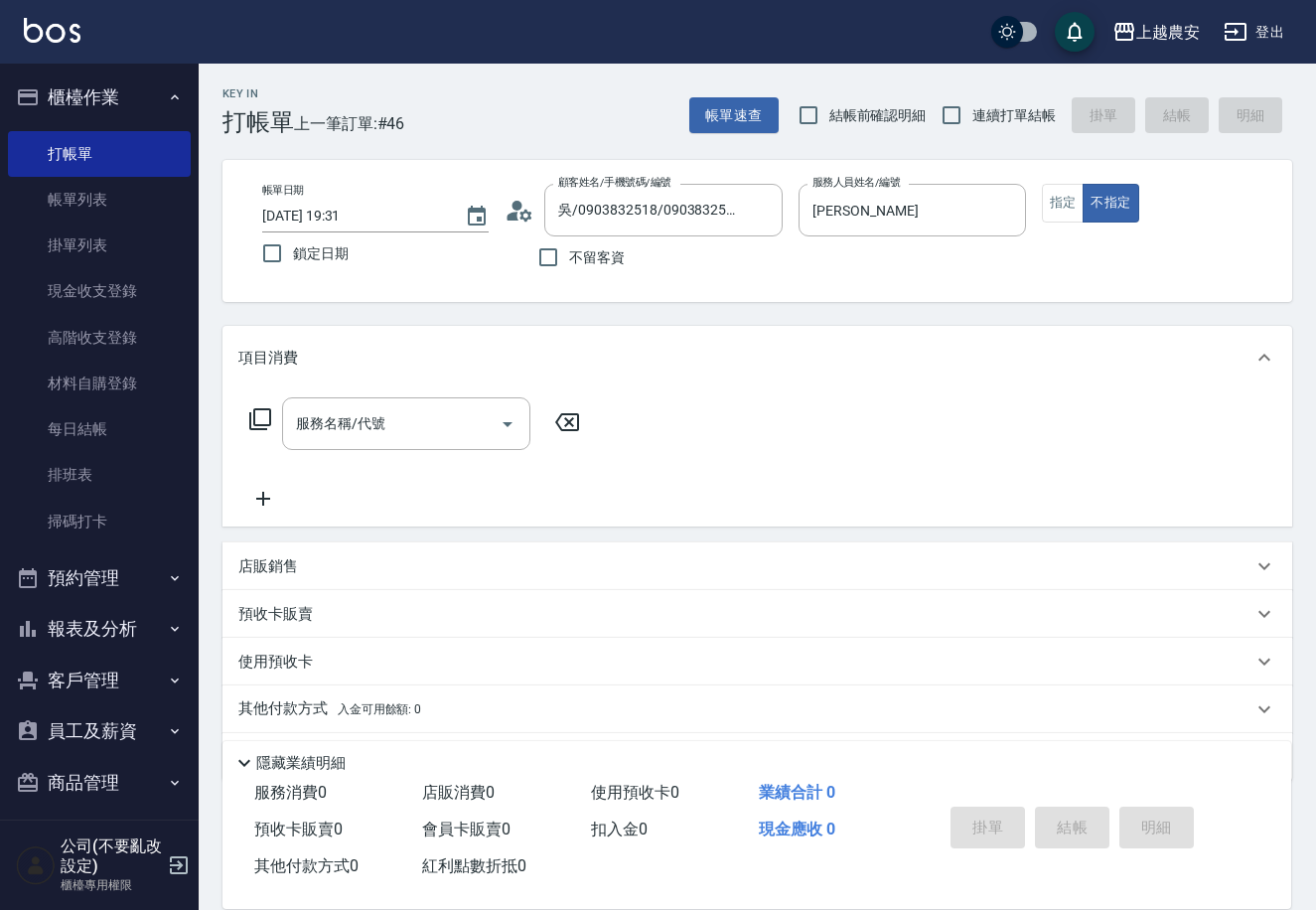 type on "false" 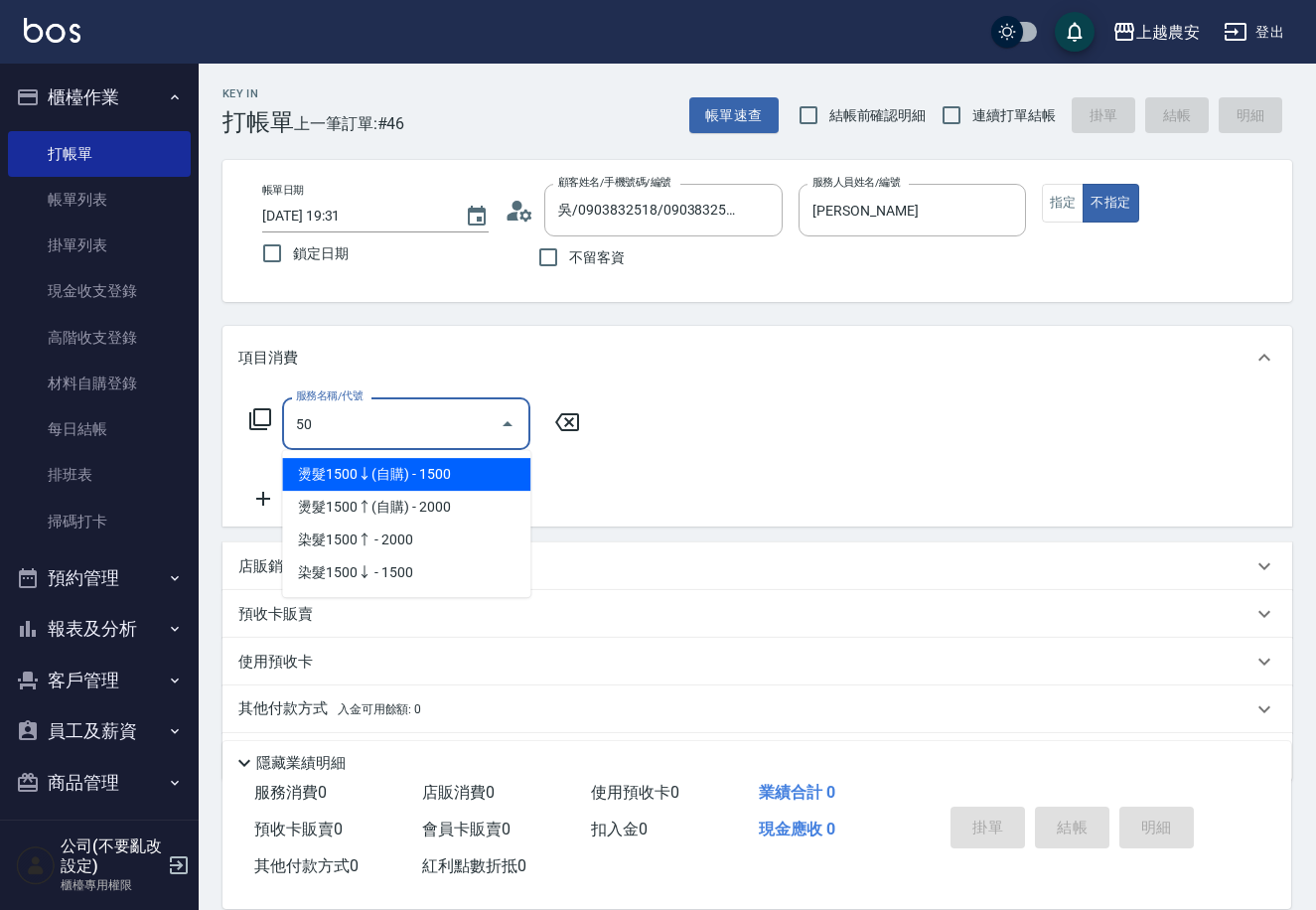 type on "5" 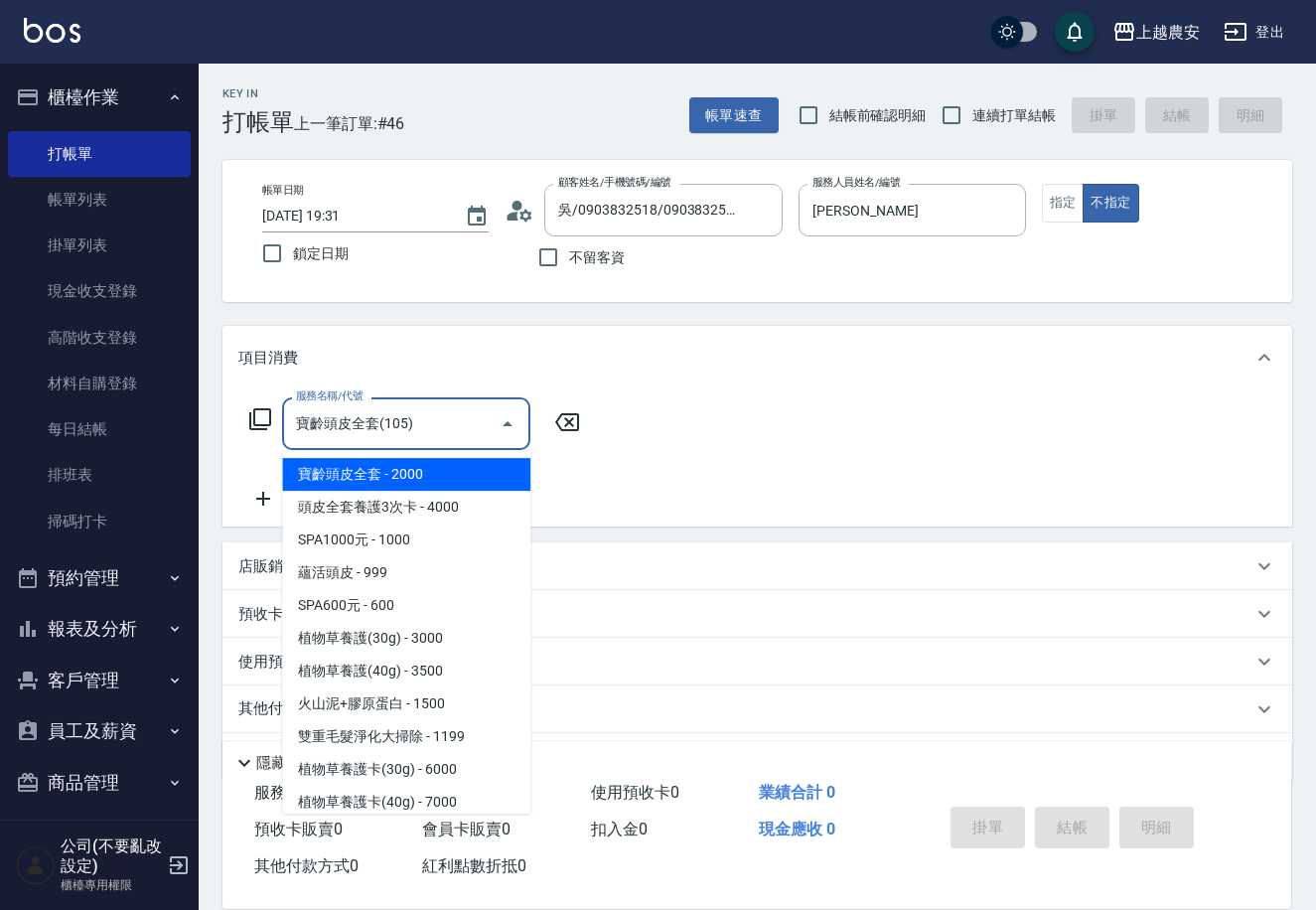 type on "寶齡頭皮全套(105)" 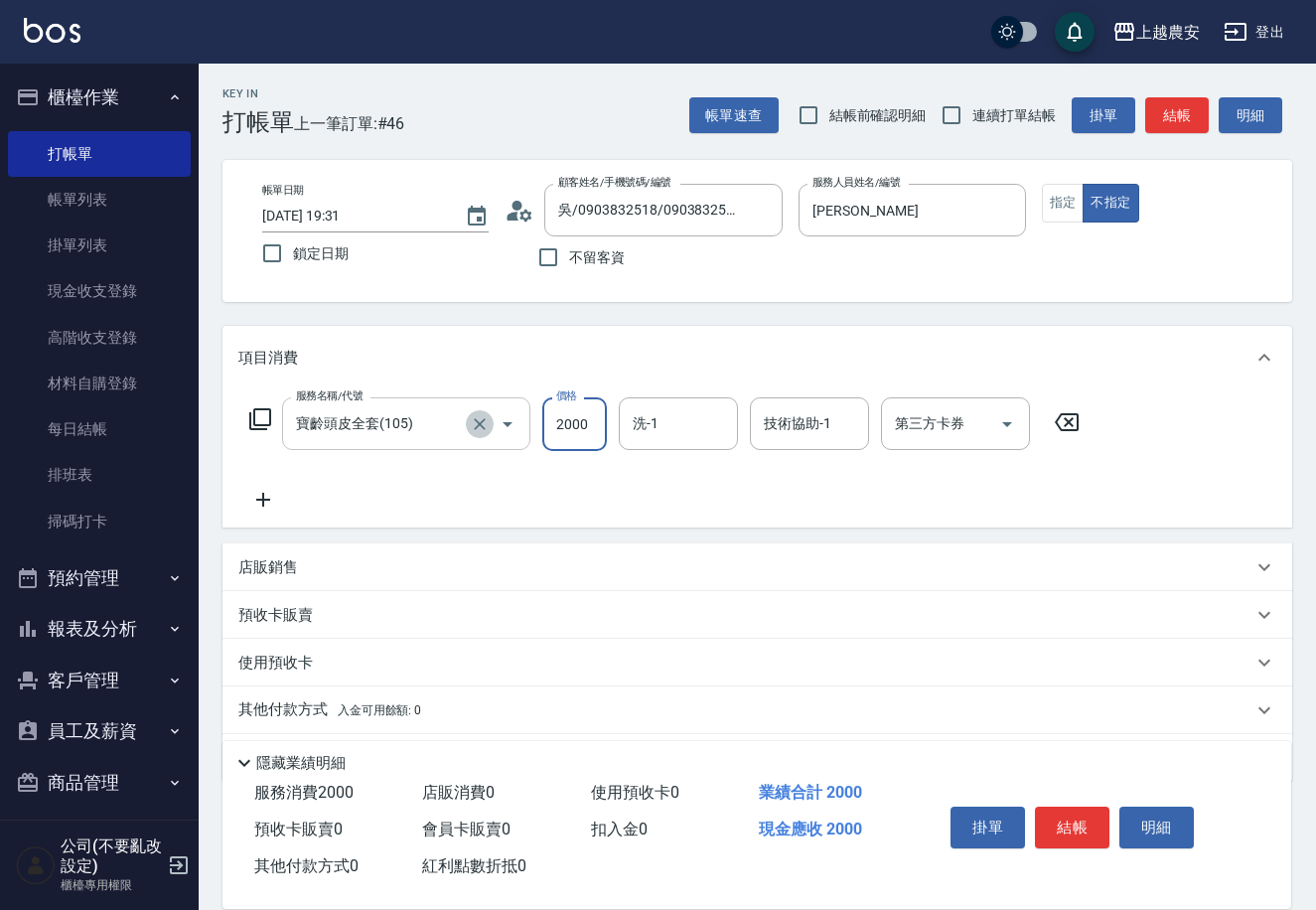 click at bounding box center (480, 424) 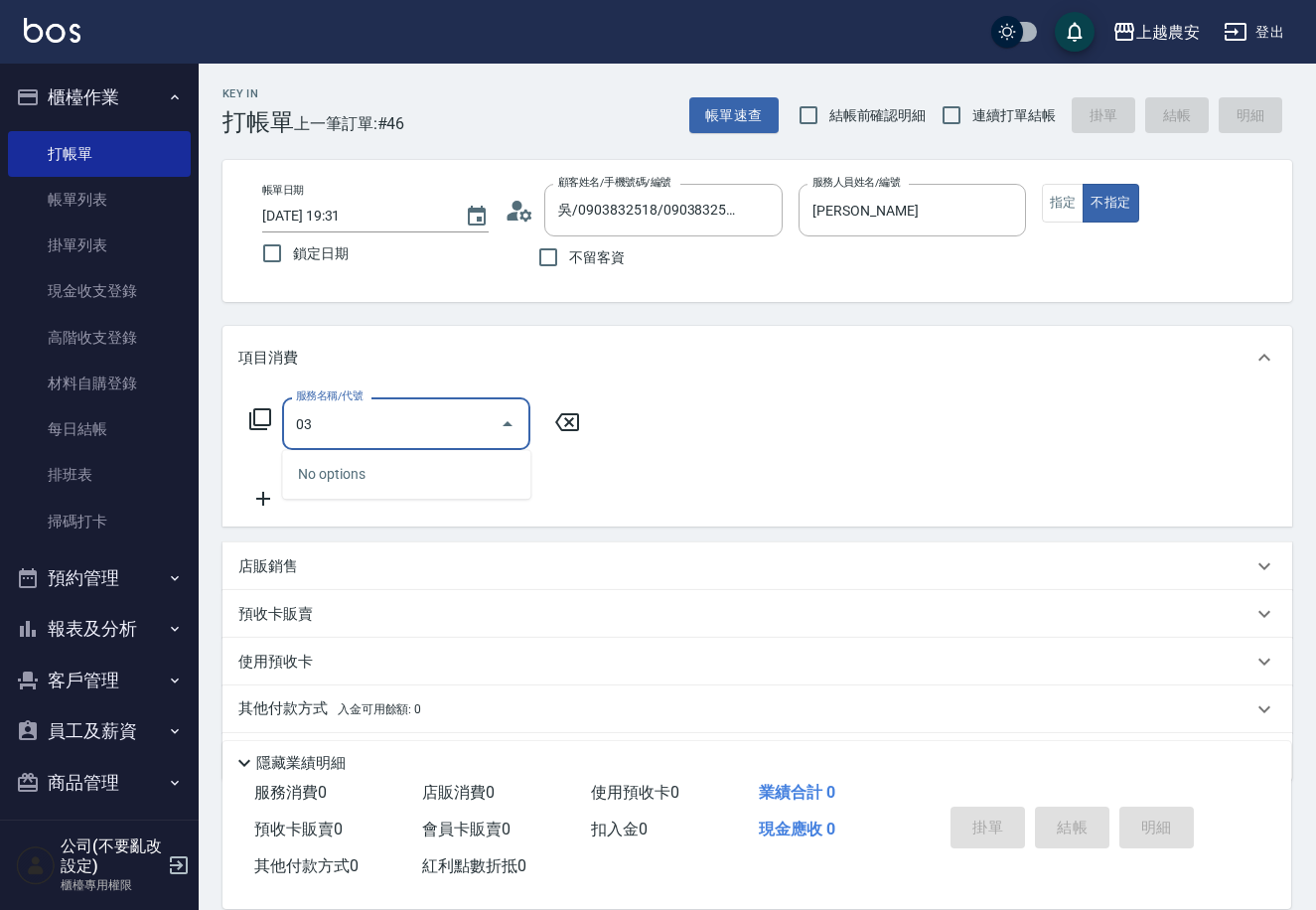 type on "0" 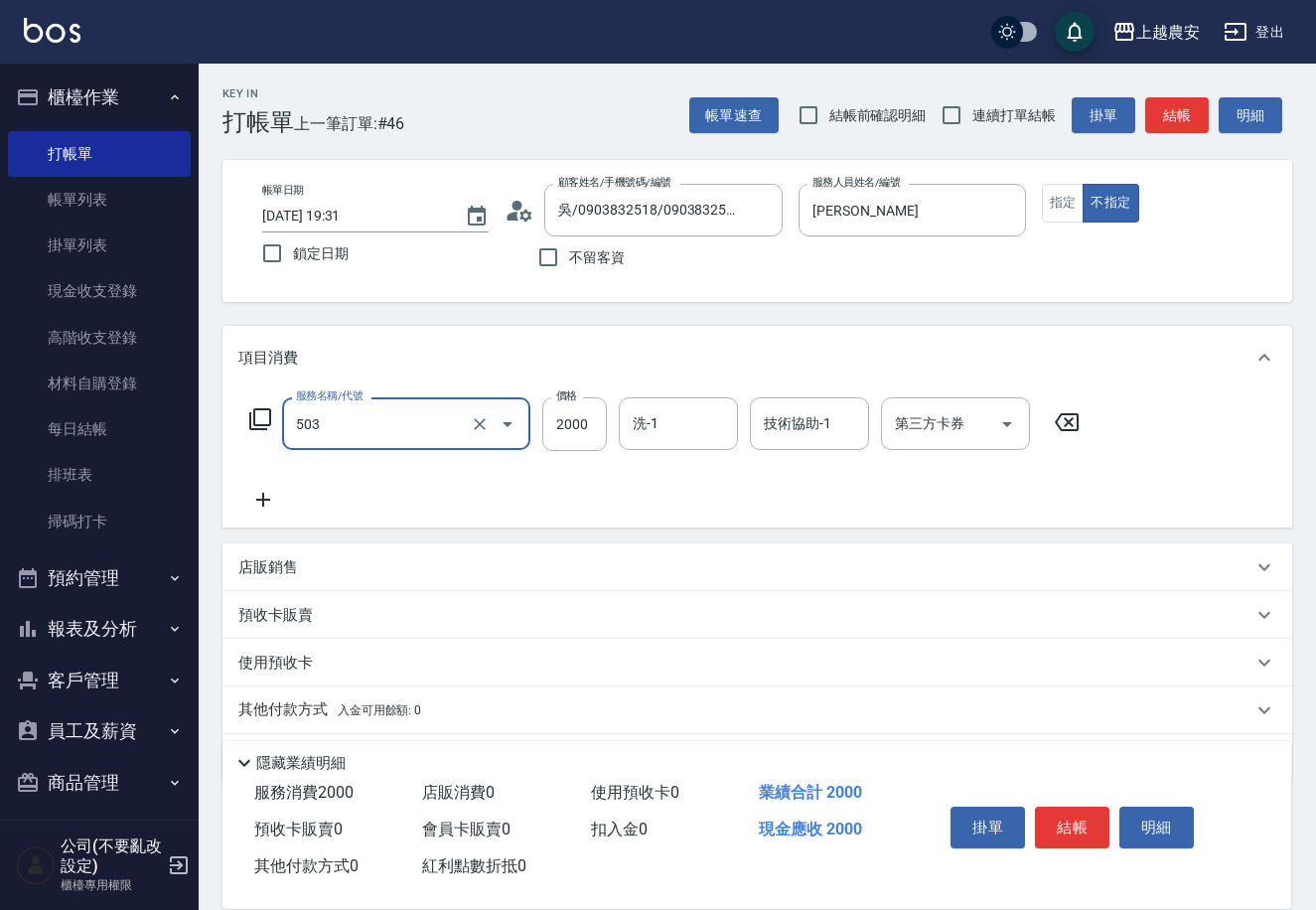 type on "染髮1500↑(503)" 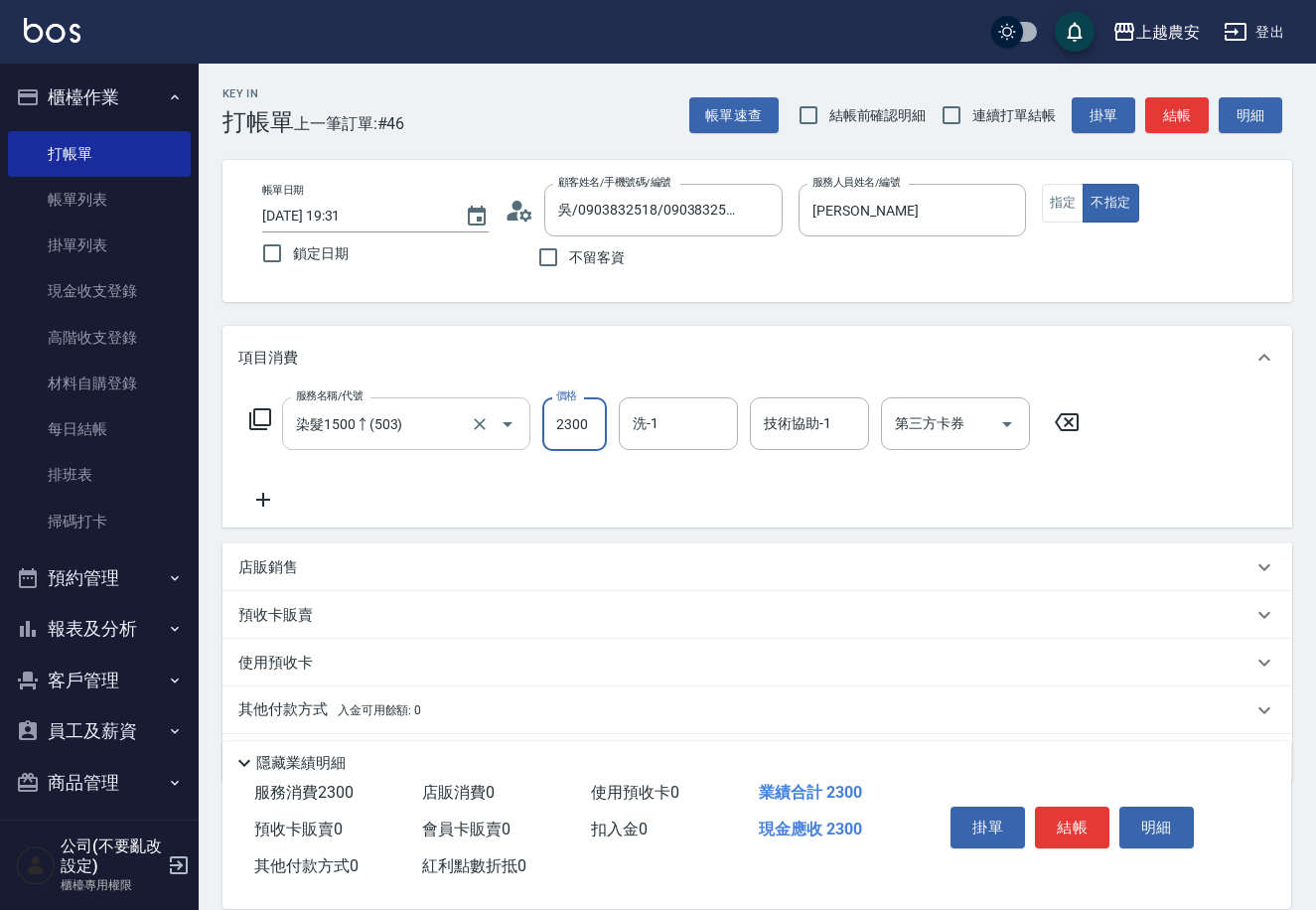type on "2300" 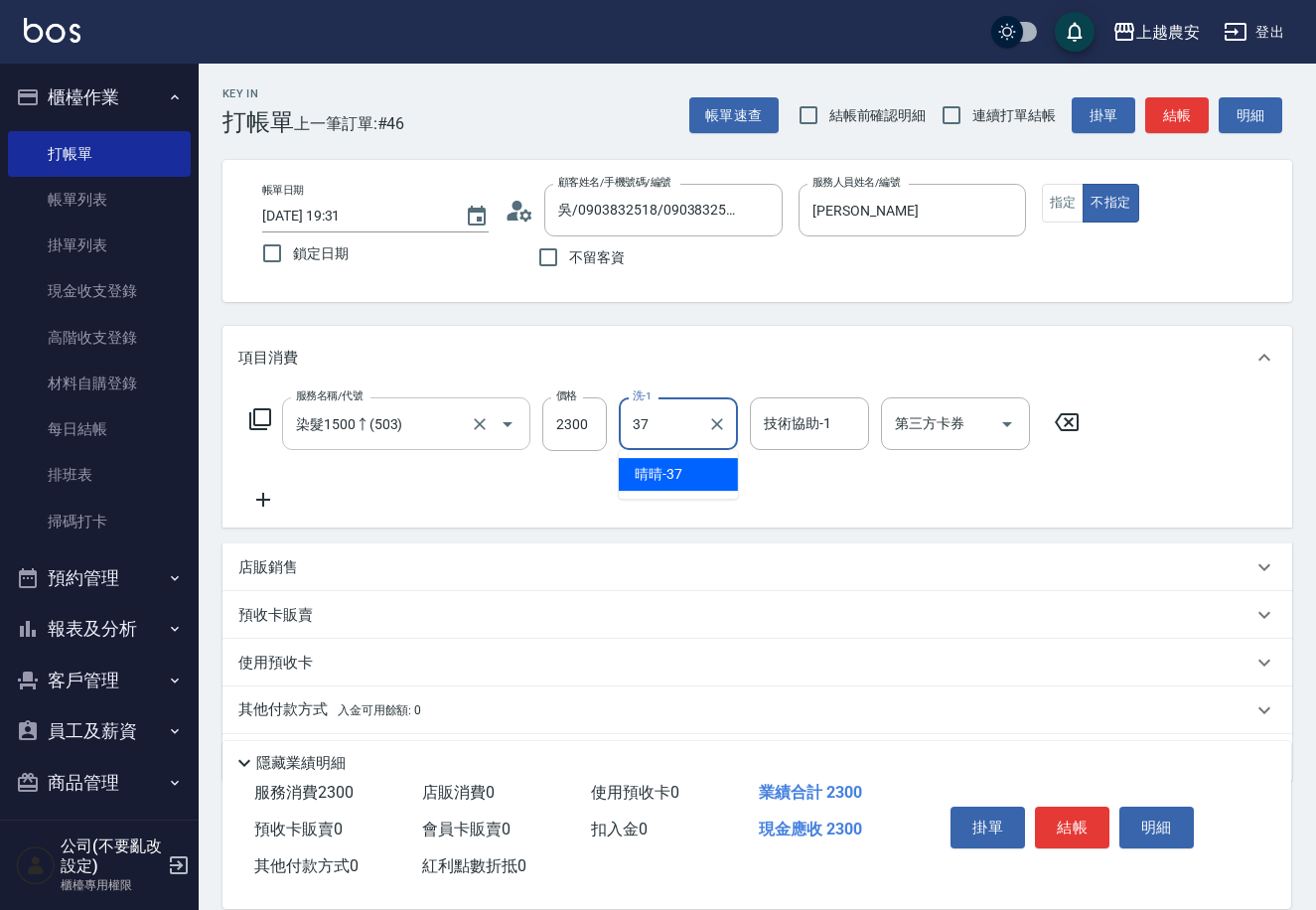 type on "晴晴-37" 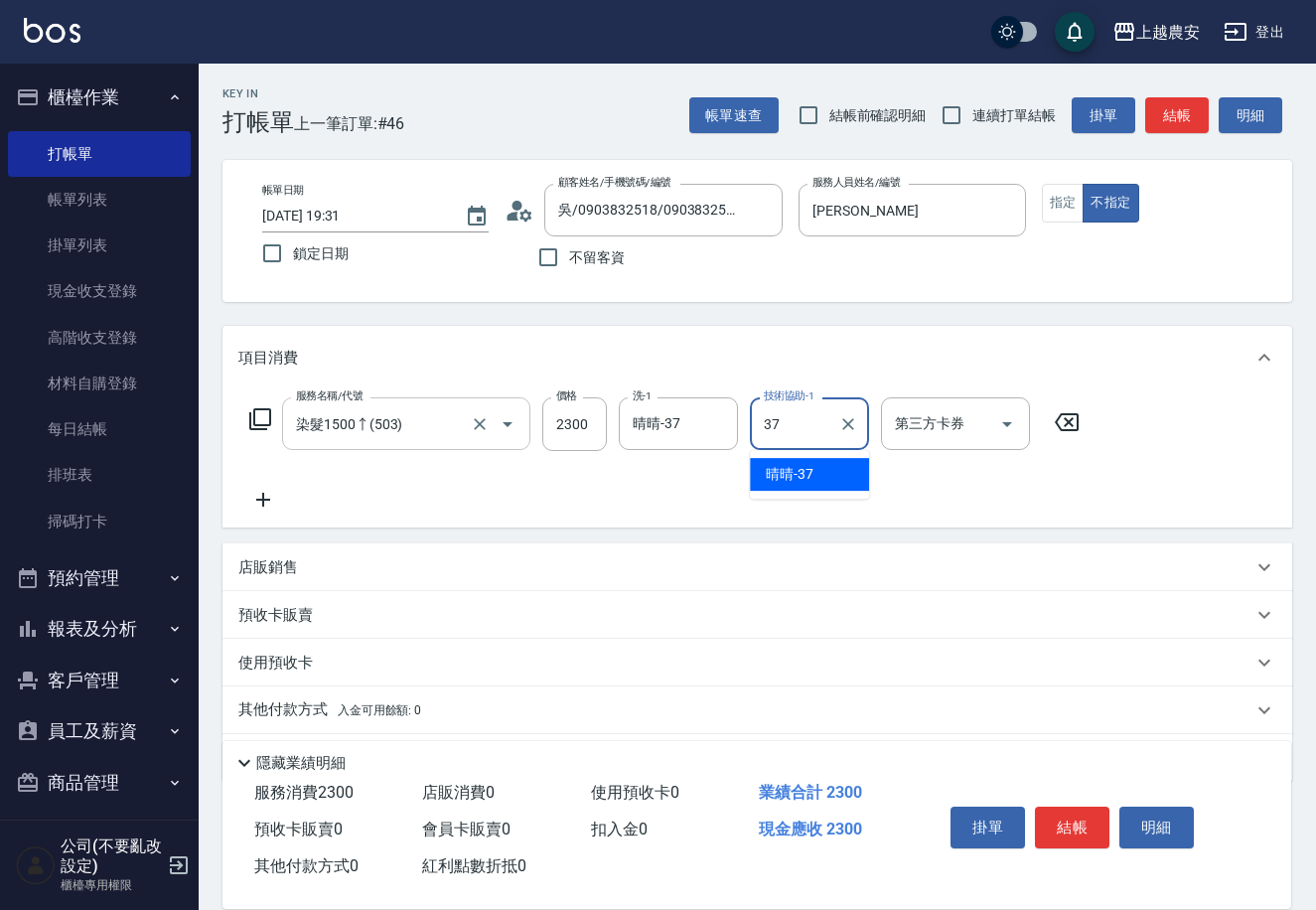 type on "晴晴-37" 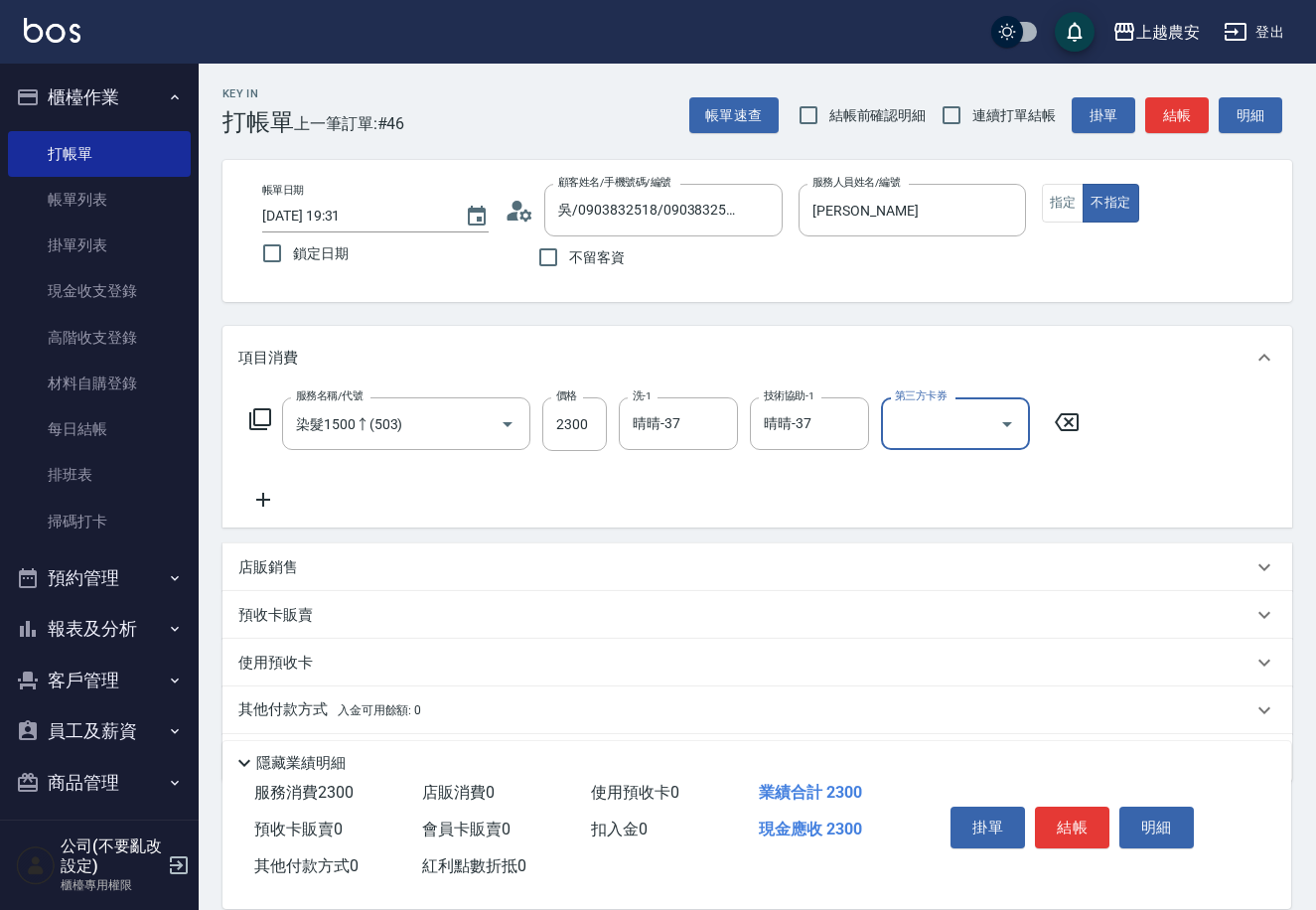 drag, startPoint x: 1075, startPoint y: 823, endPoint x: 983, endPoint y: 801, distance: 94.59387 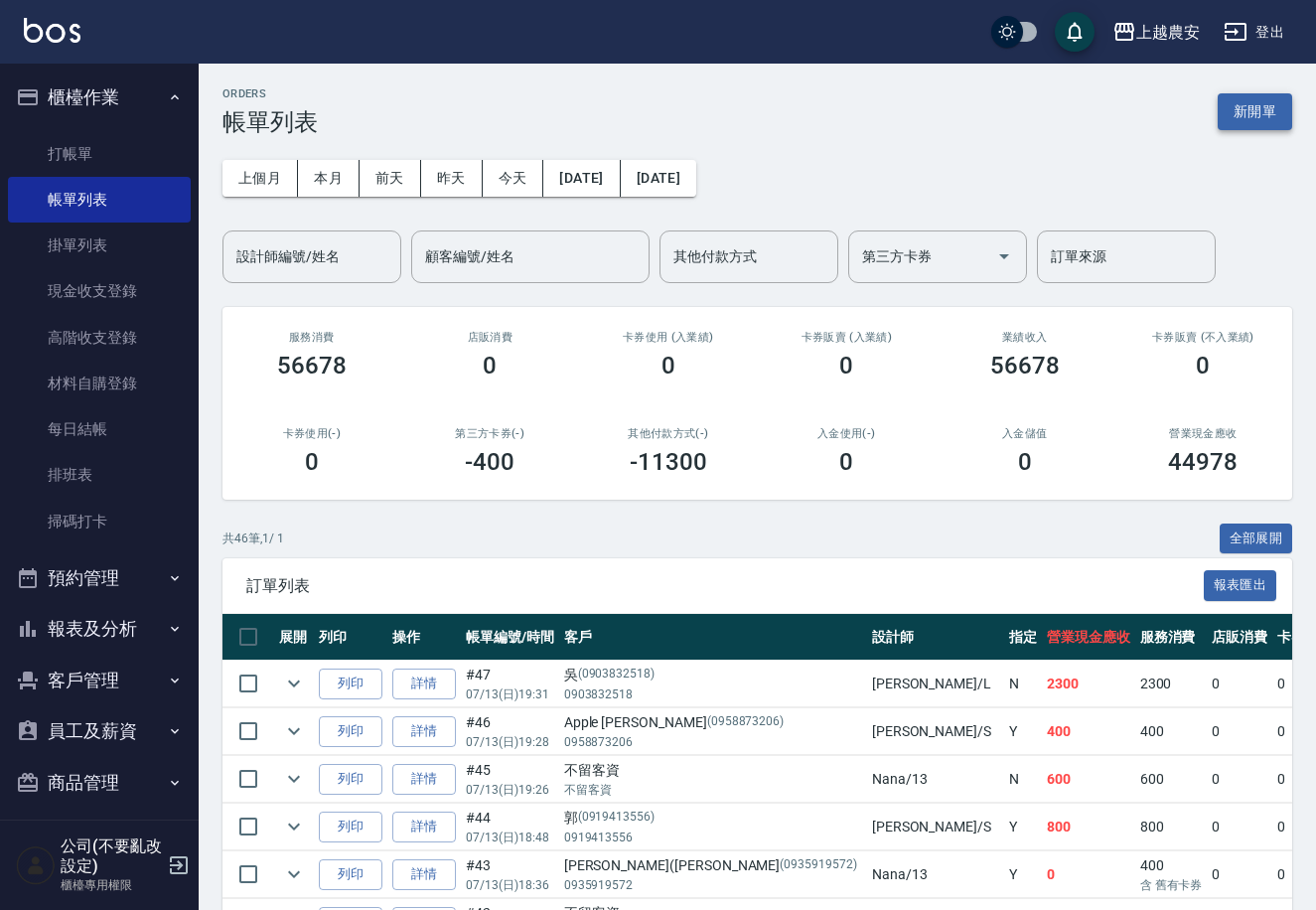 click on "新開單" at bounding box center (1254, 111) 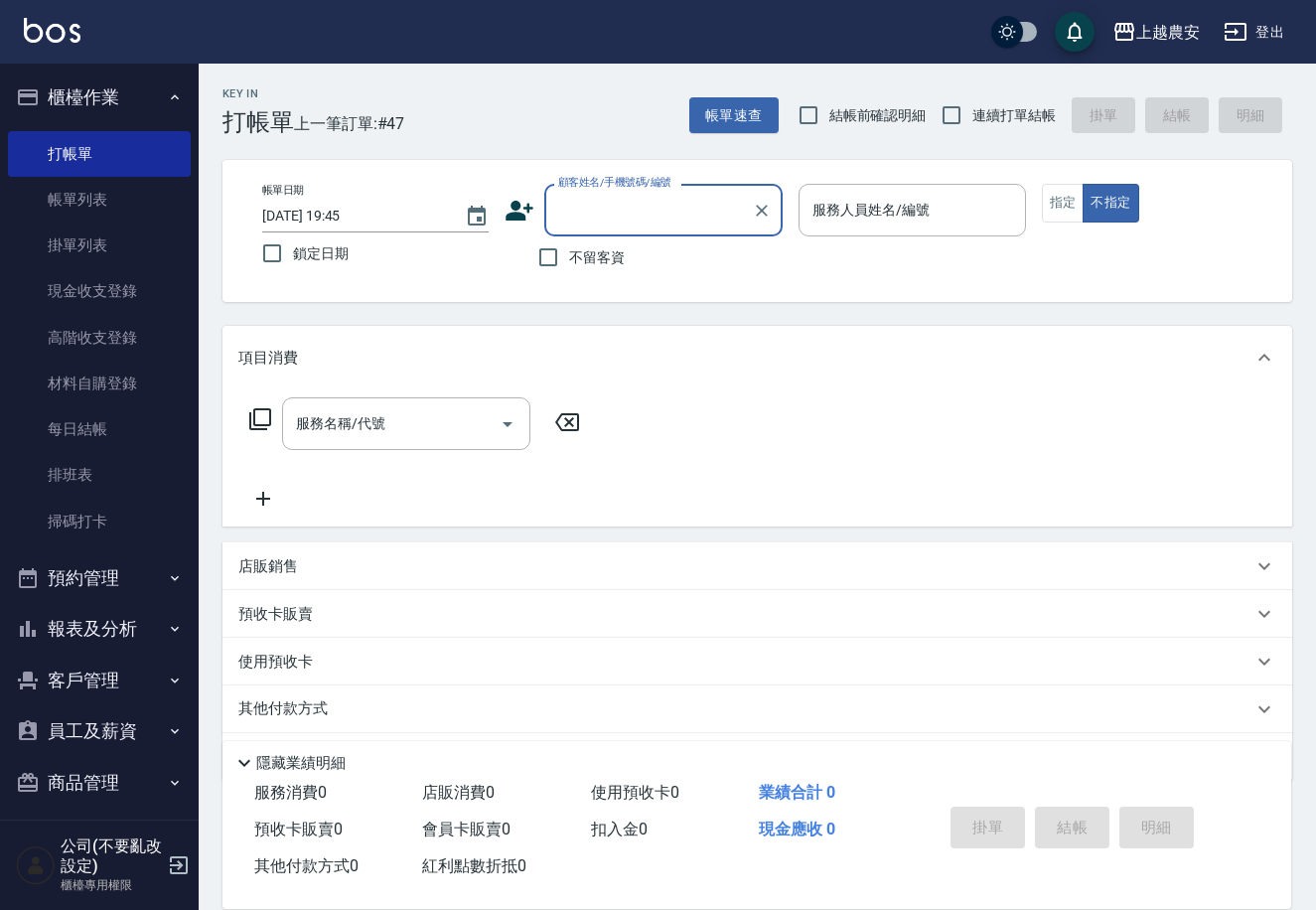 type on "q" 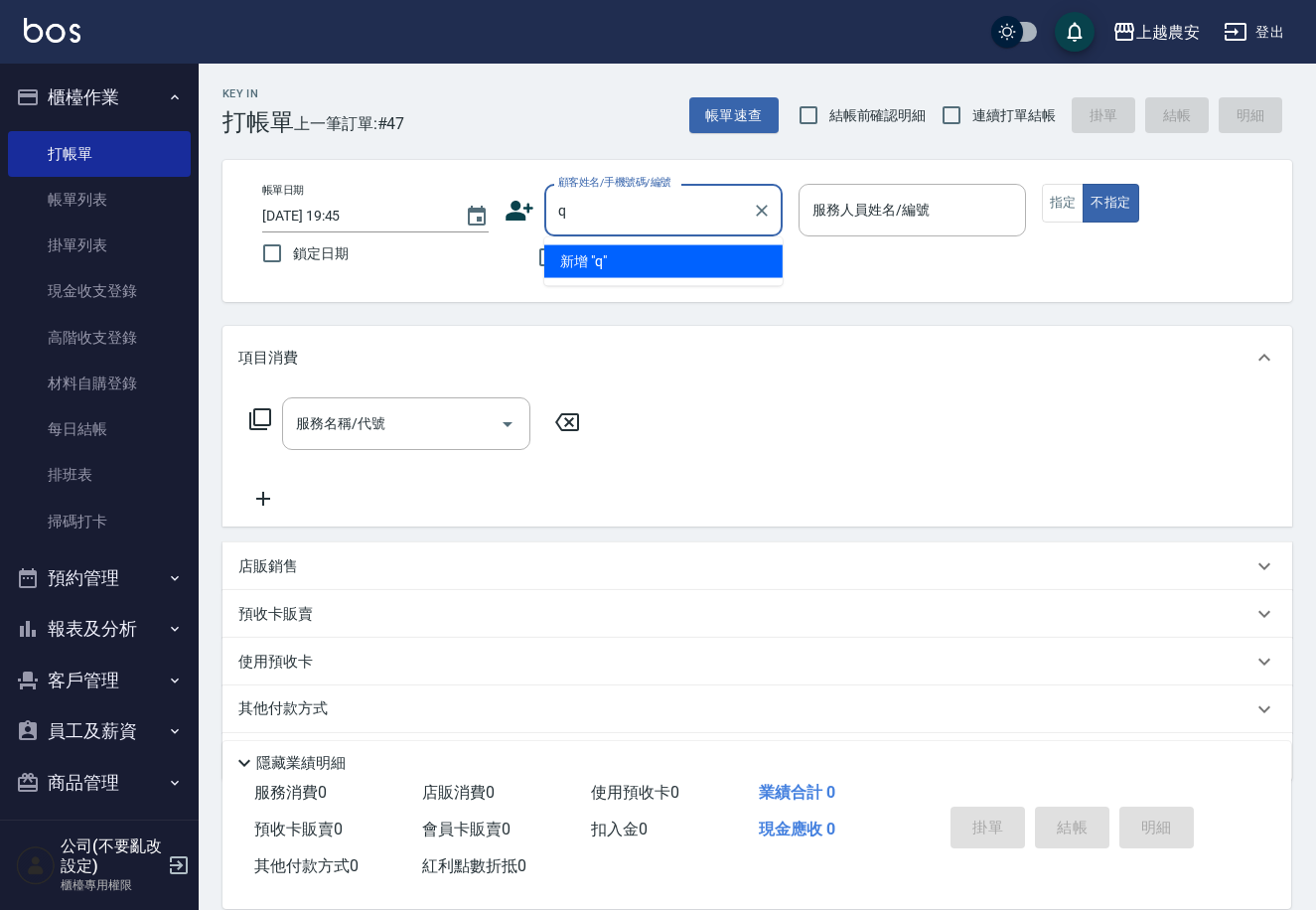 scroll, scrollTop: 58, scrollLeft: 0, axis: vertical 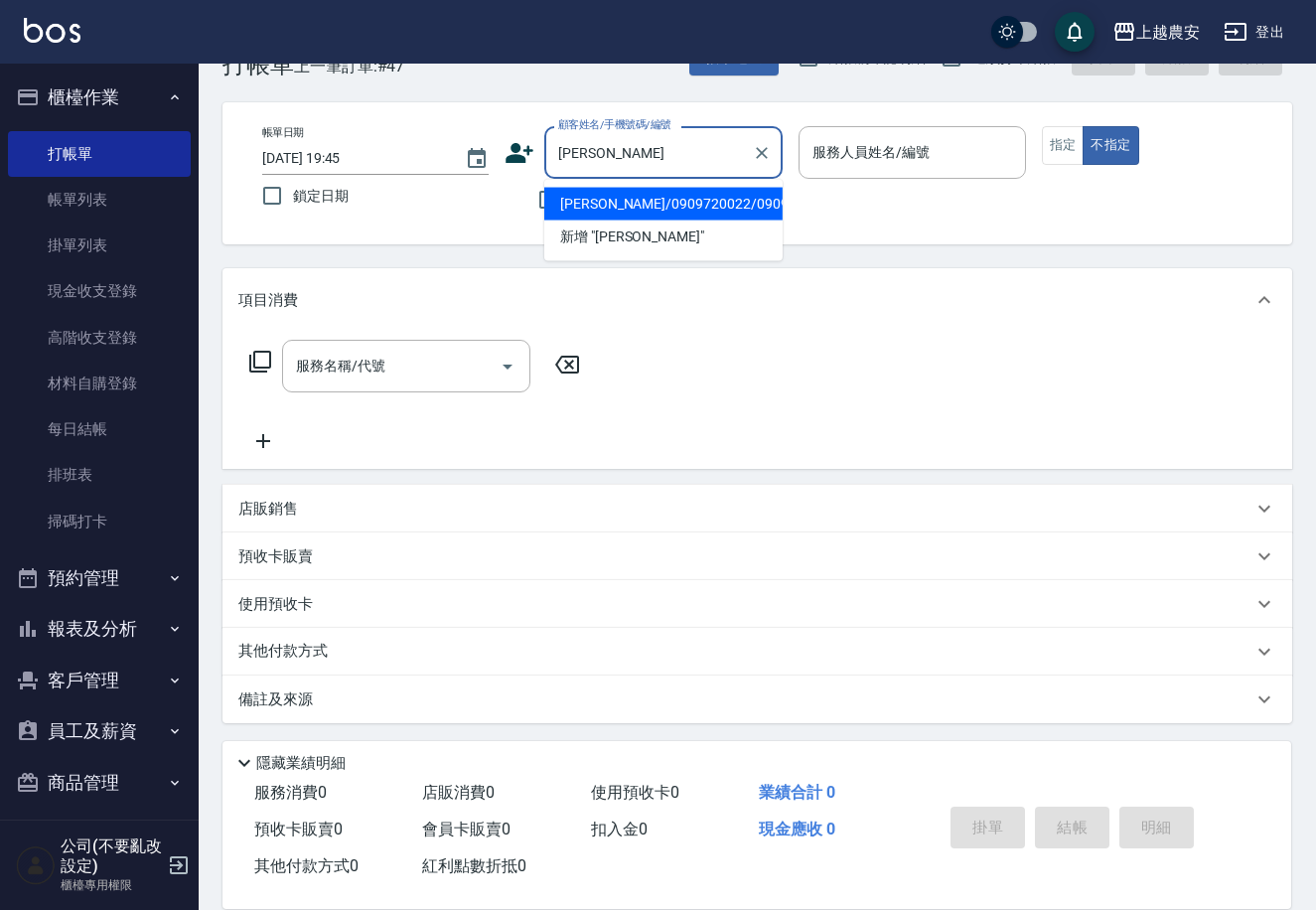 click on "潘依玲/0909720022/0909720022" at bounding box center [663, 204] 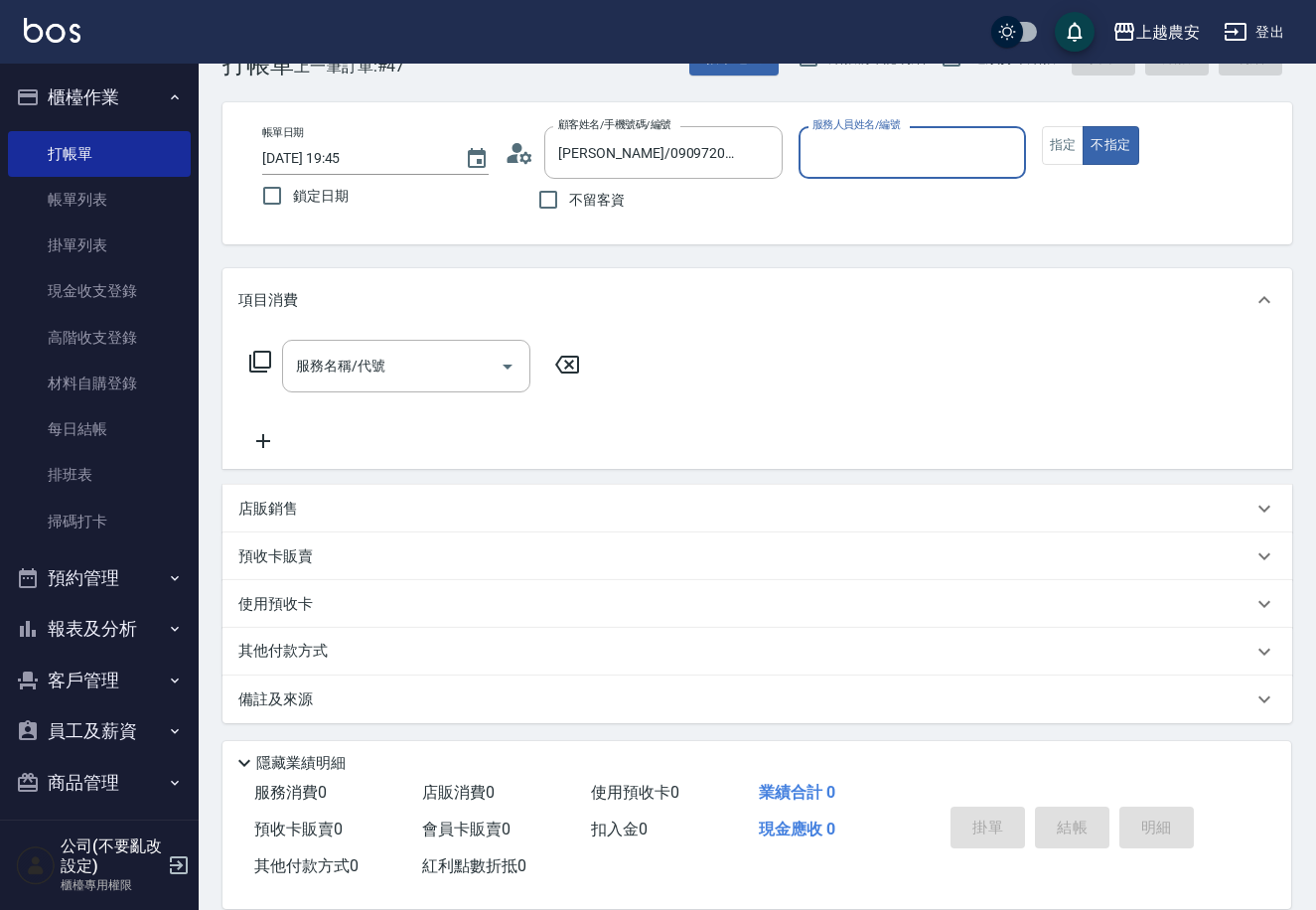 type on "Lina-L" 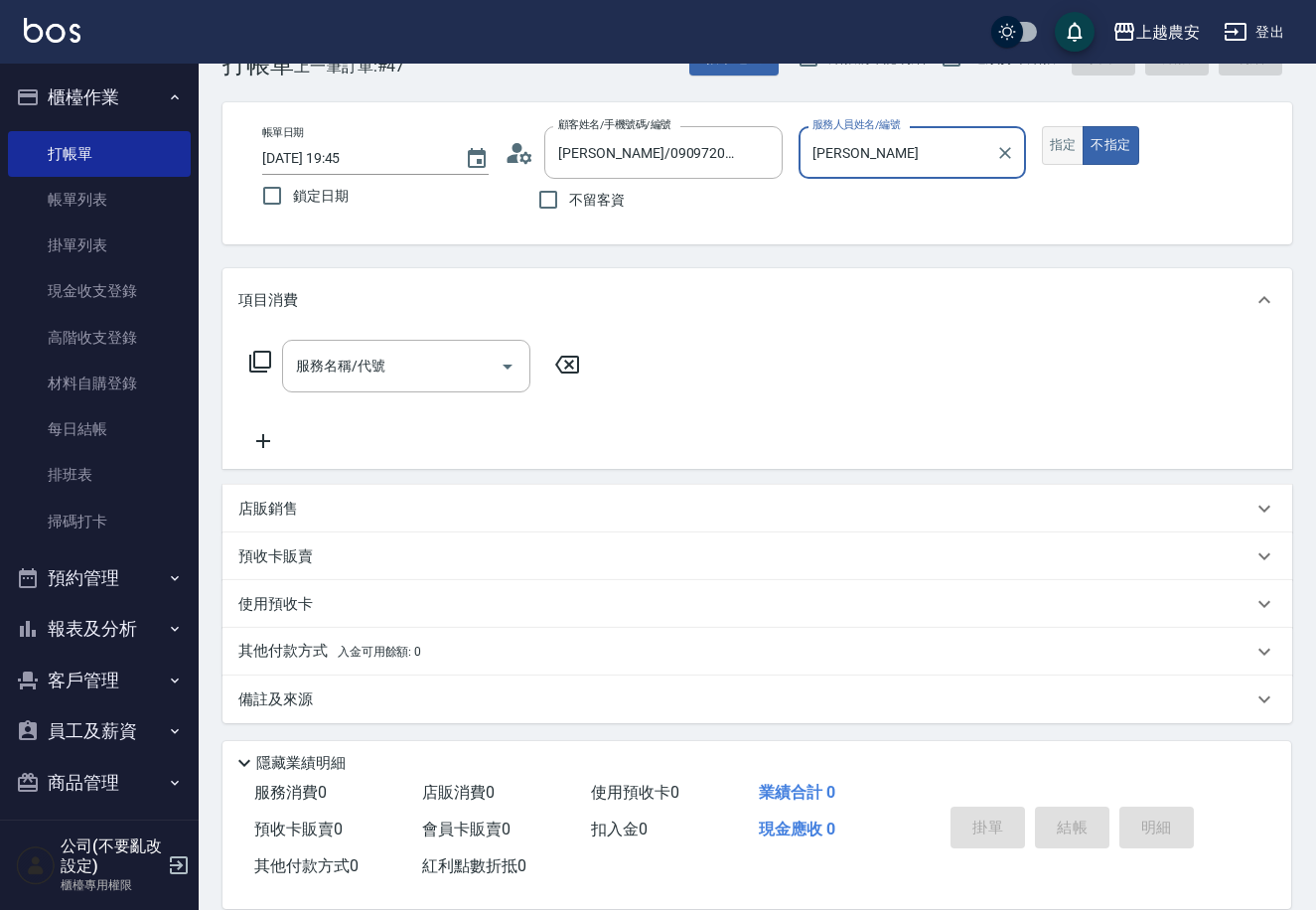 click on "指定" at bounding box center [1063, 145] 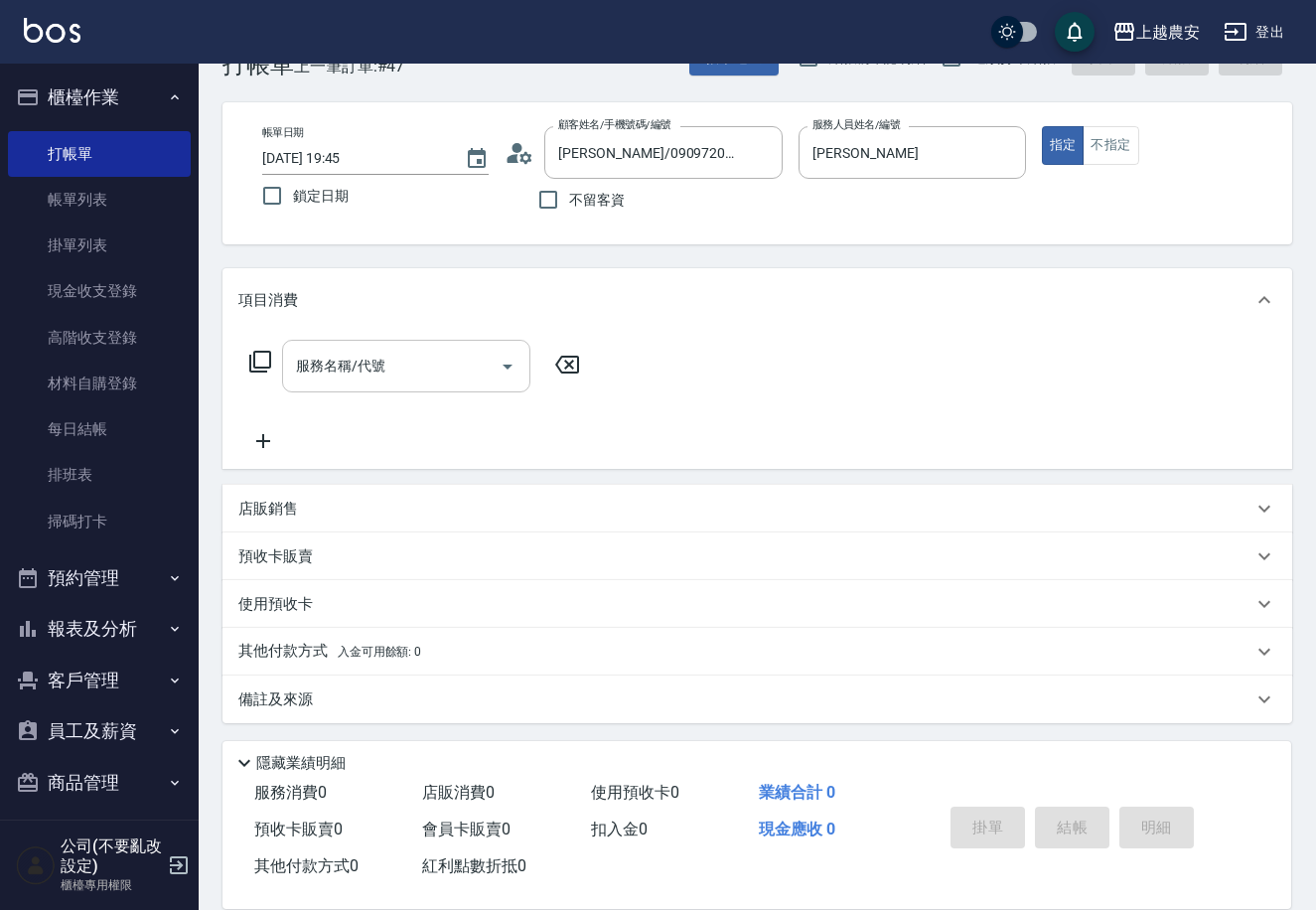 click on "服務名稱/代號 服務名稱/代號" at bounding box center (406, 366) 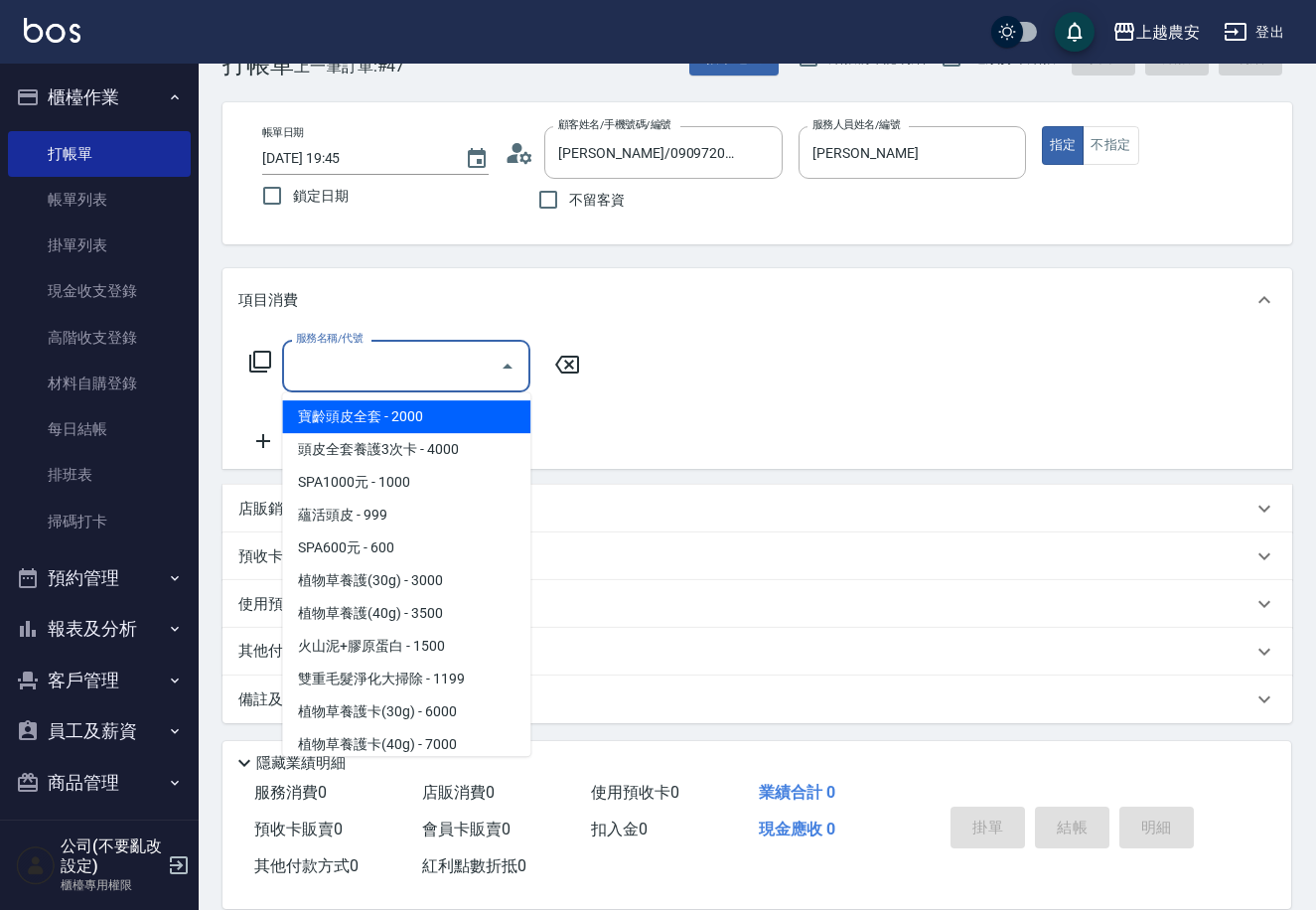 click 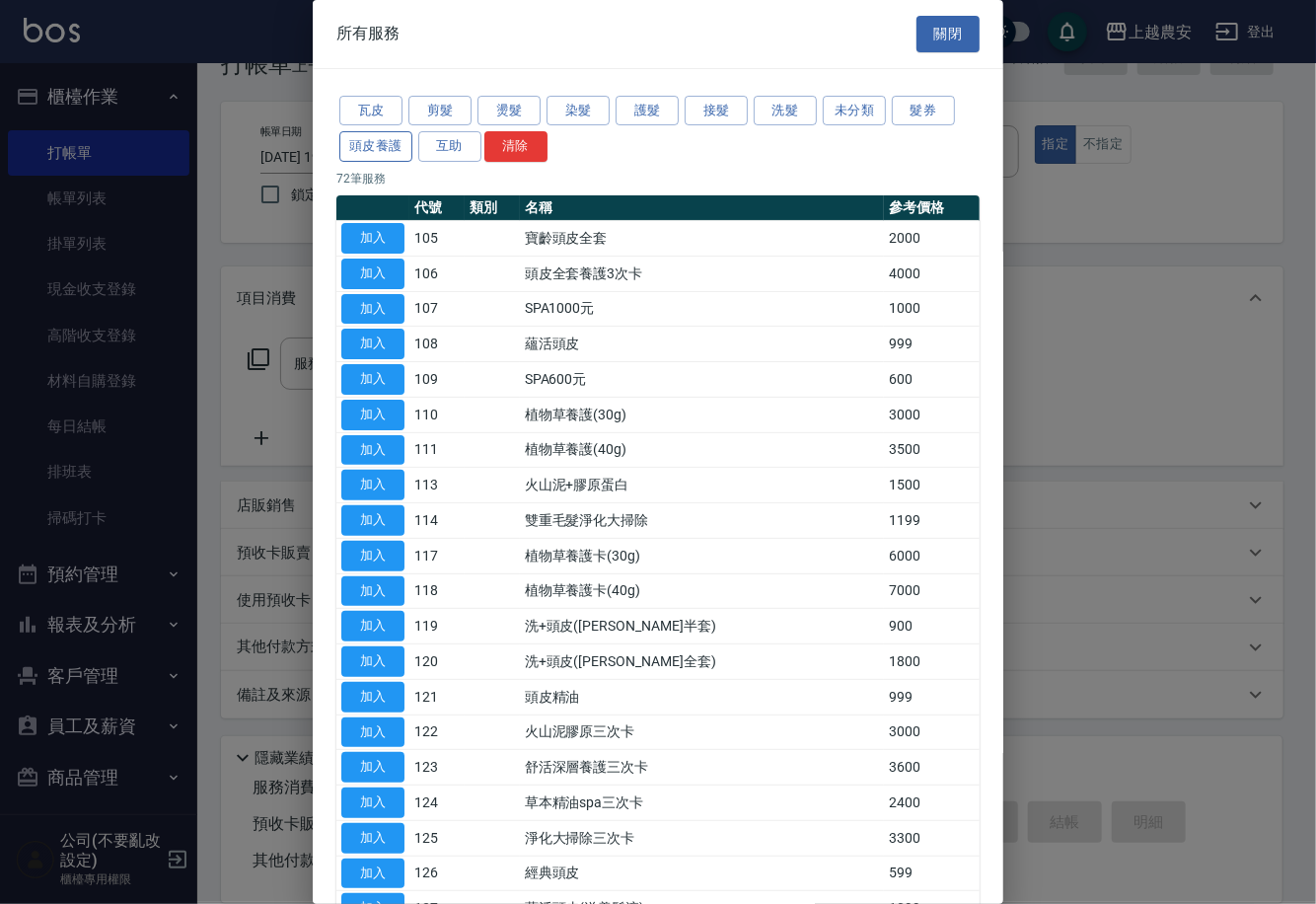 click on "頭皮養護" at bounding box center (376, 146) 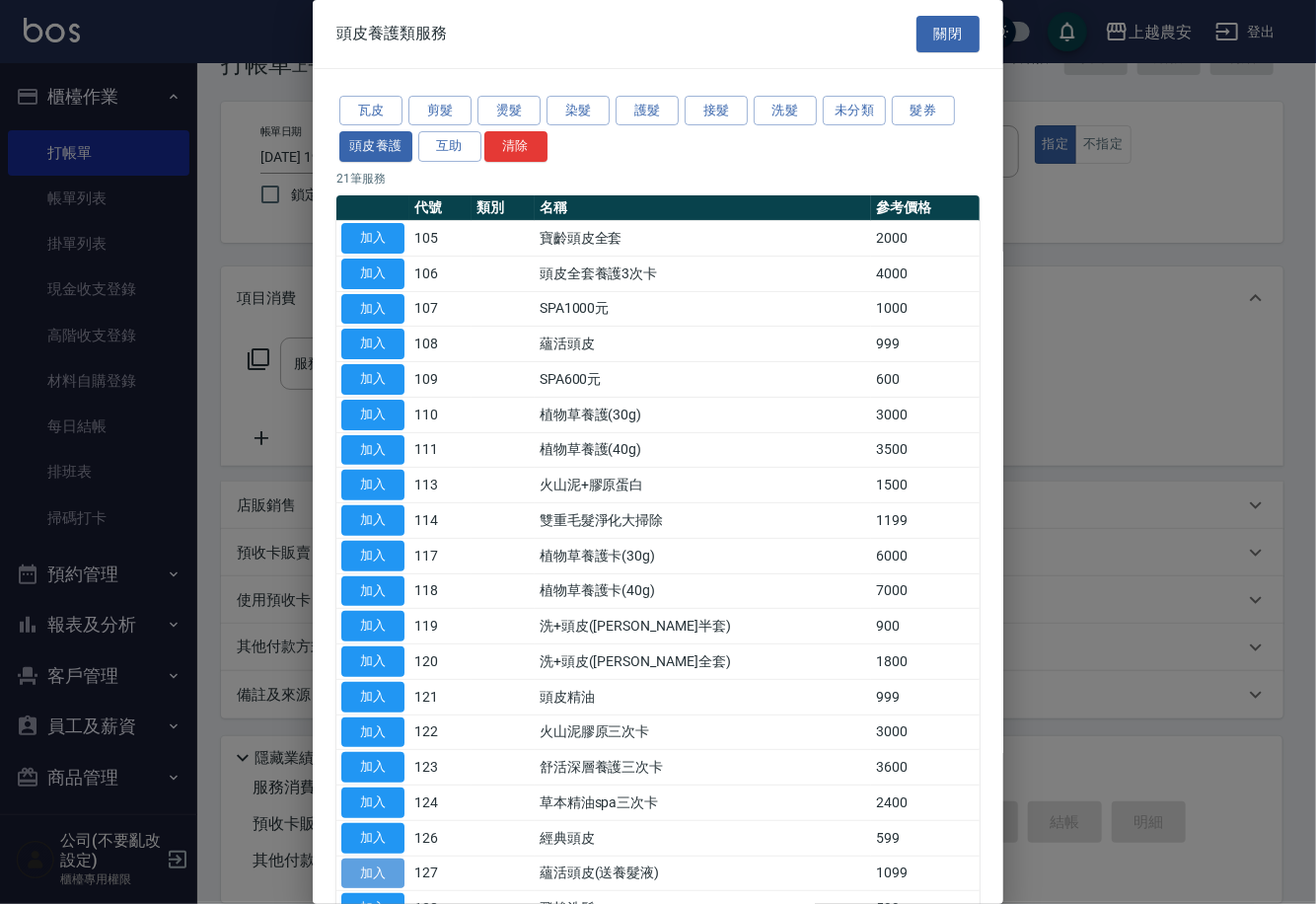 click on "加入" at bounding box center [373, 873] 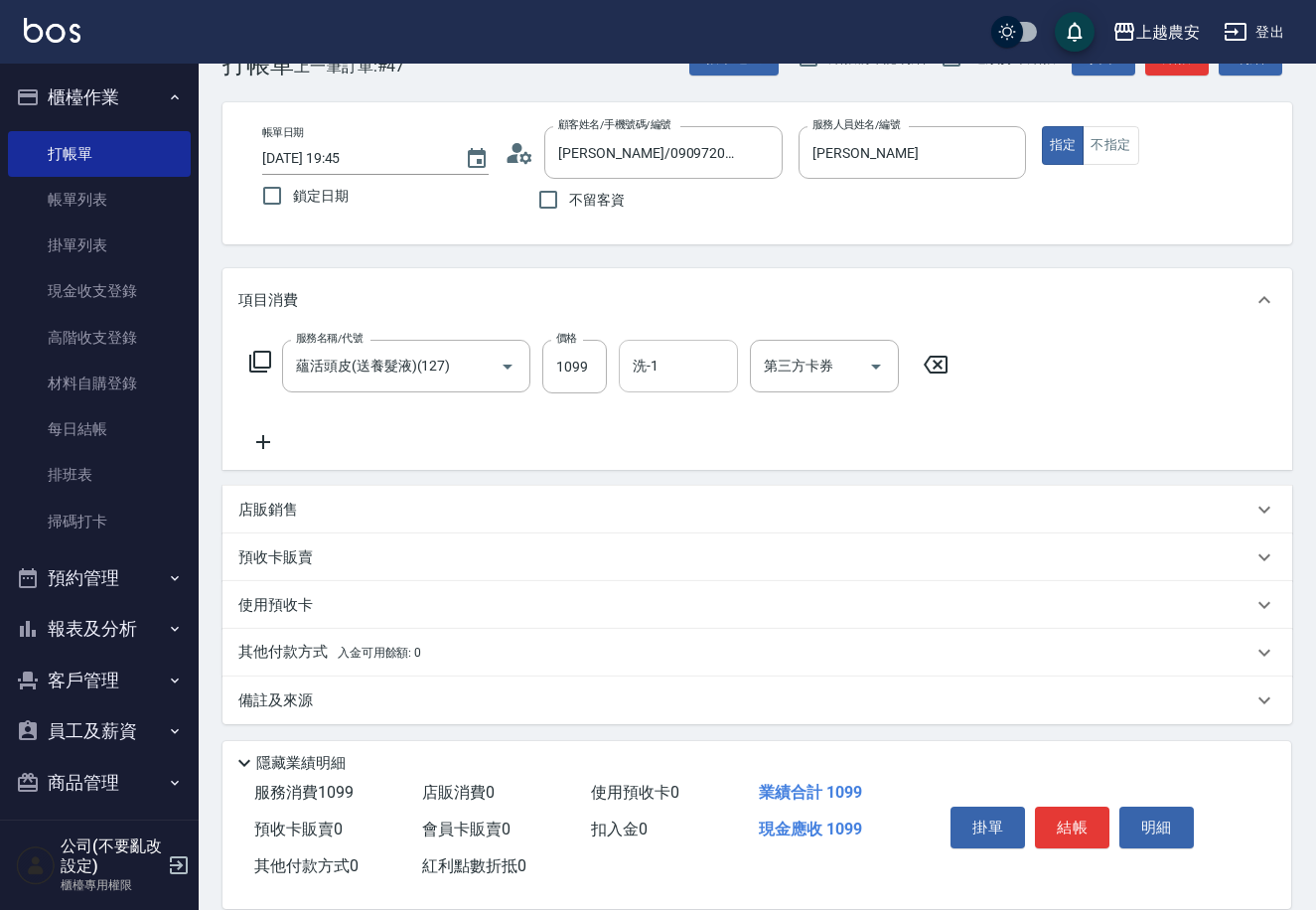 click on "洗-1" at bounding box center [678, 366] 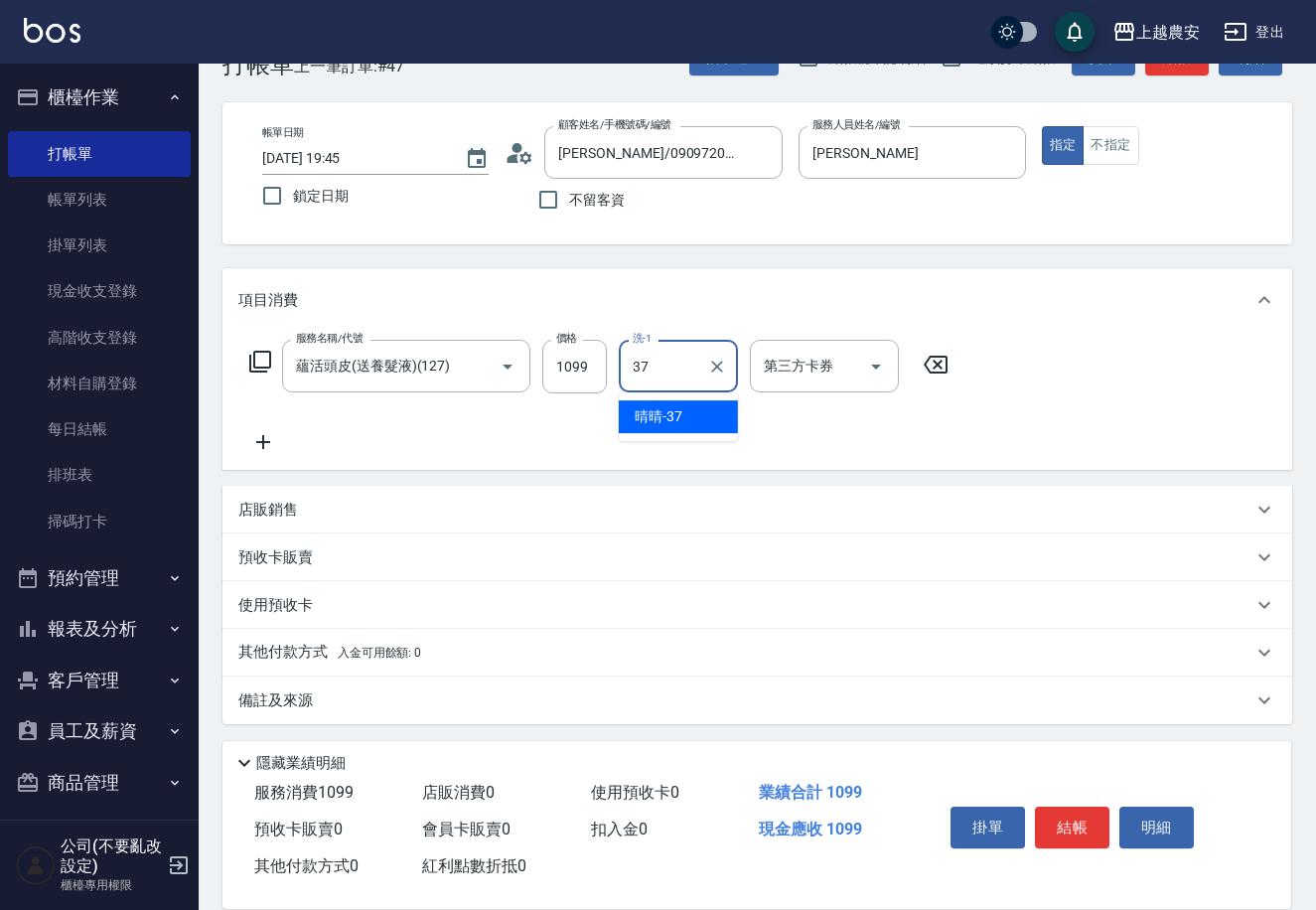 type on "晴晴-37" 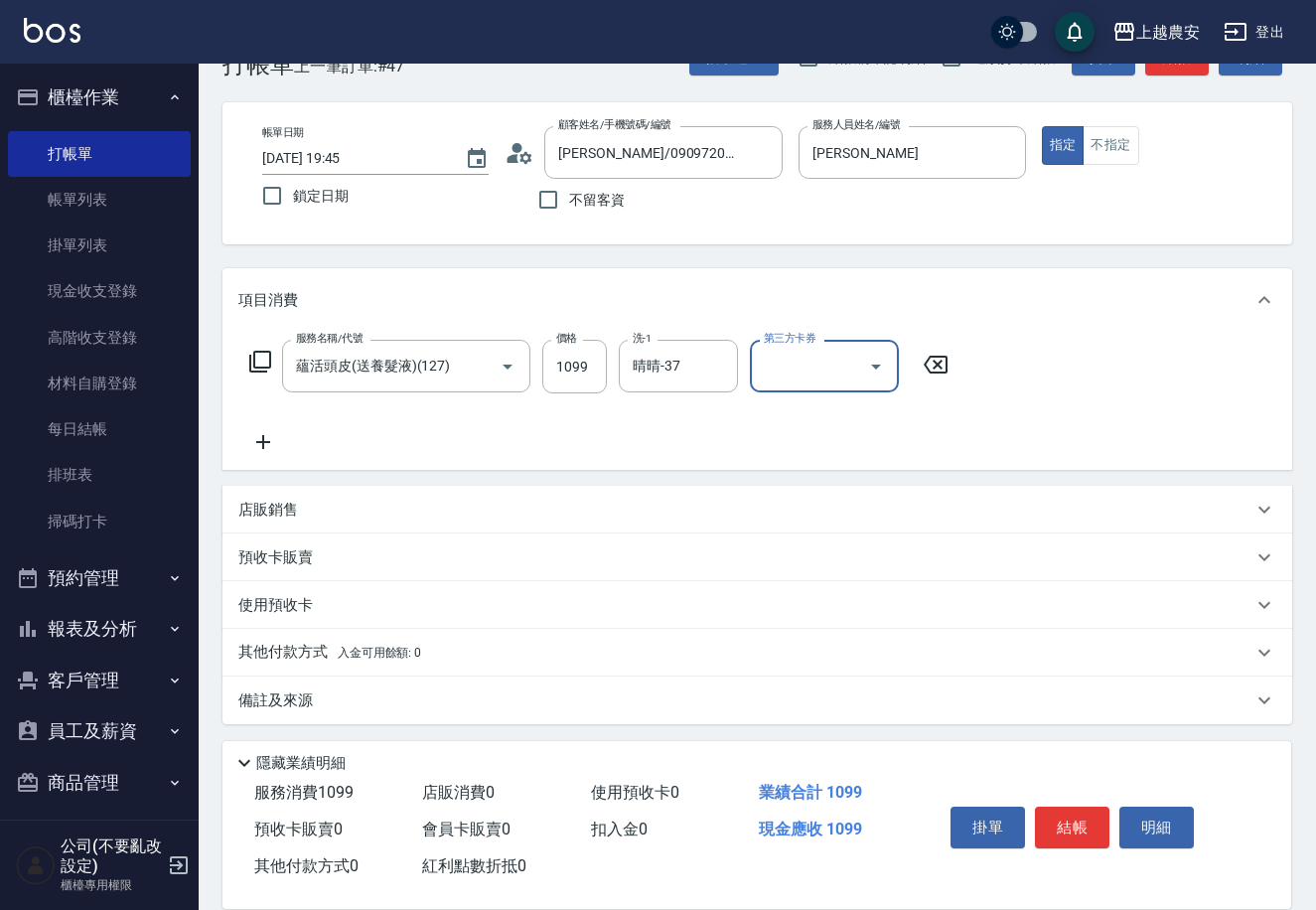 click 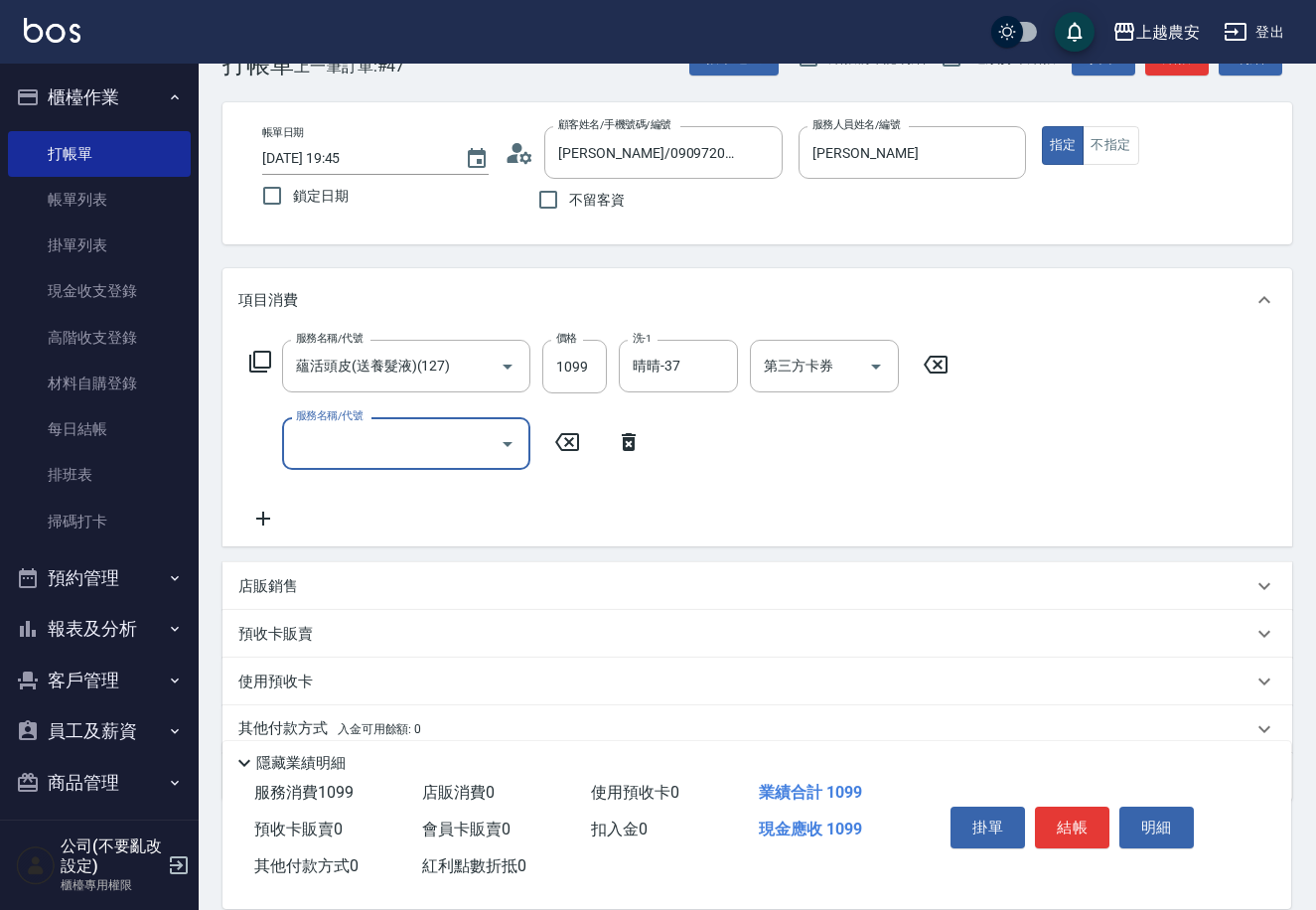 click 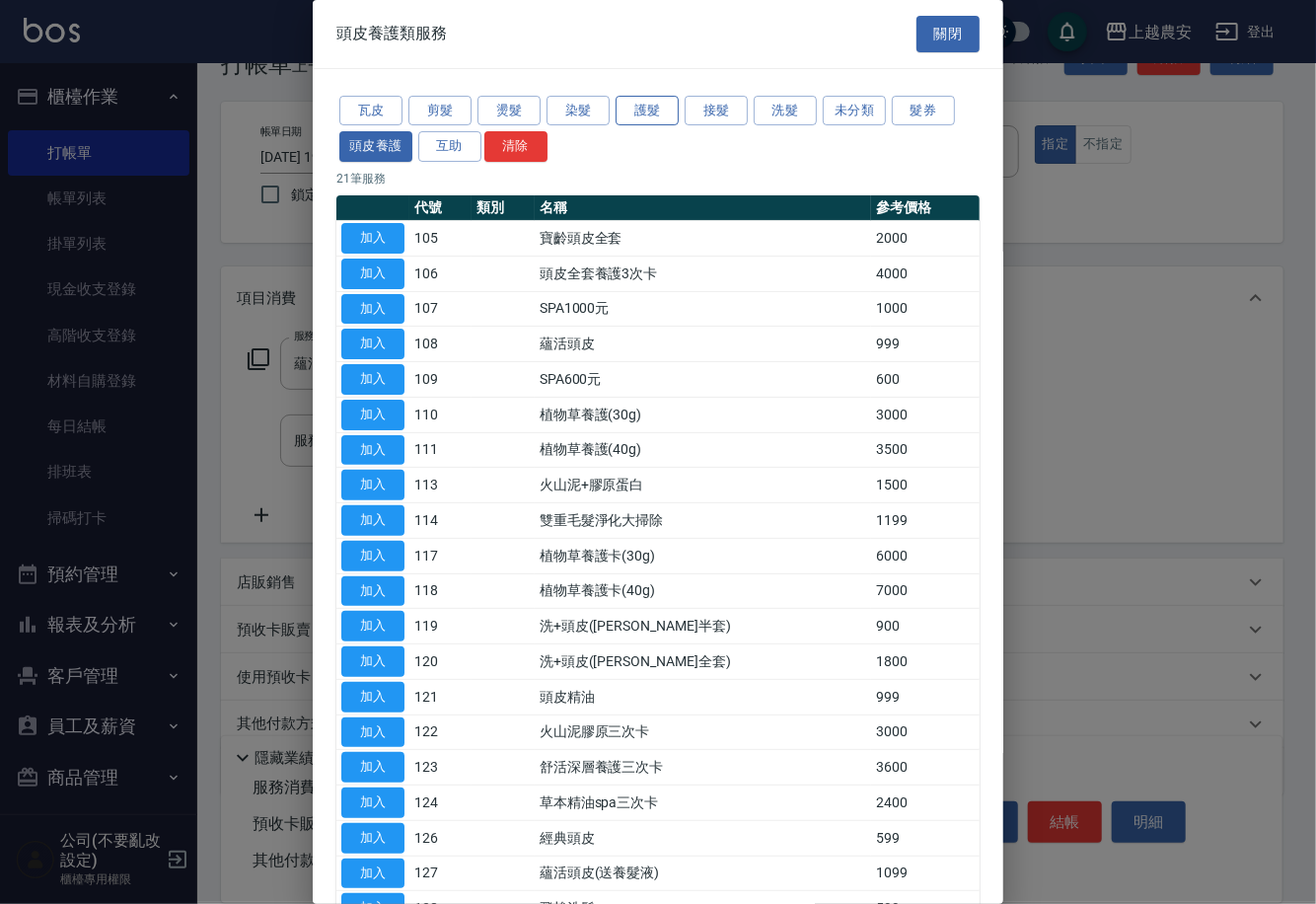 drag, startPoint x: 662, startPoint y: 102, endPoint x: 676, endPoint y: 104, distance: 14.142136 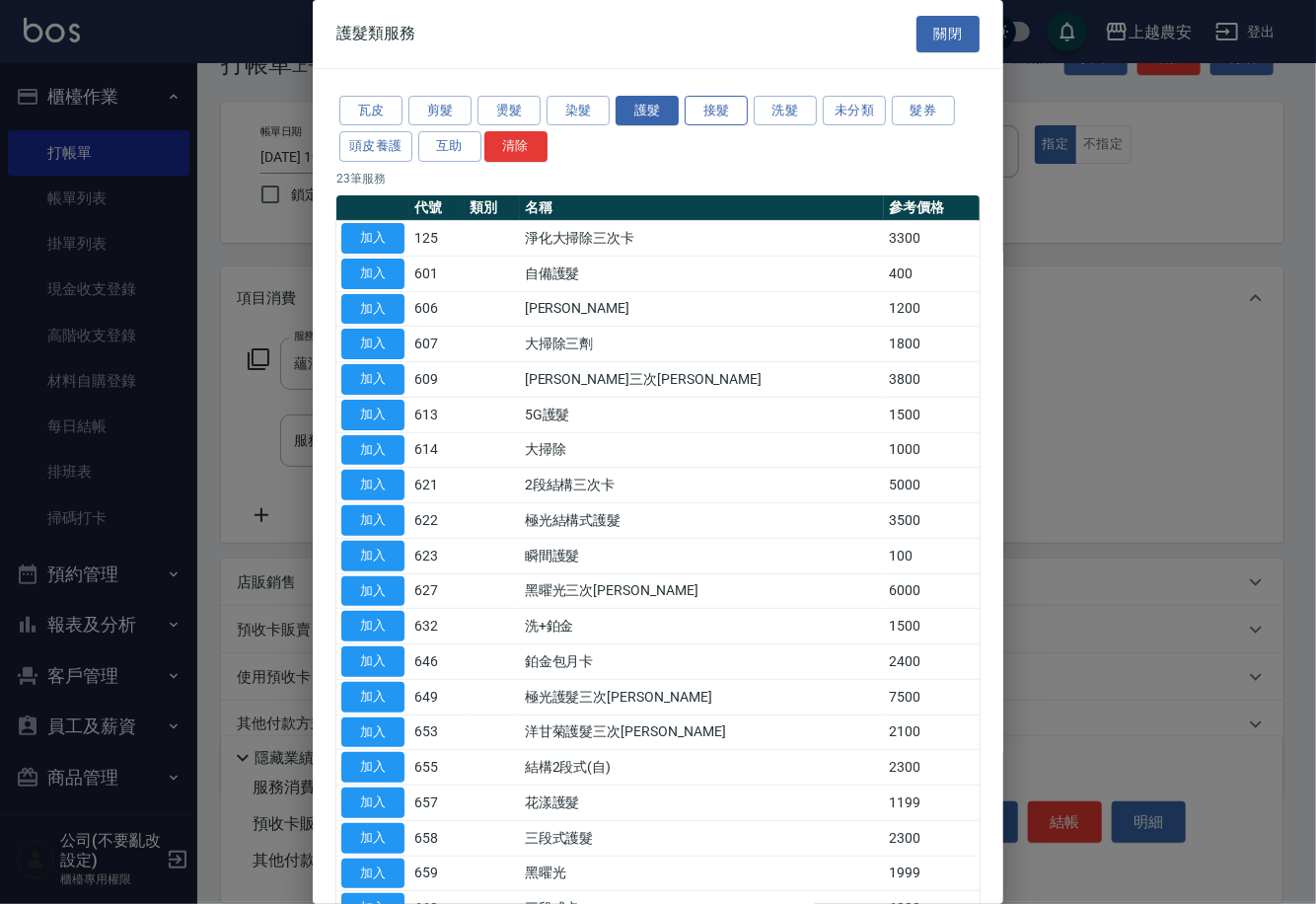 click on "接髮" at bounding box center [716, 111] 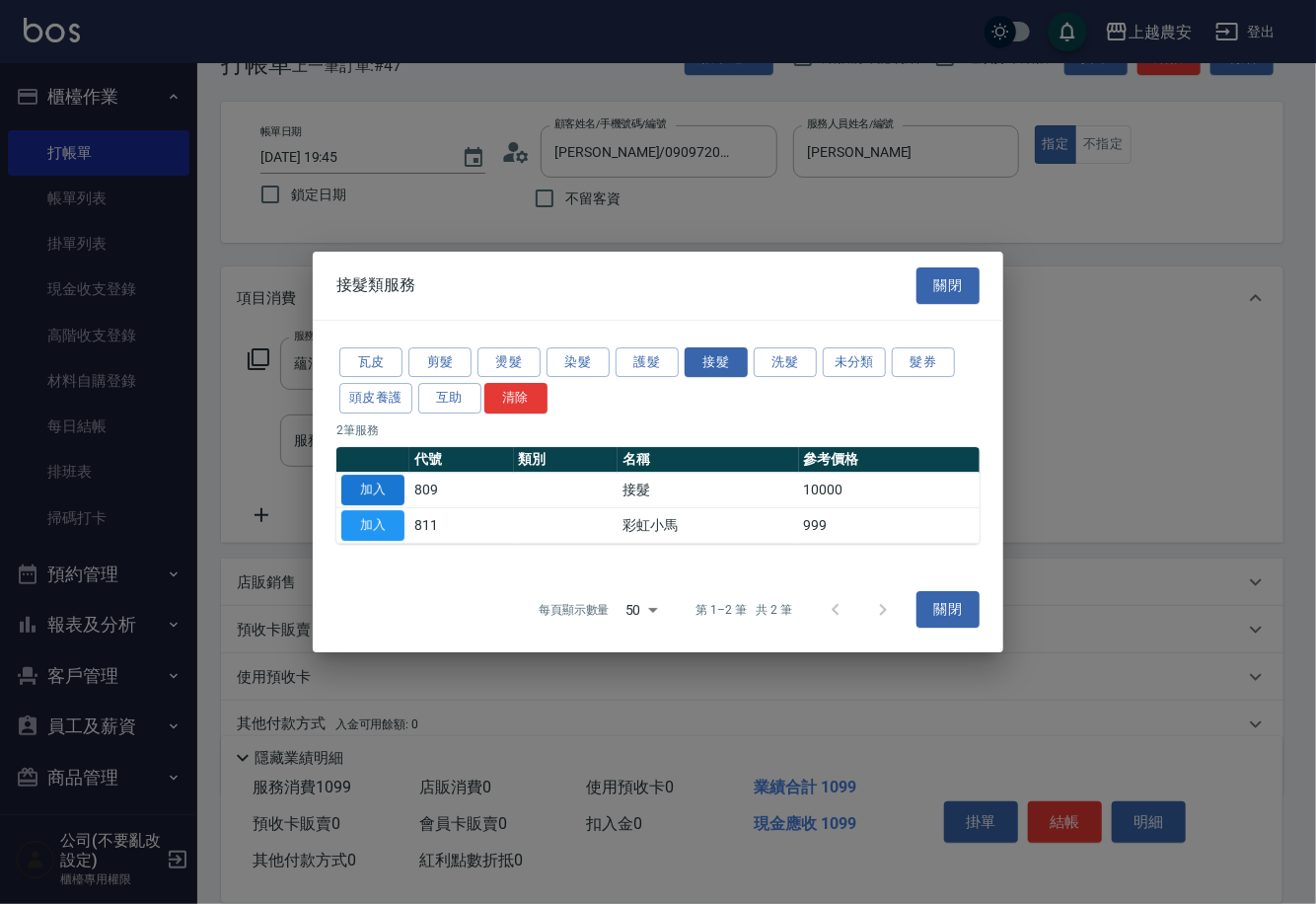 click on "加入" at bounding box center (373, 490) 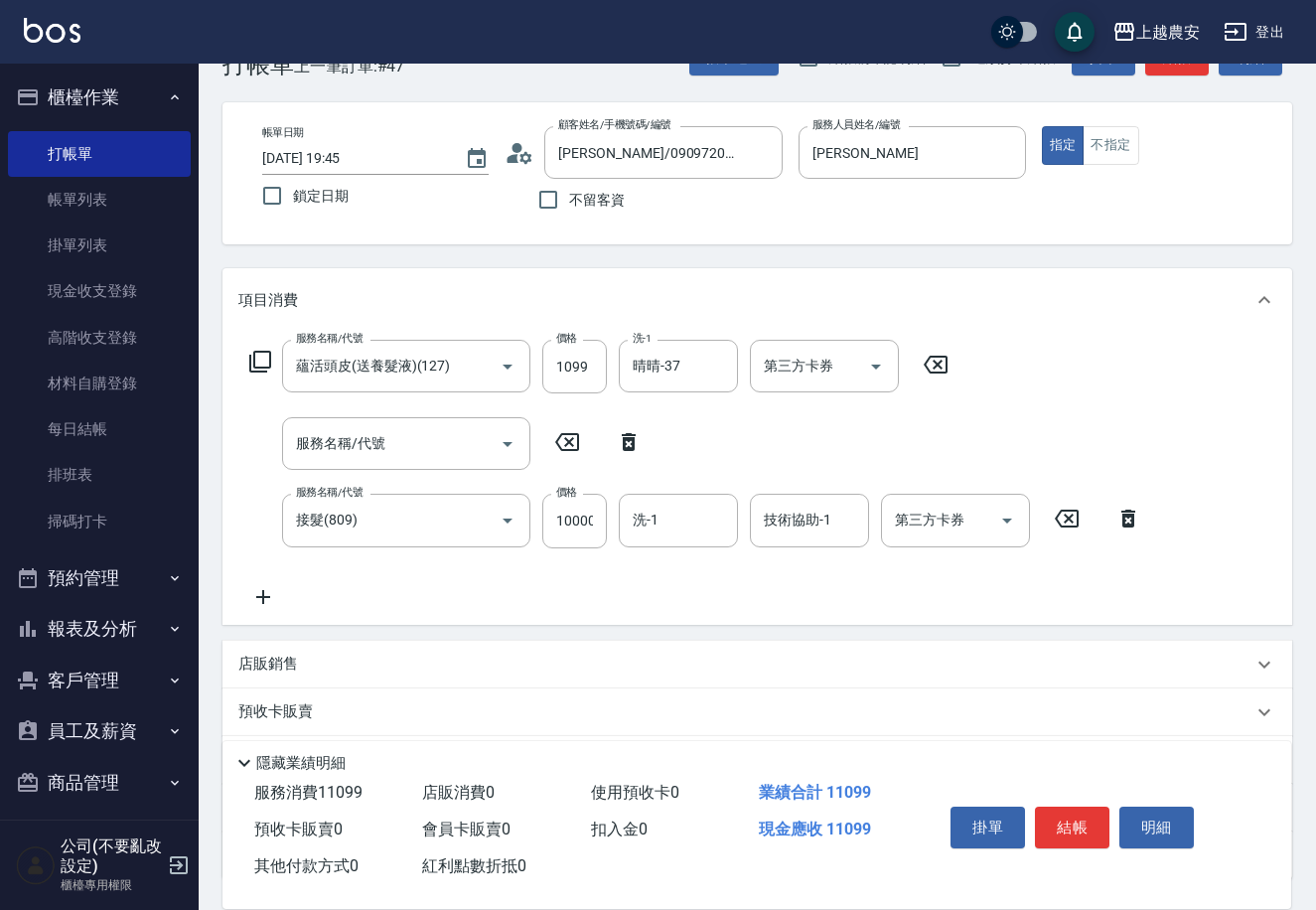 click 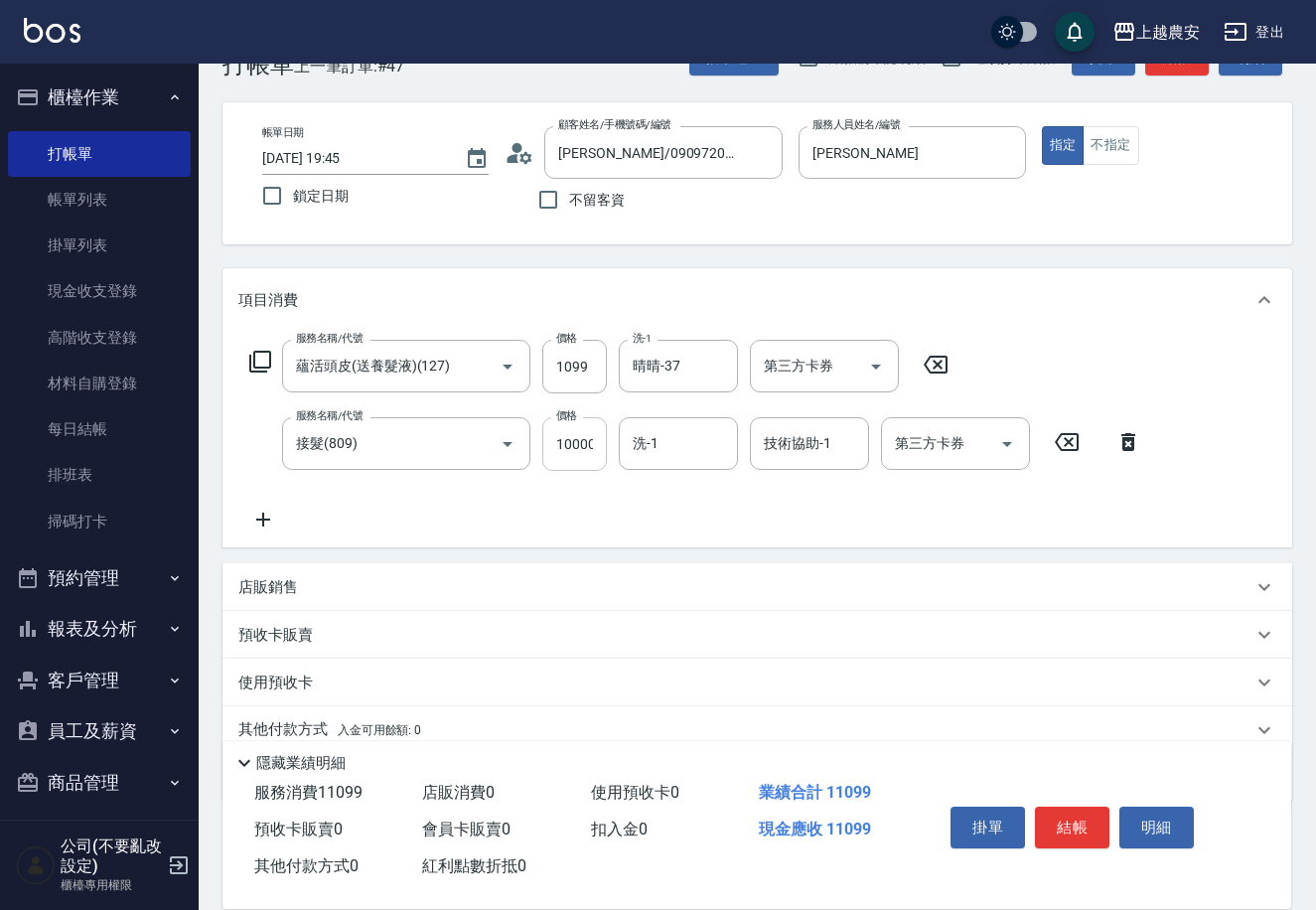click on "10000" at bounding box center (574, 444) 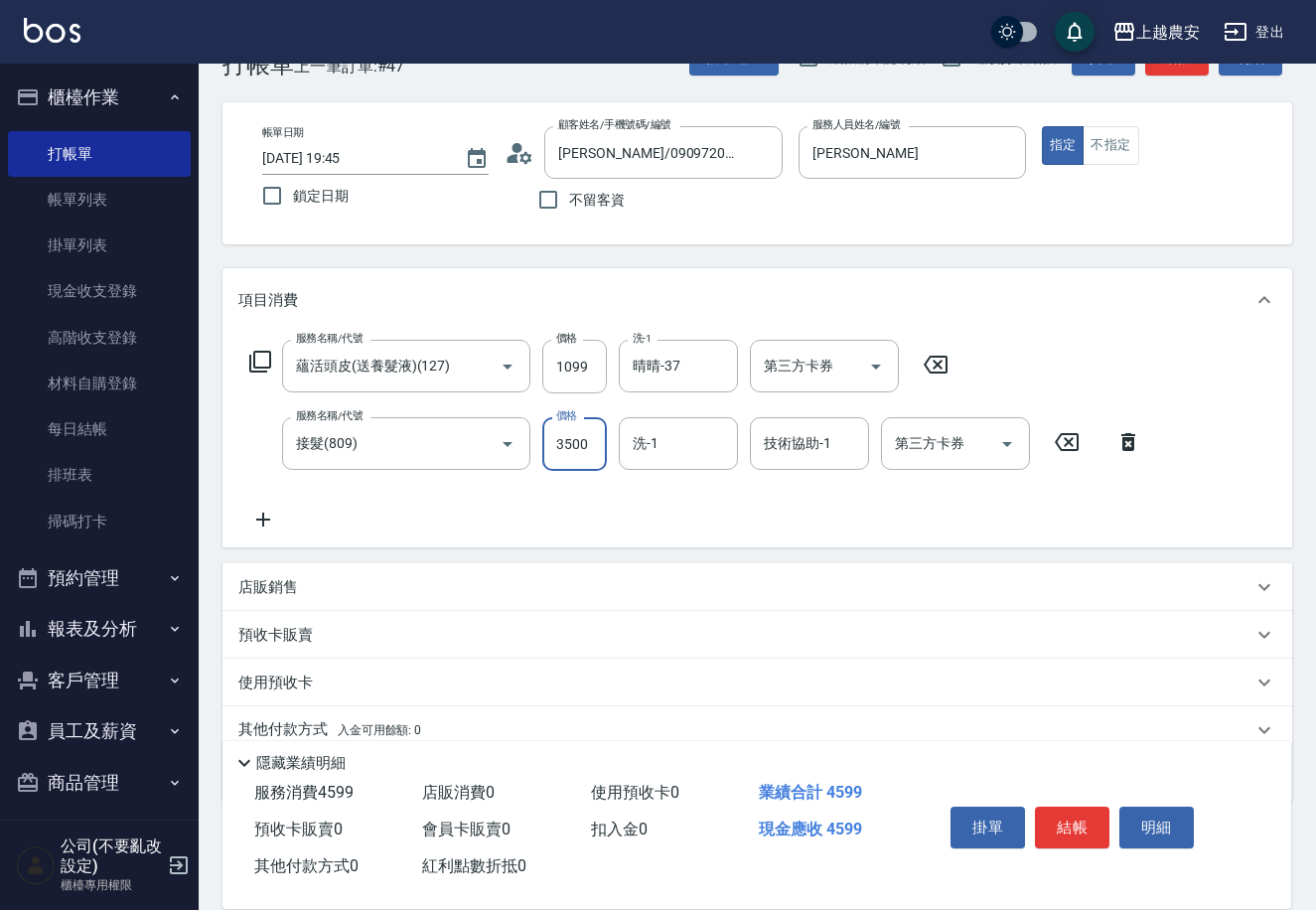 type on "3500" 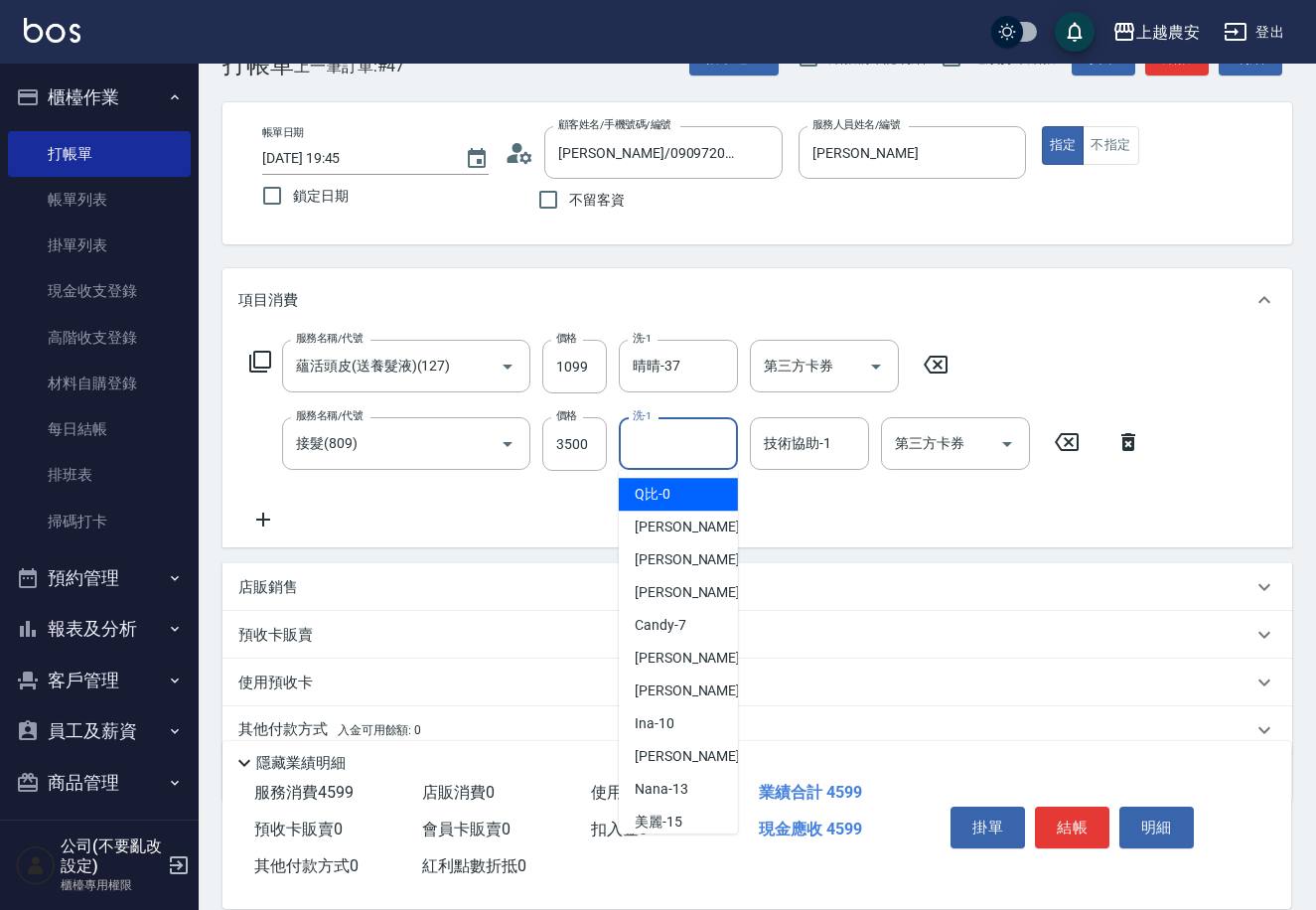 click on "洗-1" at bounding box center (678, 443) 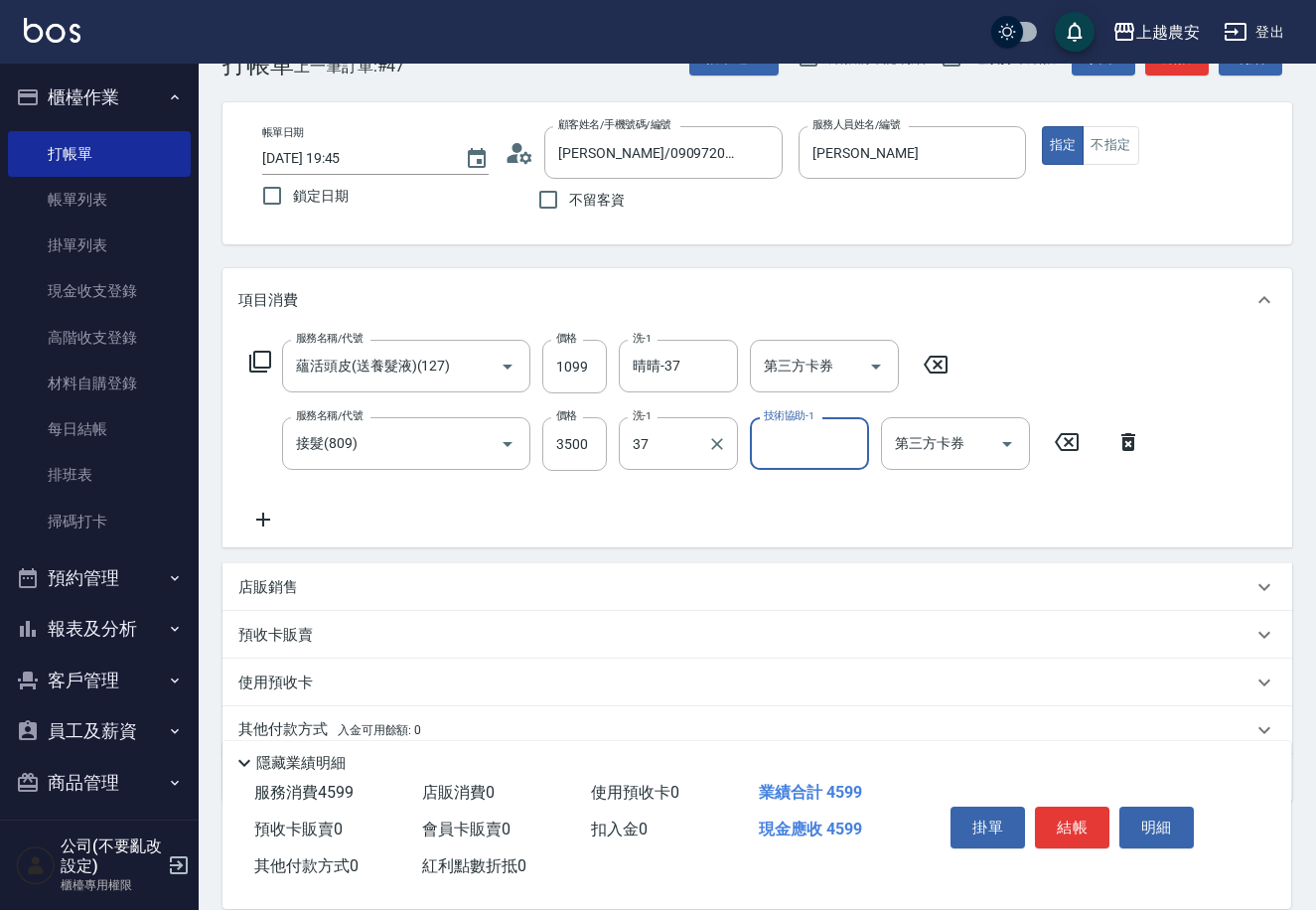 type on "晴晴-37" 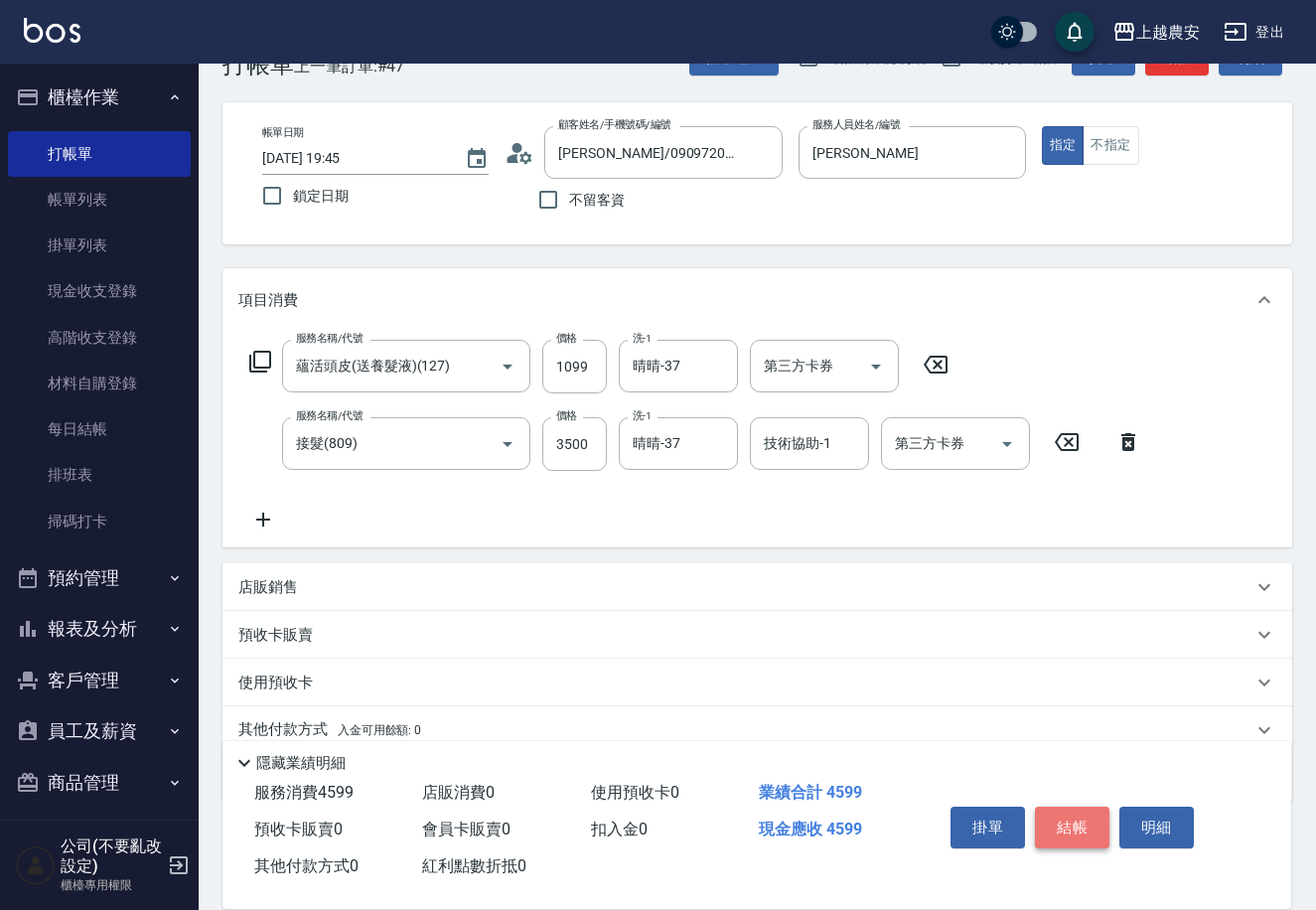 click on "結帳" at bounding box center (1072, 828) 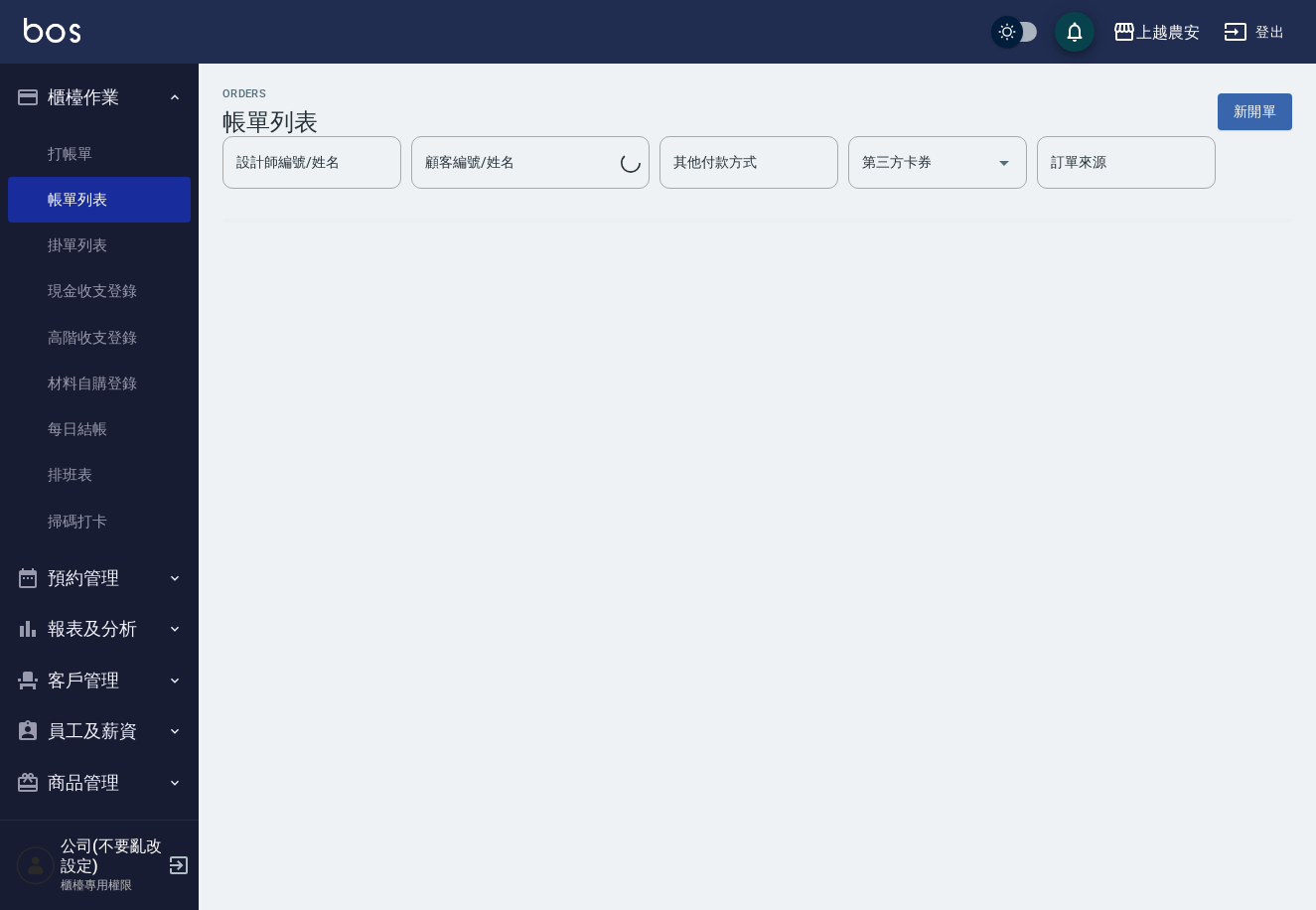 scroll, scrollTop: 0, scrollLeft: 0, axis: both 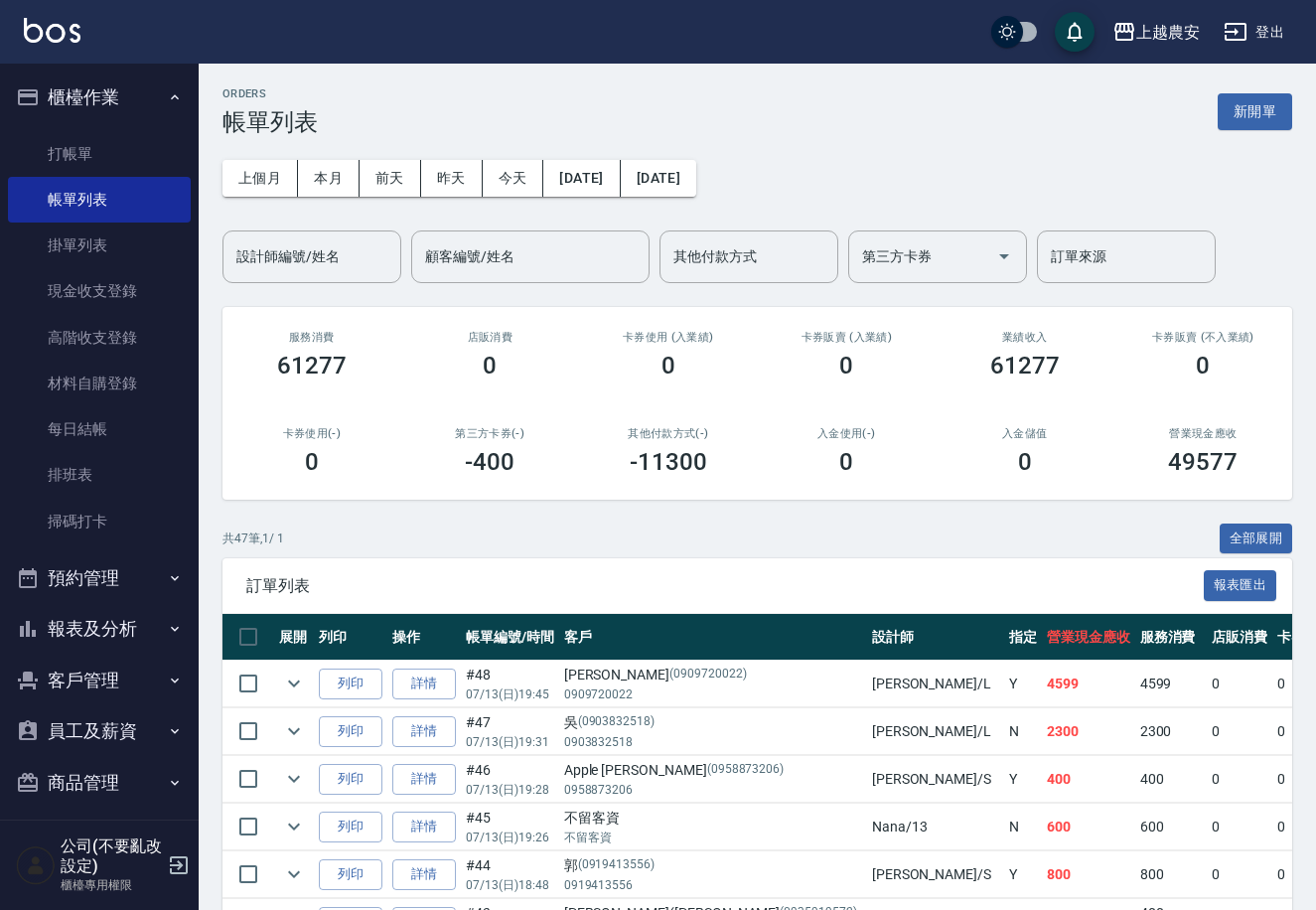 click on "報表及分析" at bounding box center (99, 629) 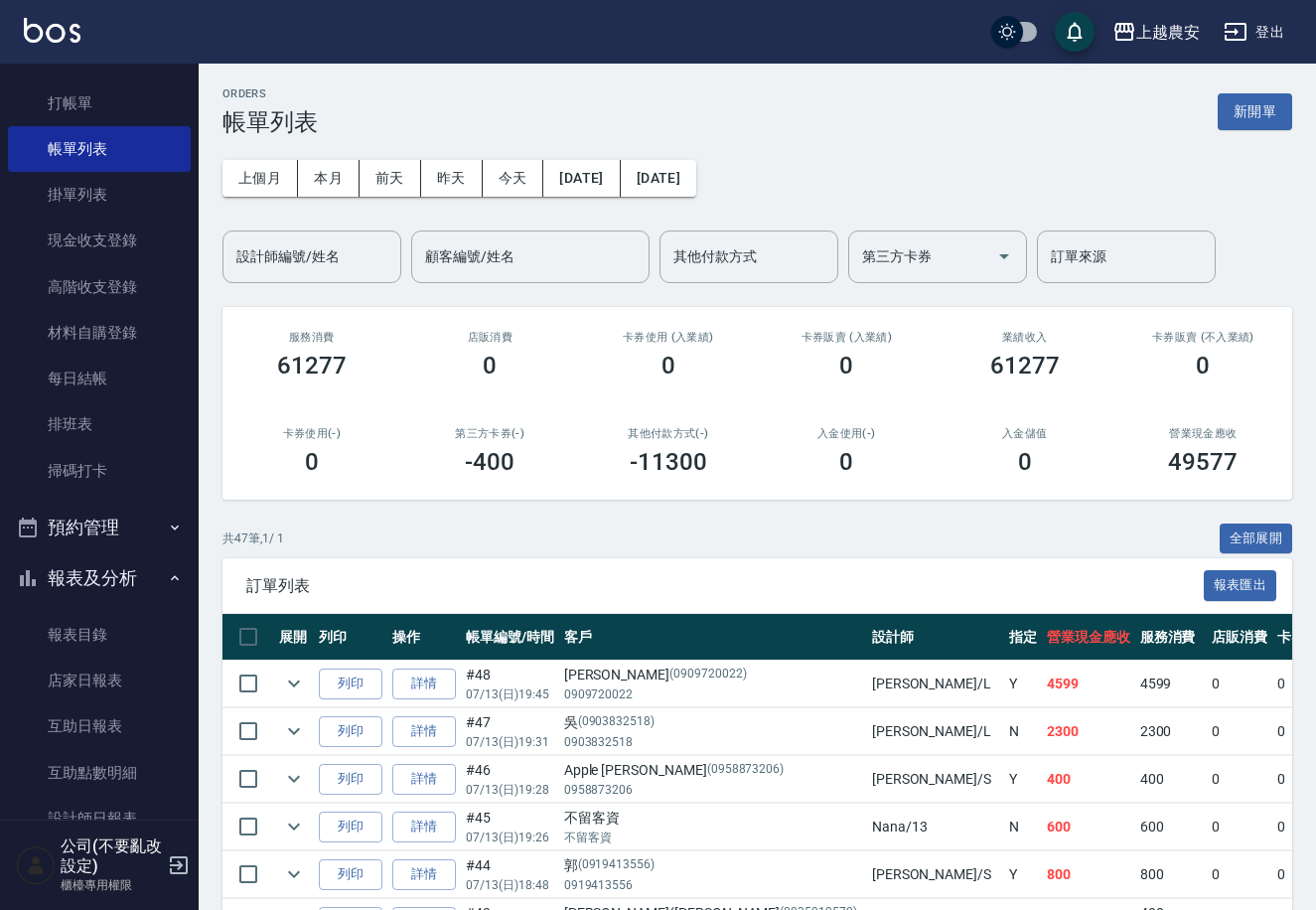 scroll, scrollTop: 235, scrollLeft: 0, axis: vertical 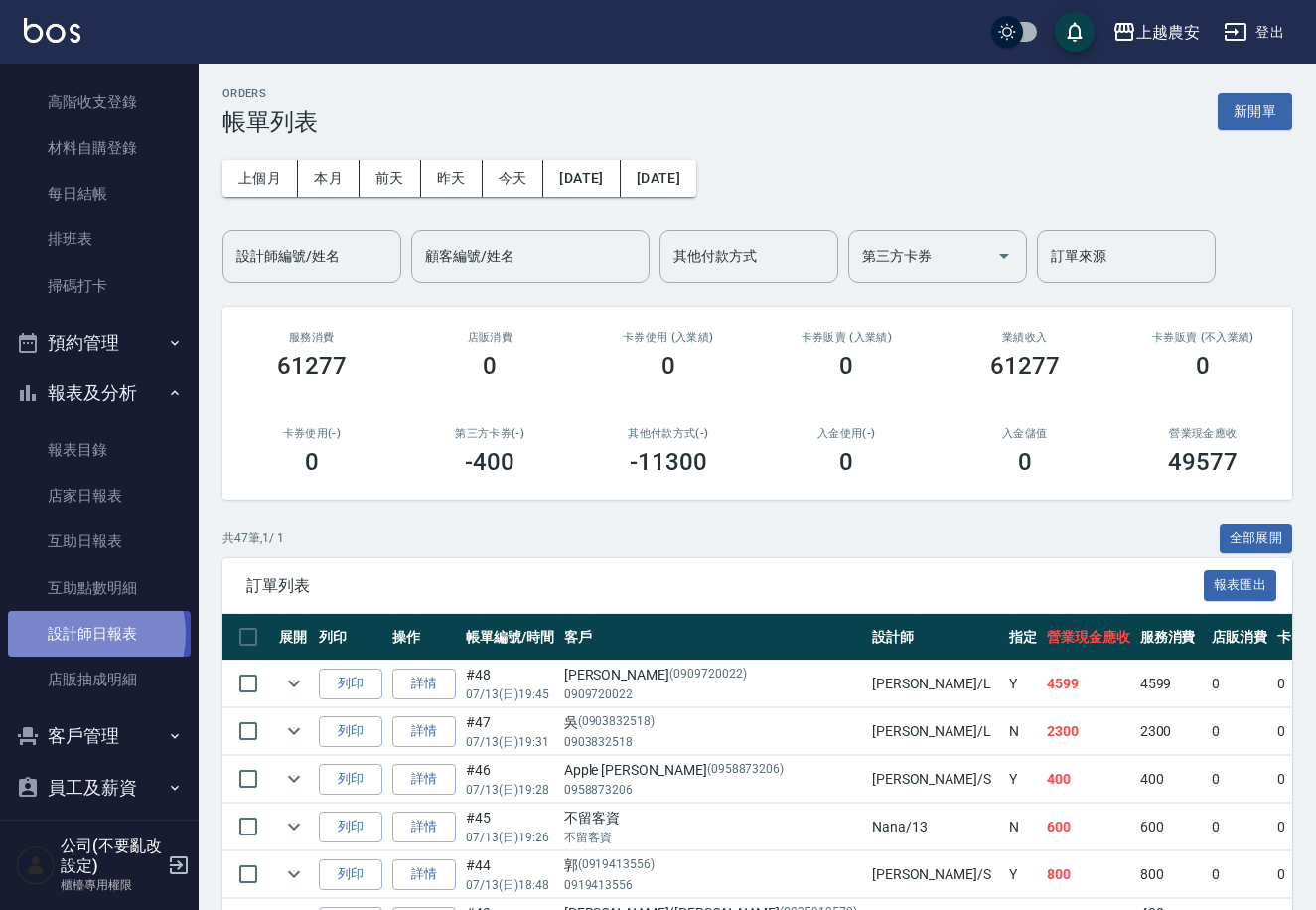 click on "設計師日報表" at bounding box center [99, 634] 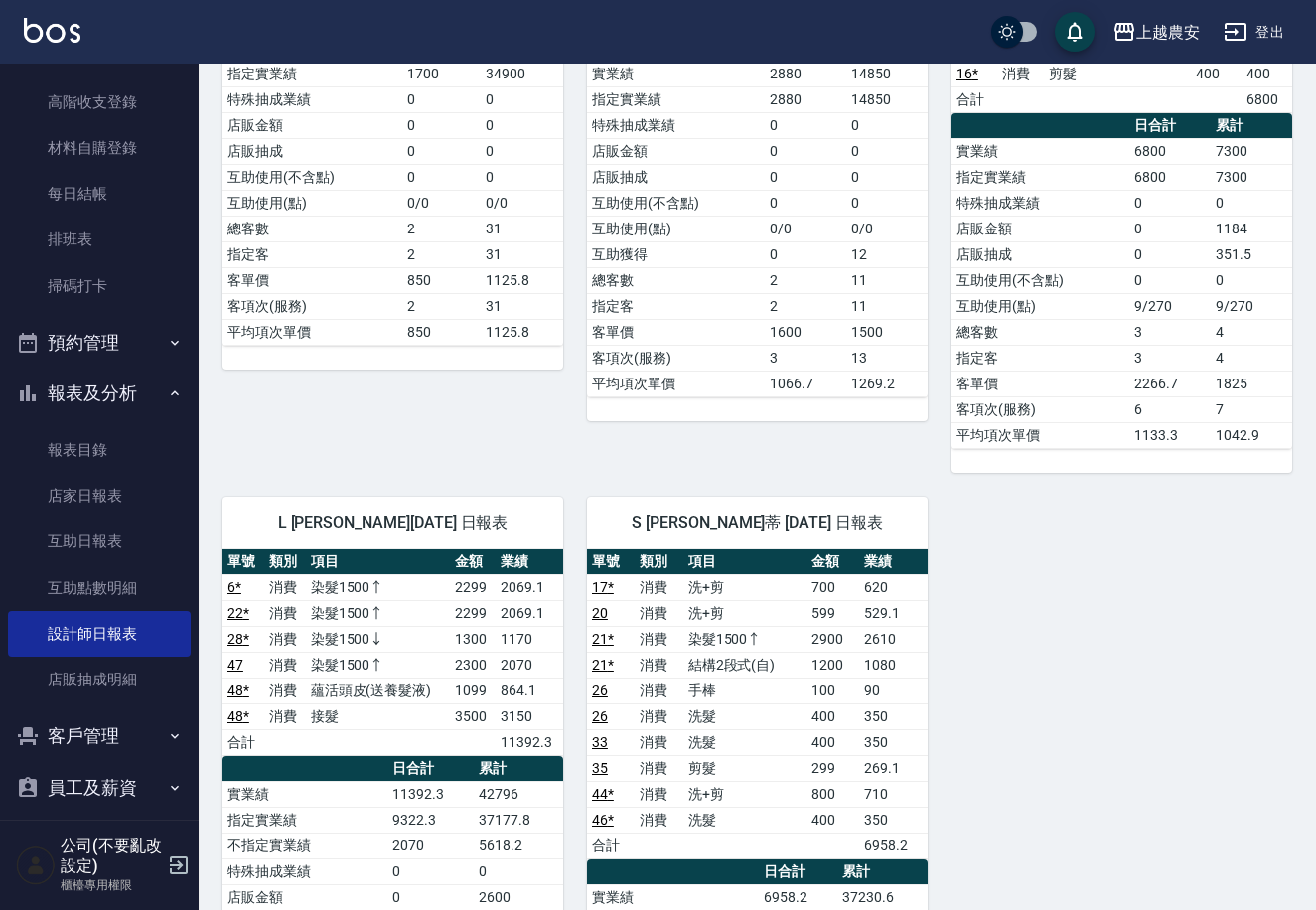 scroll, scrollTop: 1243, scrollLeft: 0, axis: vertical 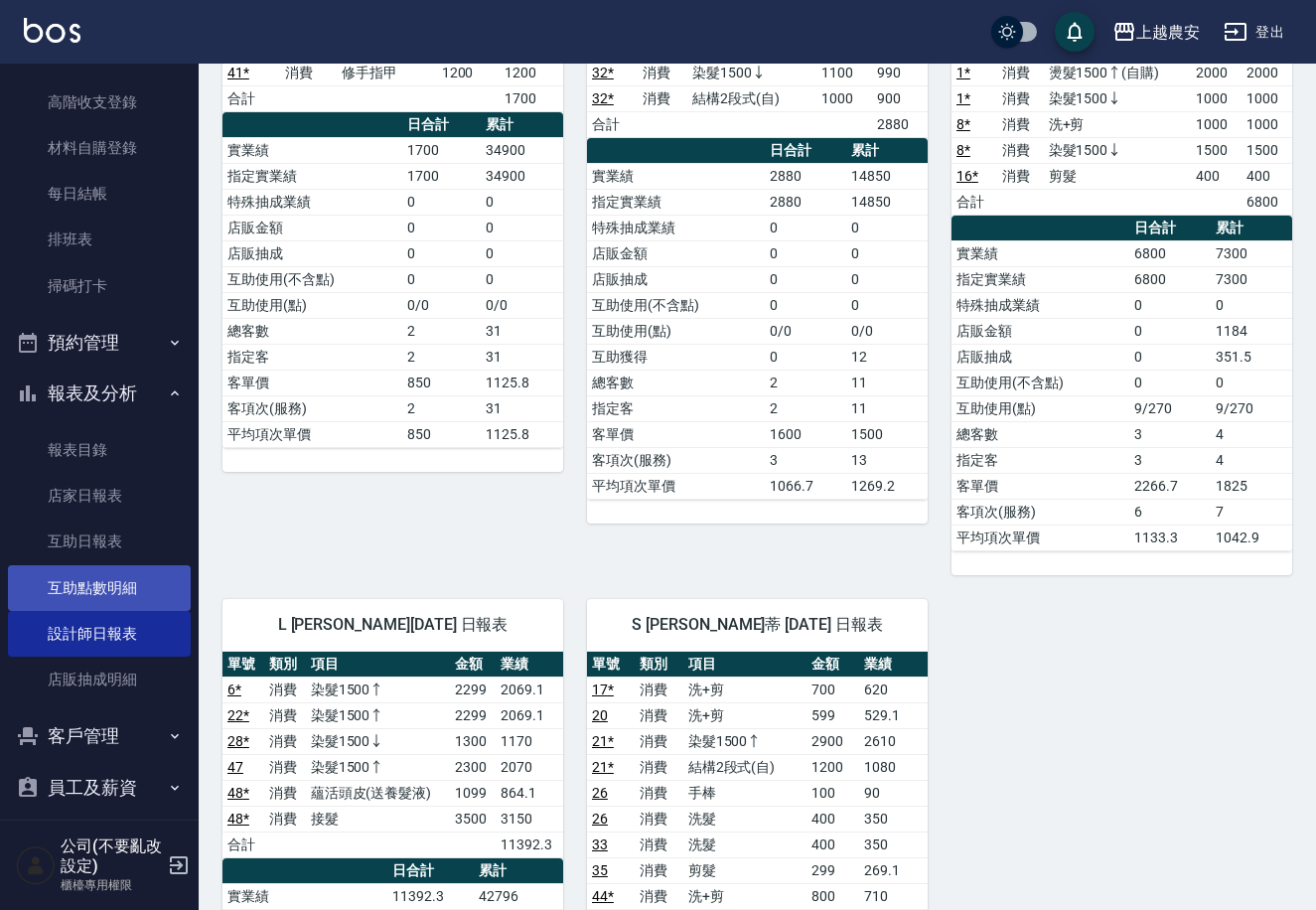 click on "互助點數明細" at bounding box center (99, 588) 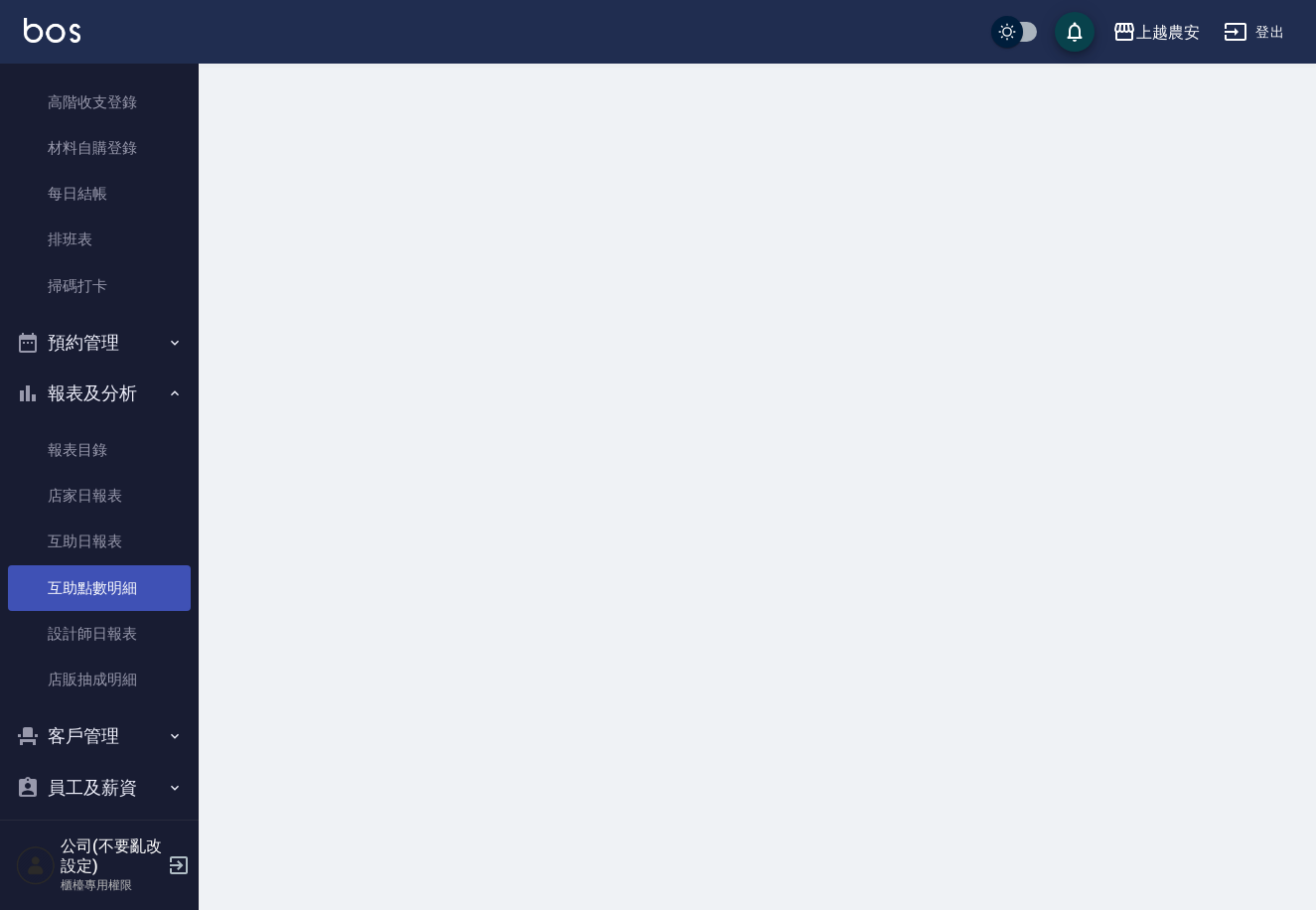scroll, scrollTop: 0, scrollLeft: 0, axis: both 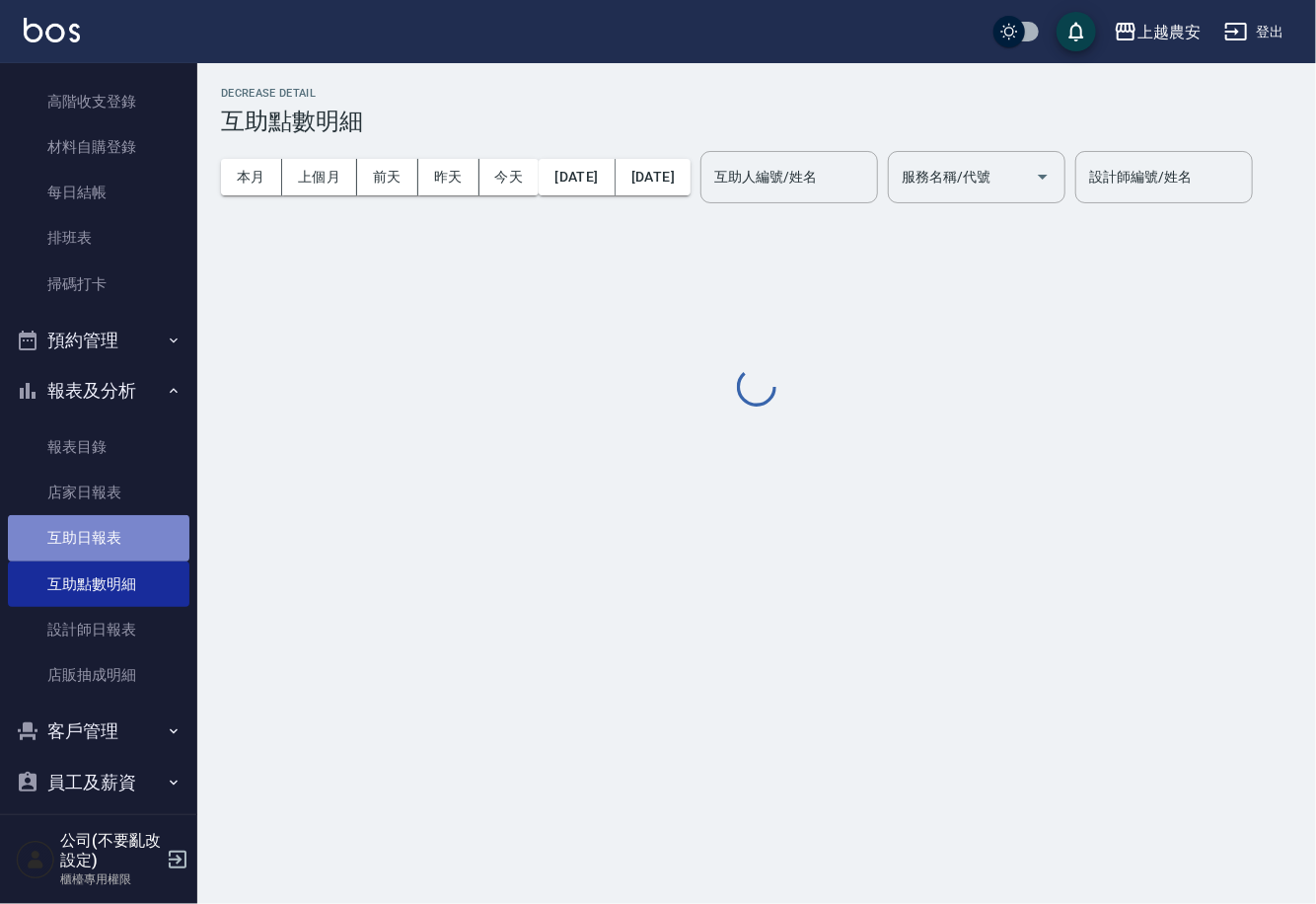 click on "互助日報表" at bounding box center (99, 538) 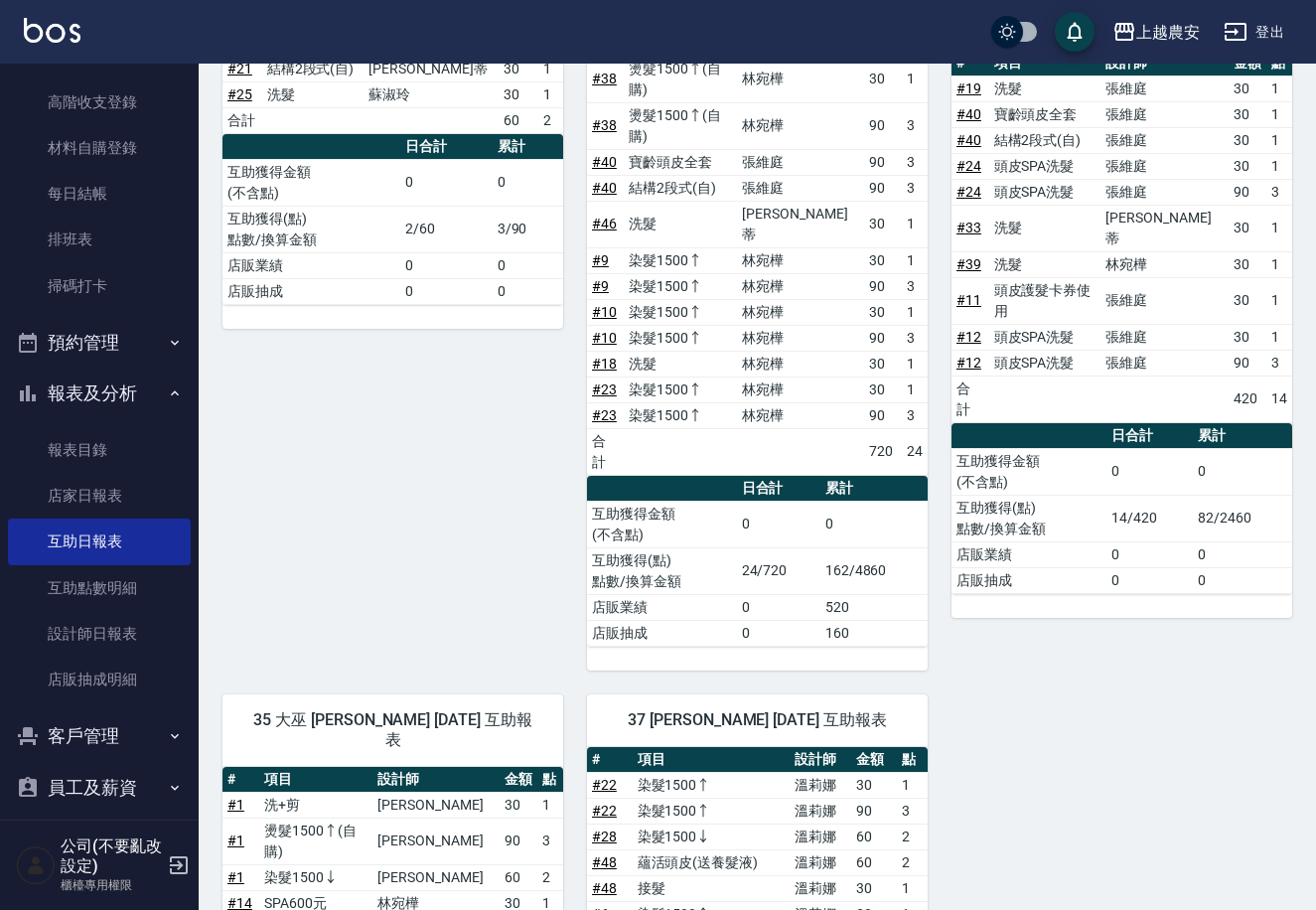 scroll, scrollTop: 725, scrollLeft: 0, axis: vertical 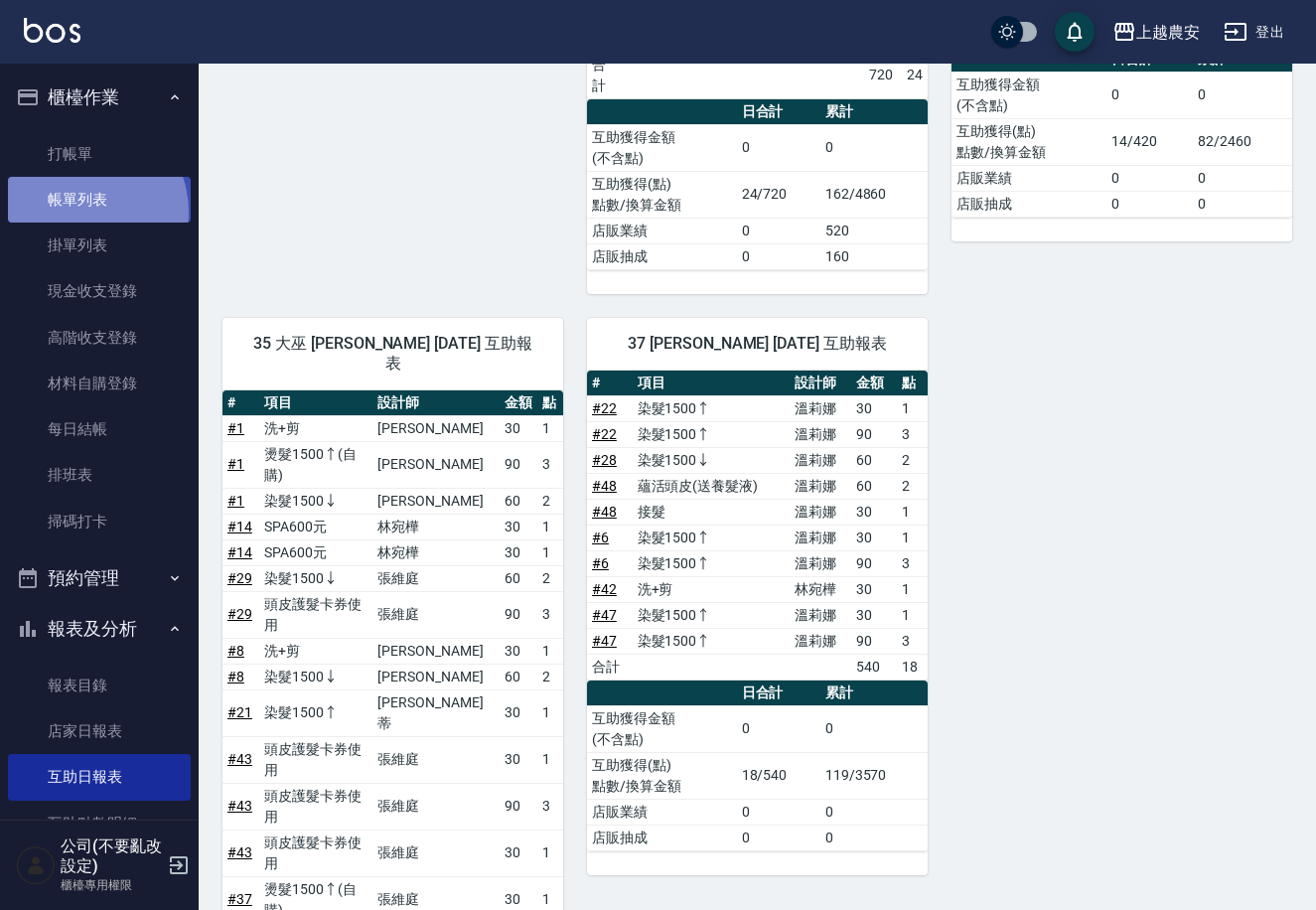 click on "帳單列表" at bounding box center (99, 200) 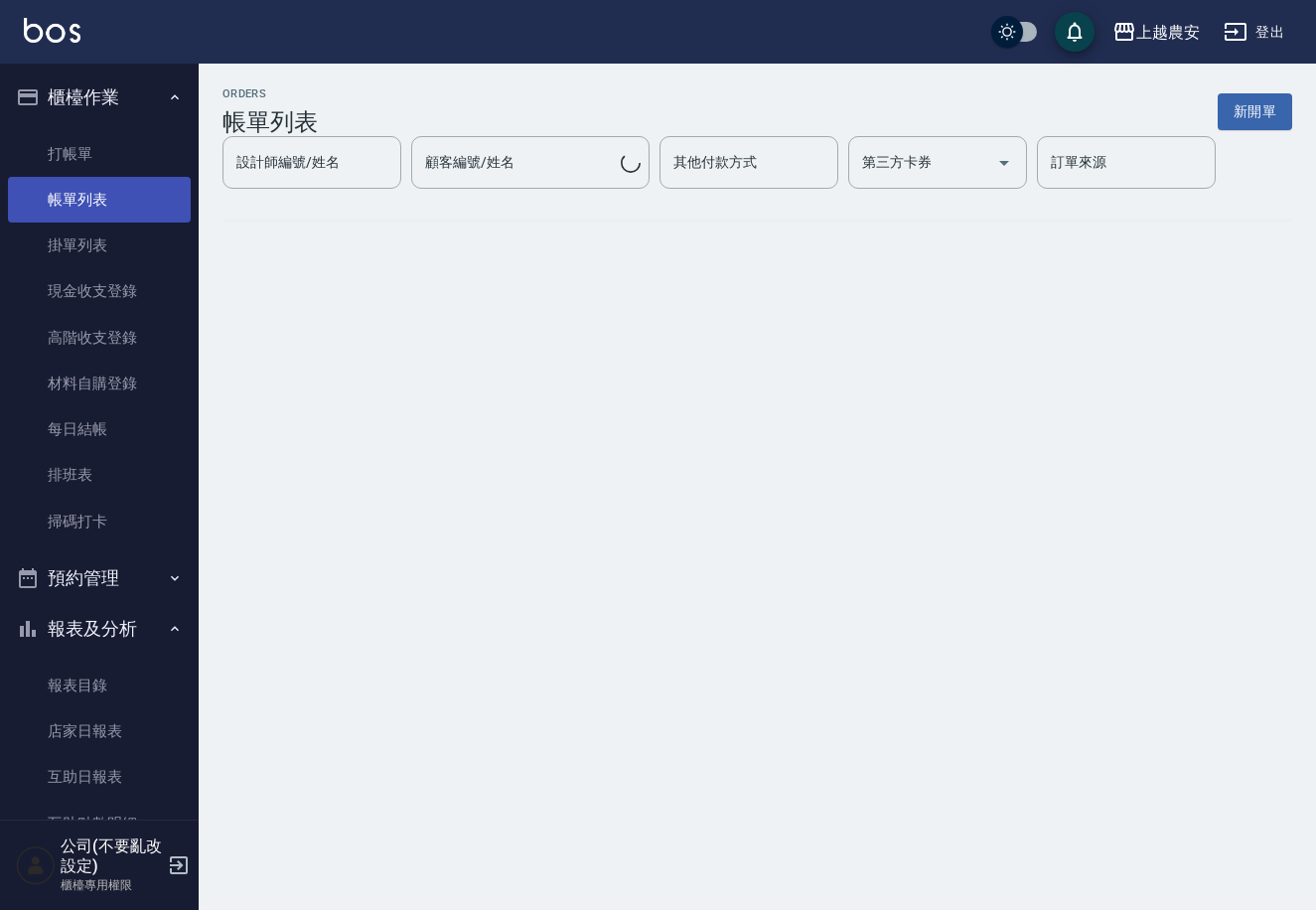 scroll, scrollTop: 0, scrollLeft: 0, axis: both 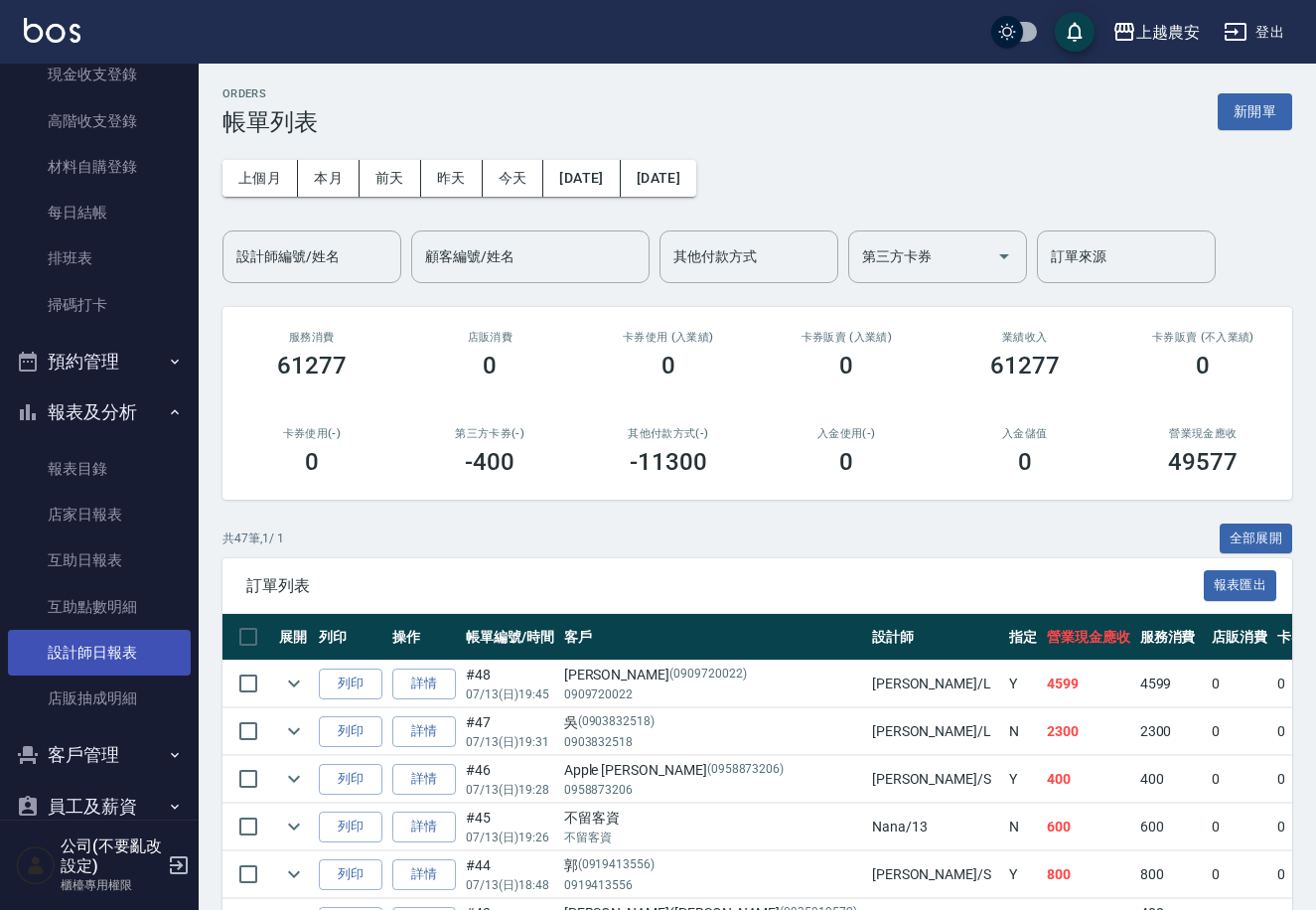 click on "設計師日報表" at bounding box center [99, 653] 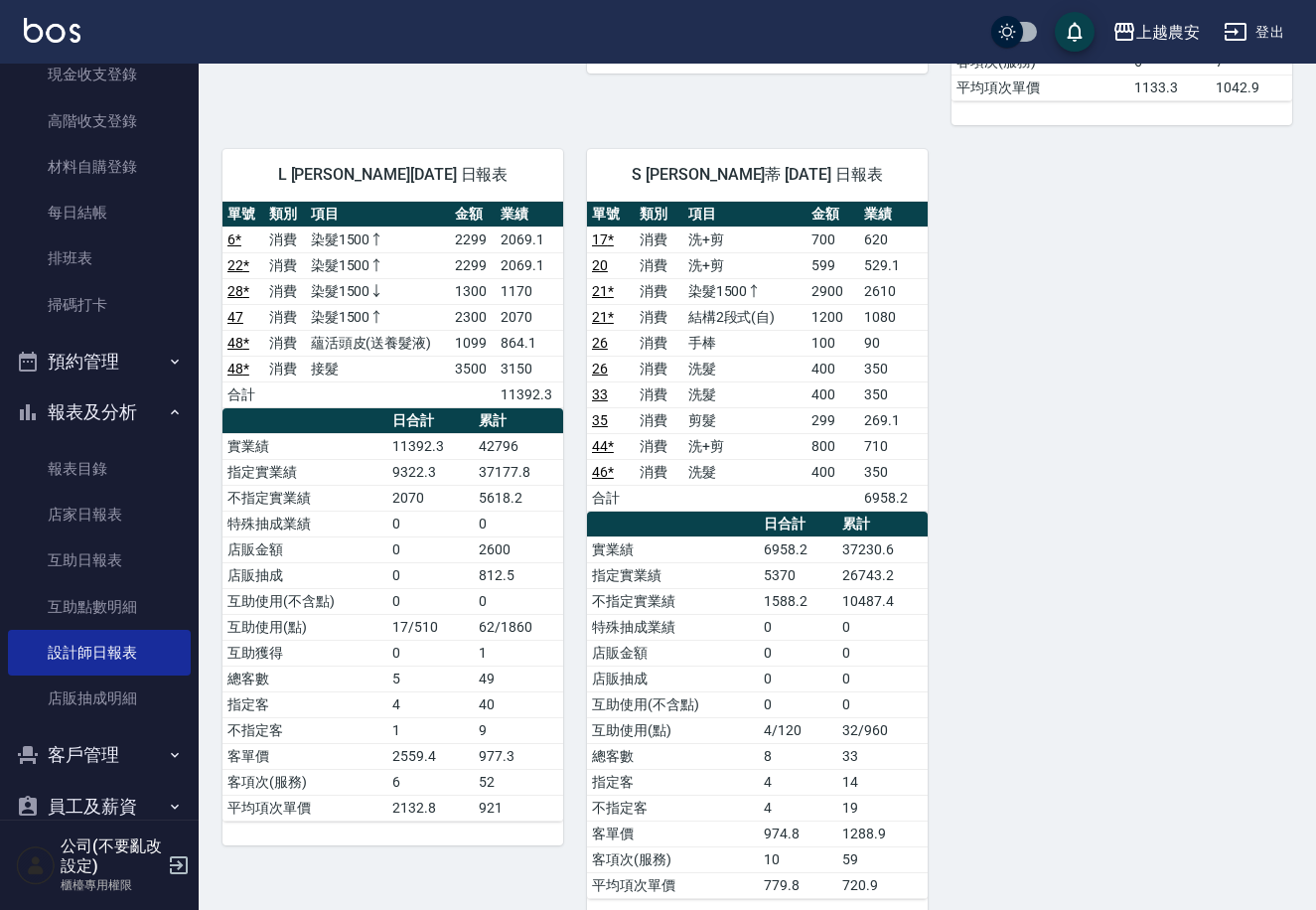 scroll, scrollTop: 1729, scrollLeft: 0, axis: vertical 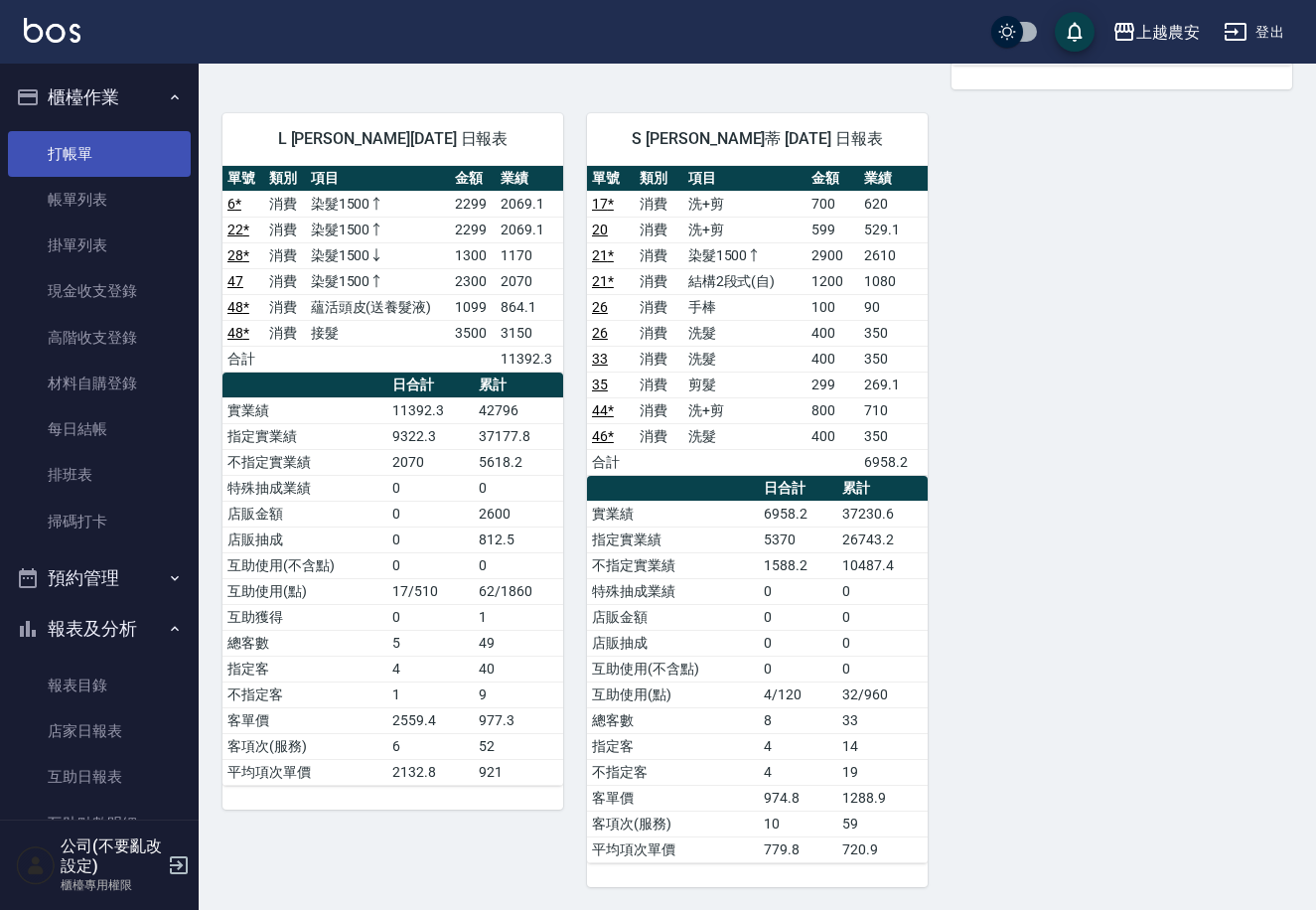 click on "打帳單" at bounding box center [99, 154] 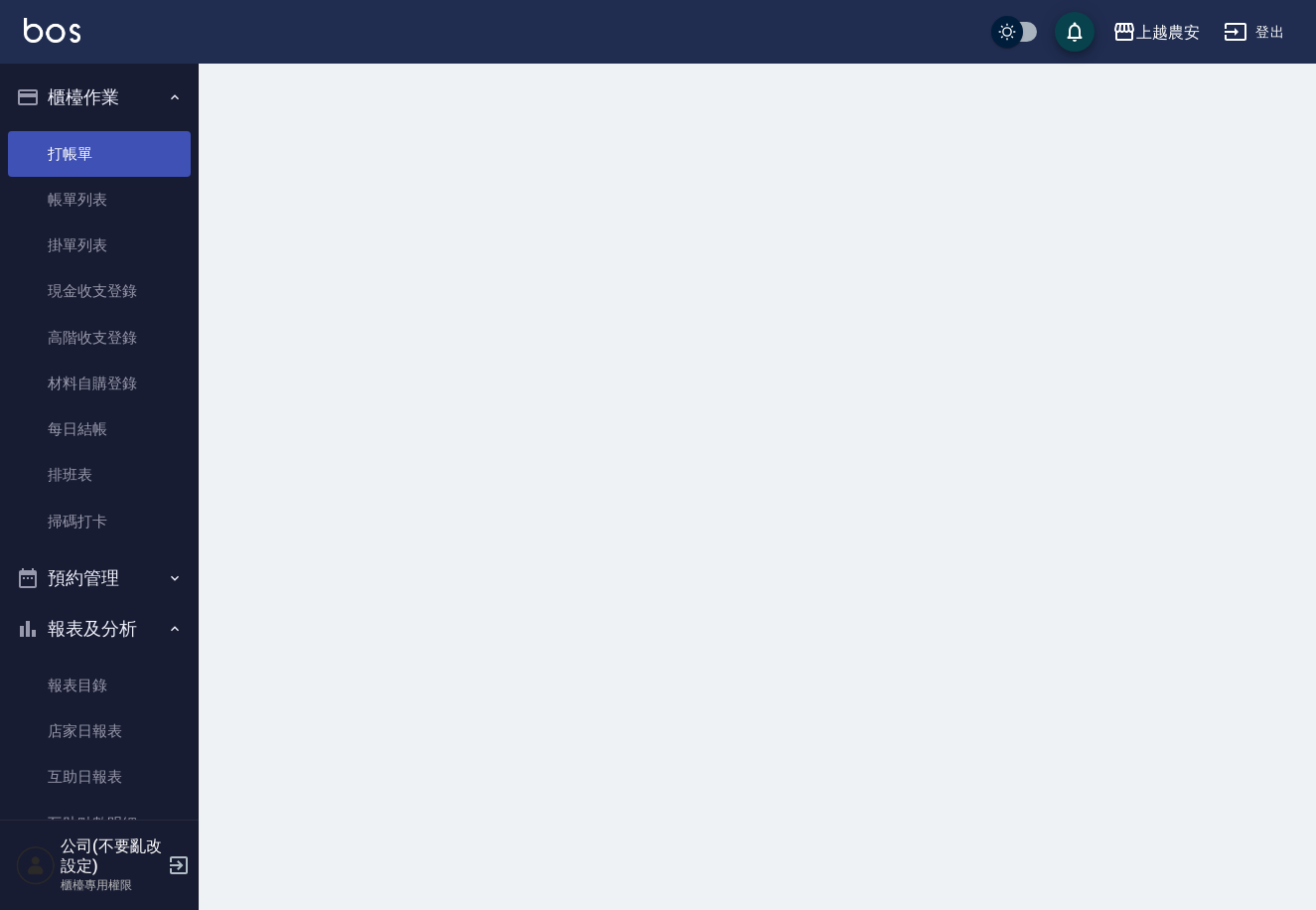 scroll, scrollTop: 0, scrollLeft: 0, axis: both 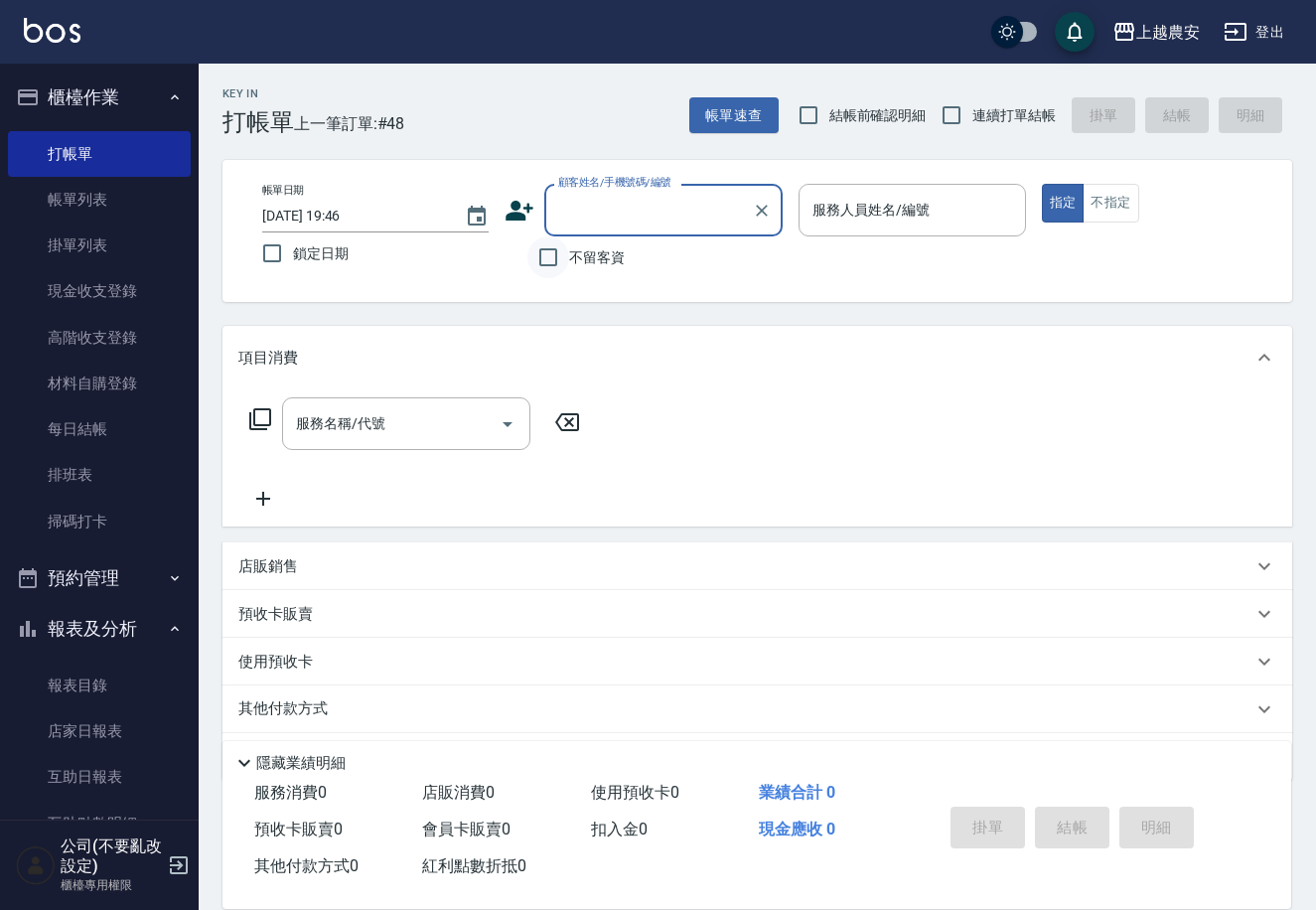 click on "不留客資" at bounding box center [548, 257] 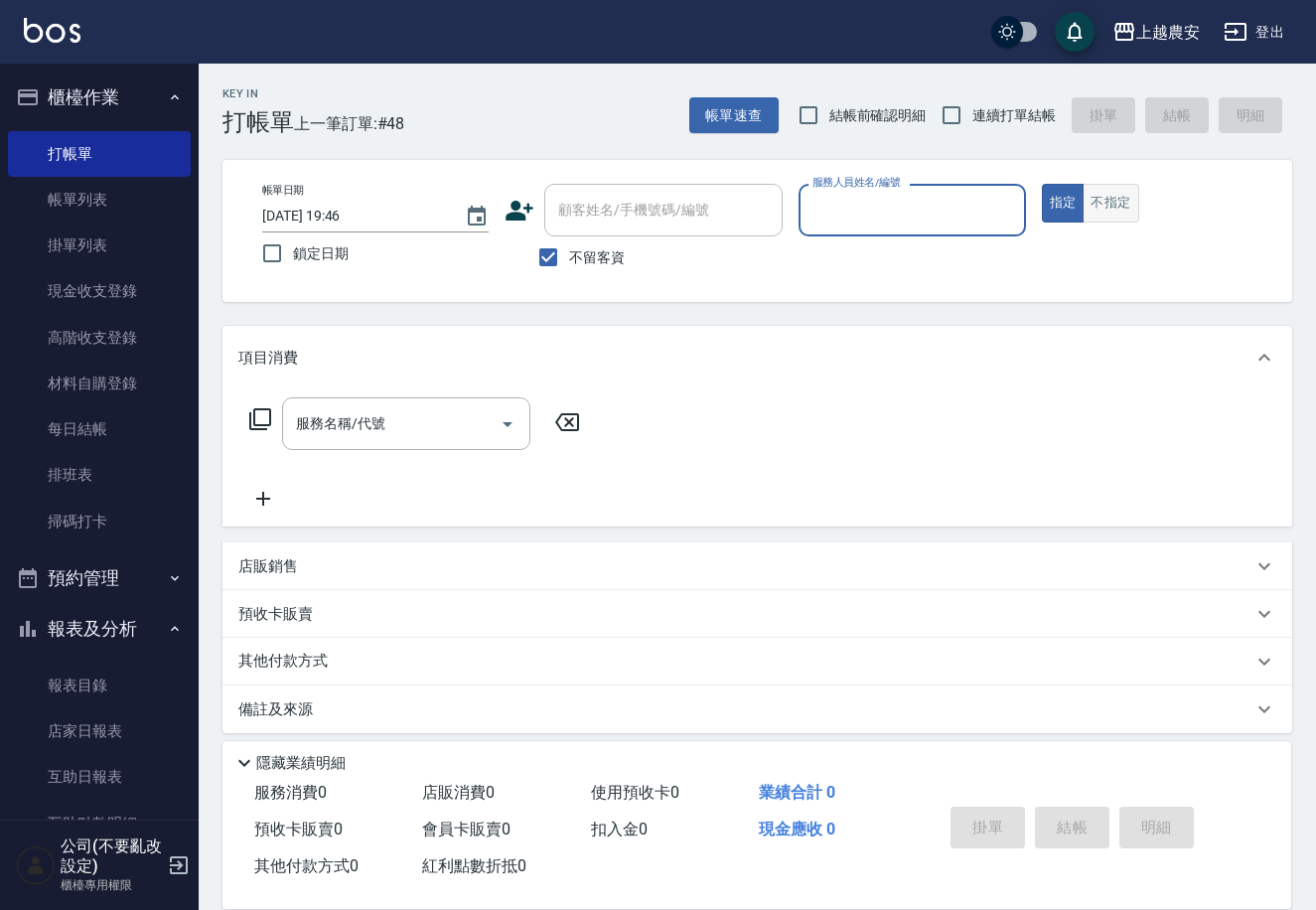 click on "不指定" at bounding box center [1110, 203] 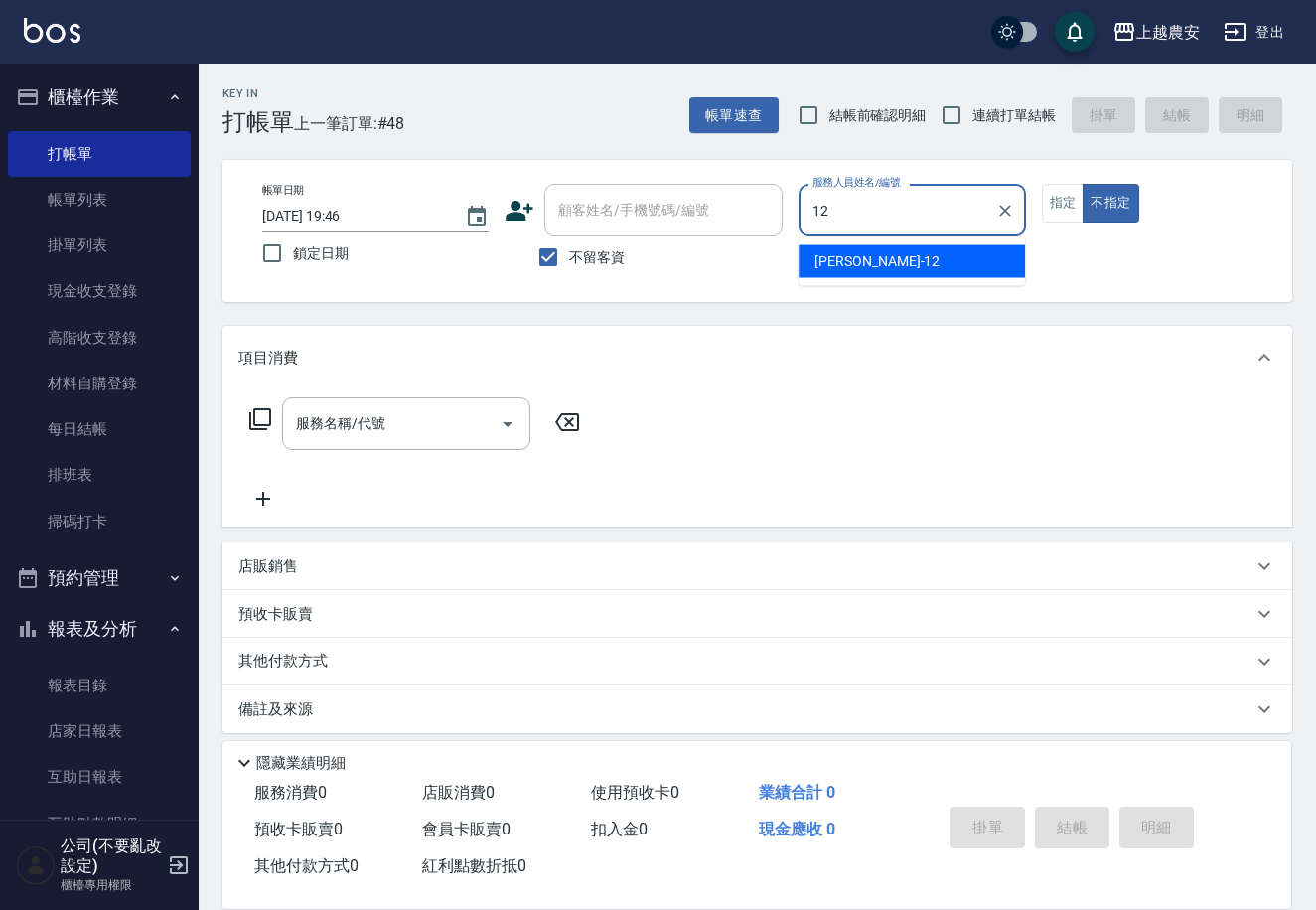 type on "Yoko-12" 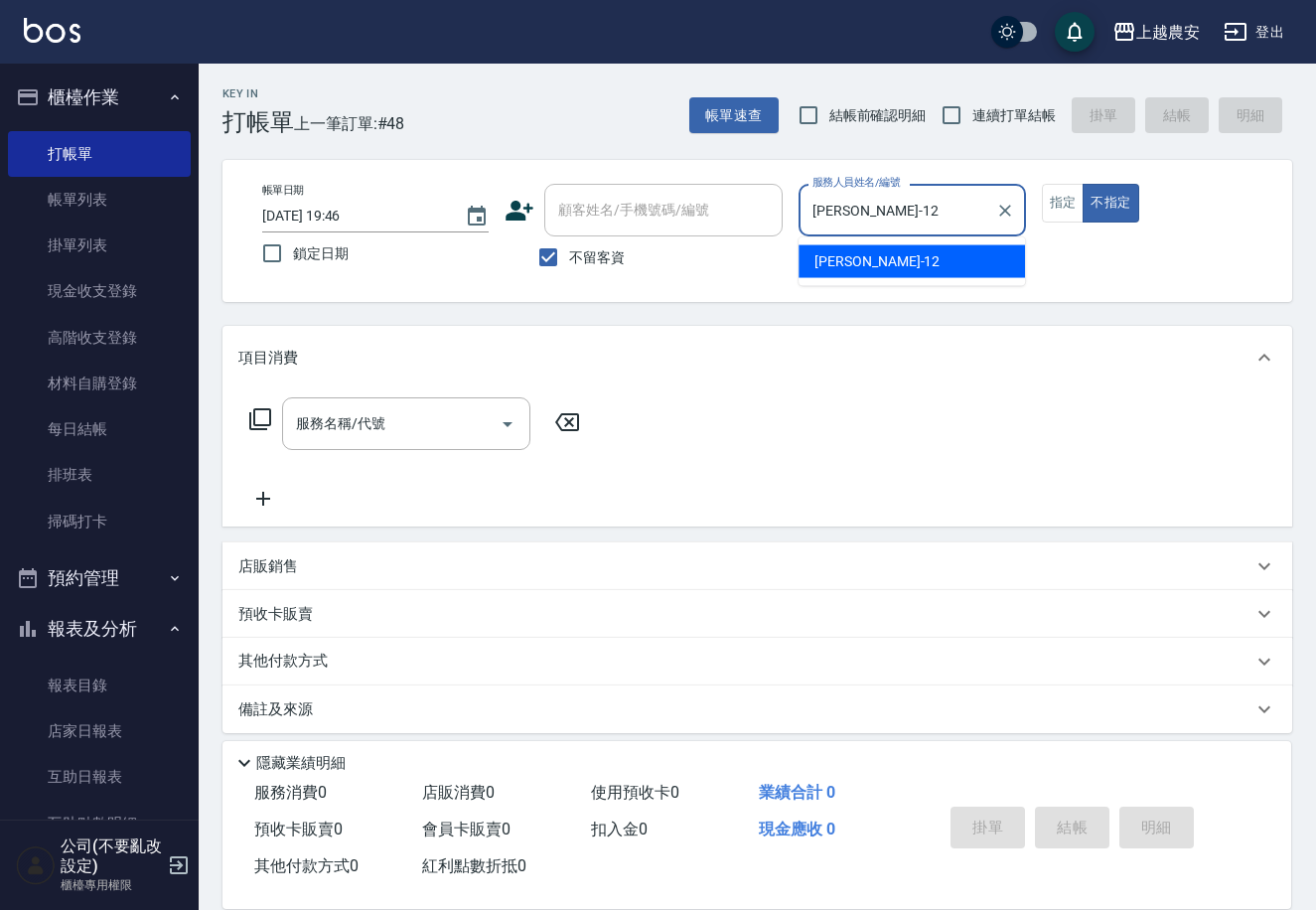 type on "false" 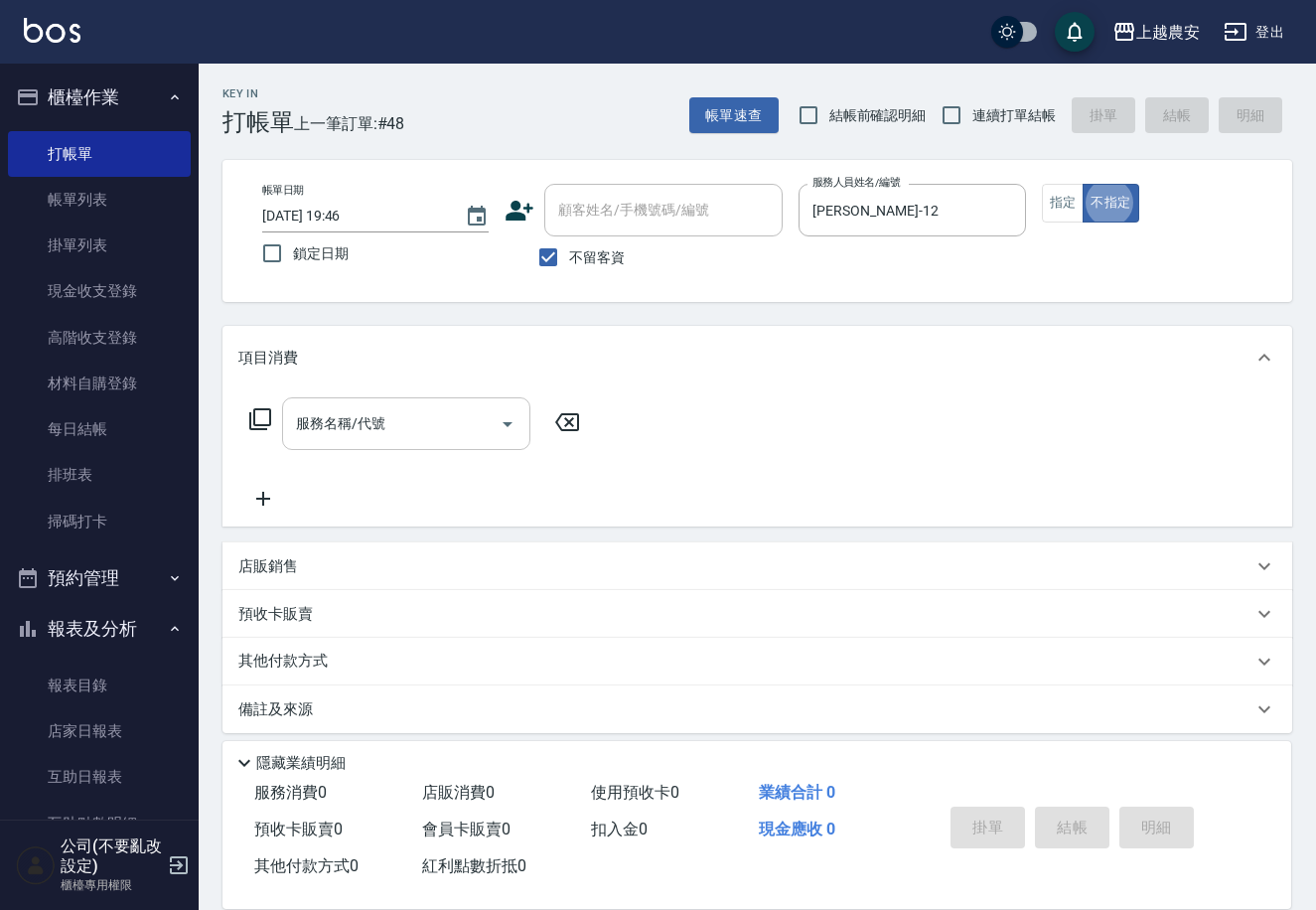 click on "服務名稱/代號" at bounding box center [391, 423] 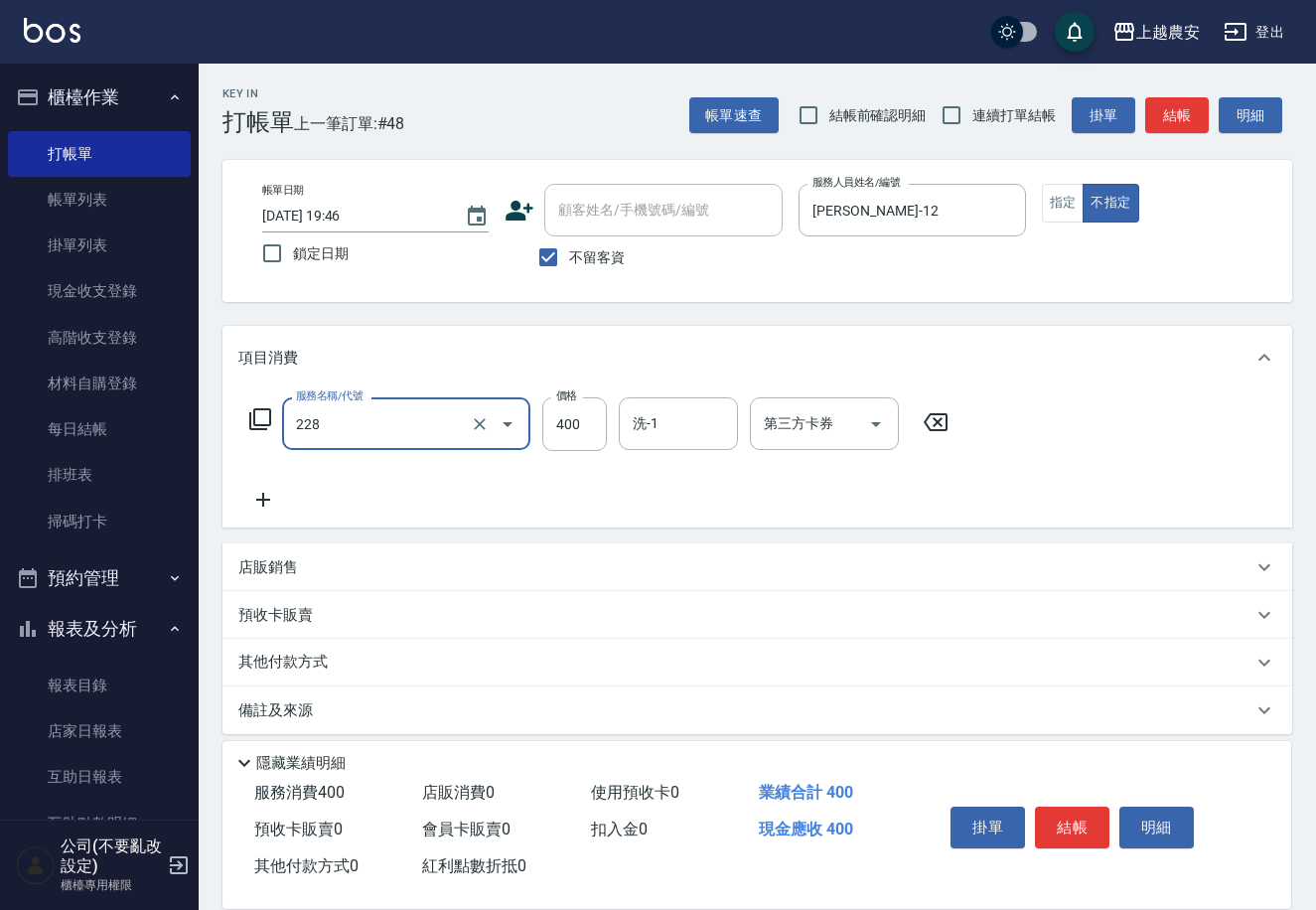 type on "洗髮(228)" 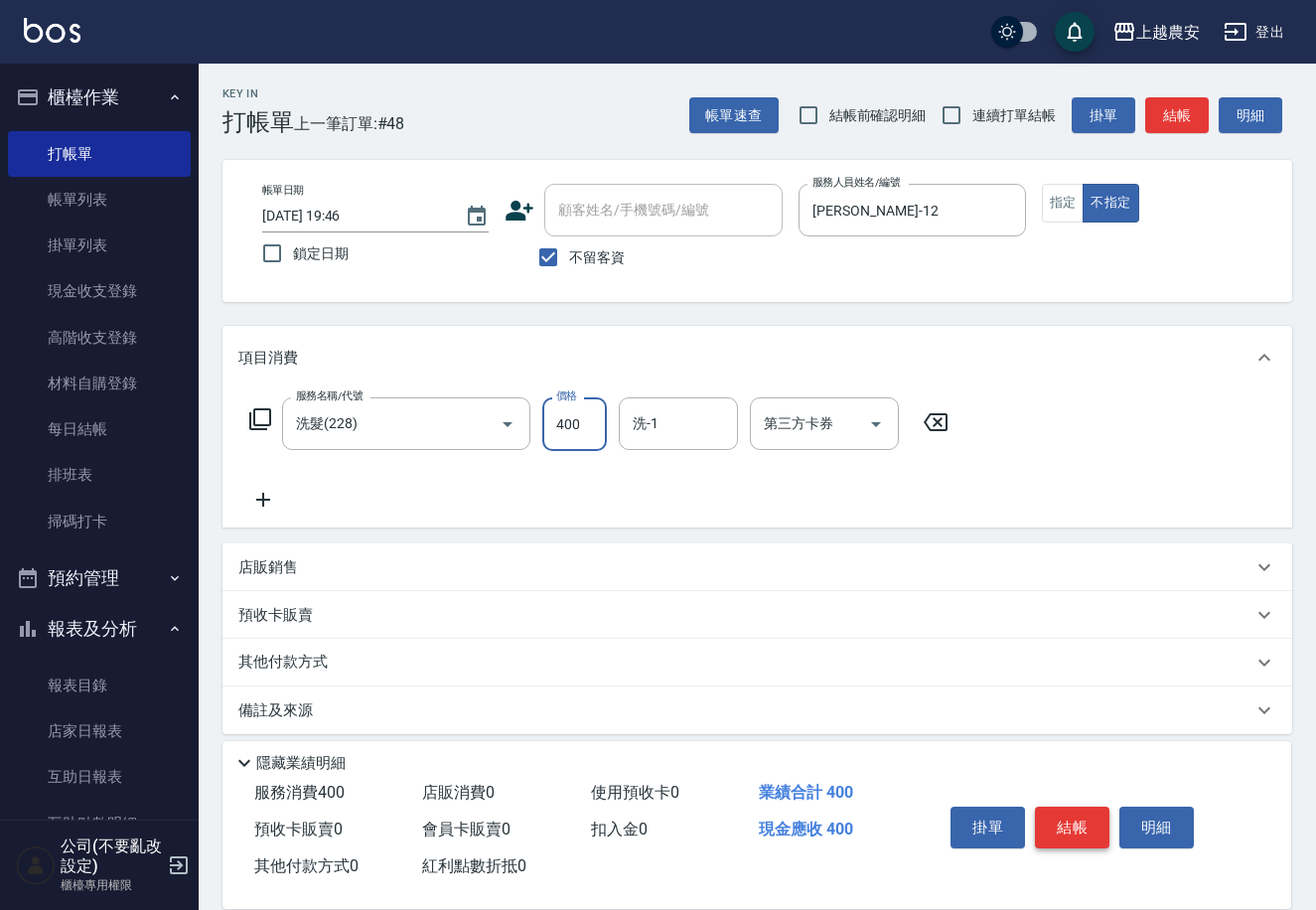 click on "結帳" at bounding box center [1072, 828] 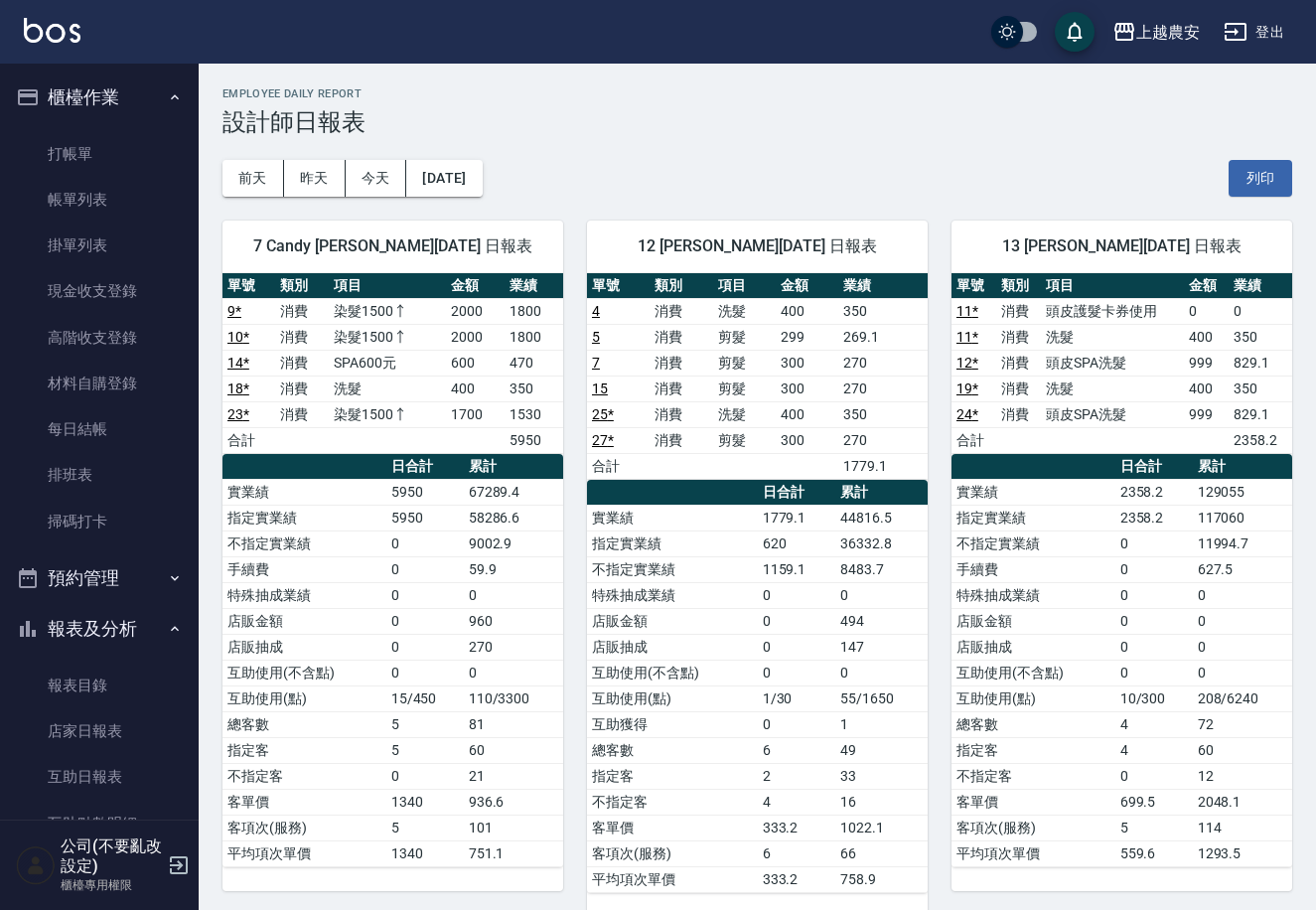 scroll, scrollTop: 1367, scrollLeft: 0, axis: vertical 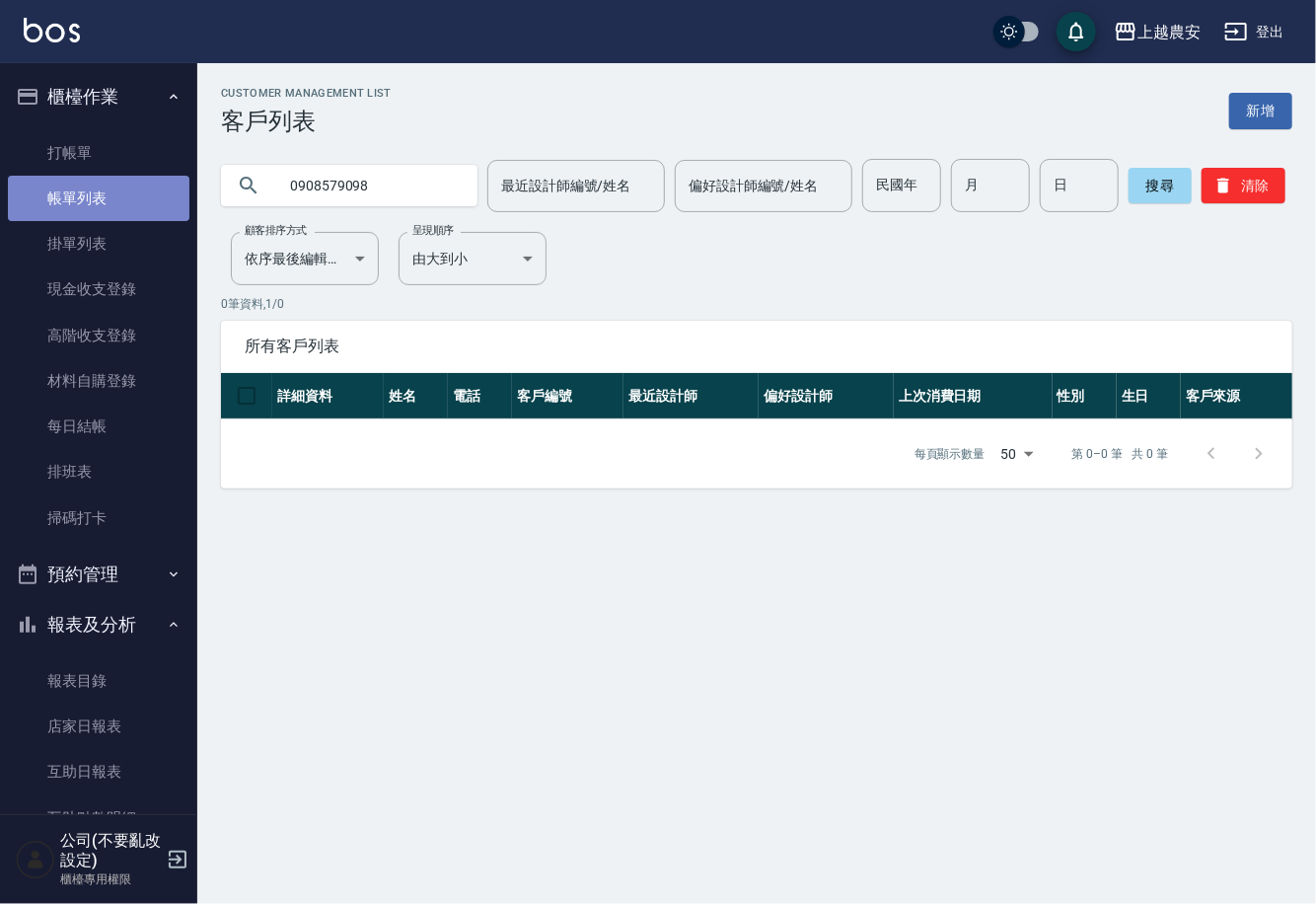 click on "帳單列表" at bounding box center (99, 198) 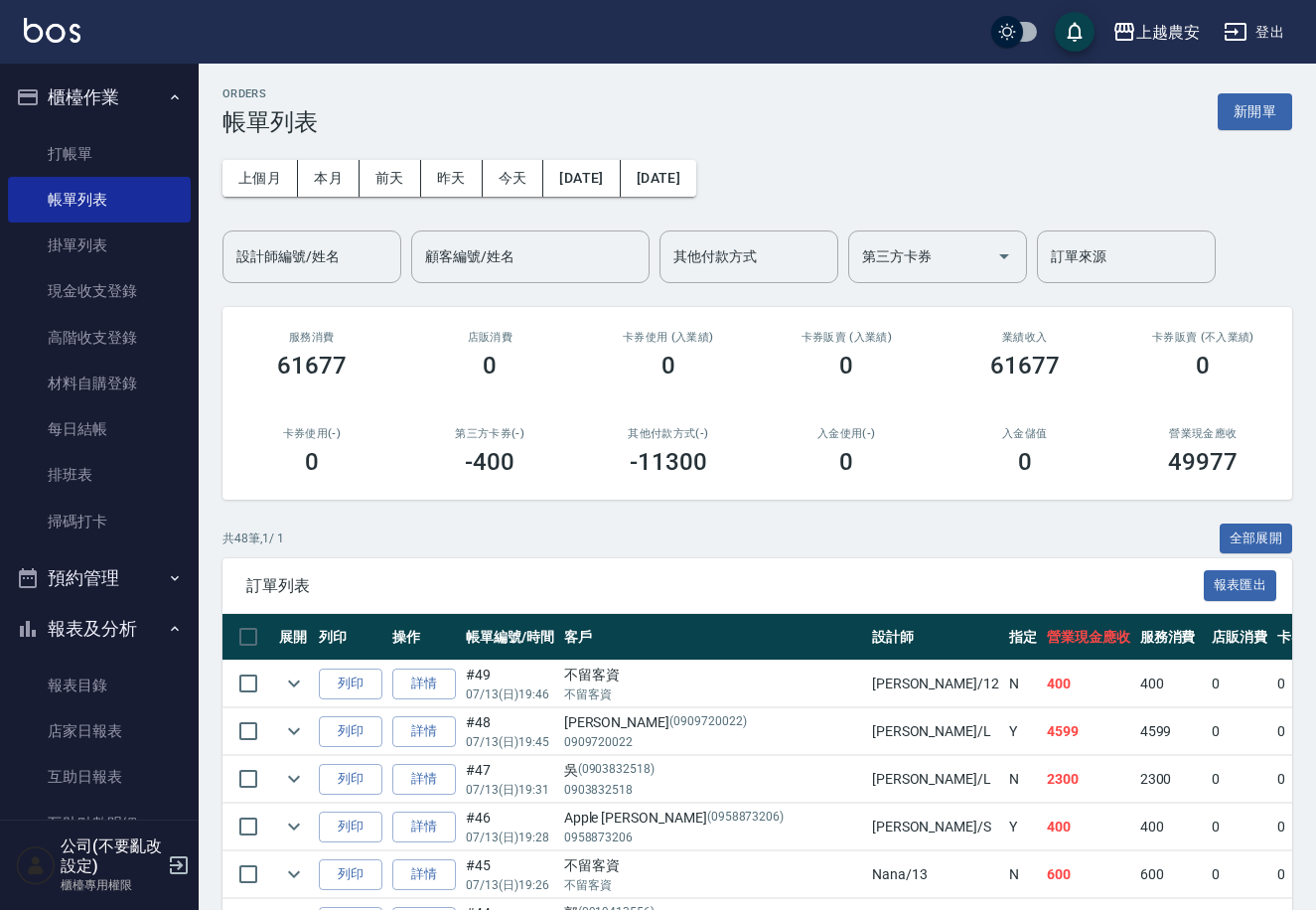 click on "打帳單 帳單列表 掛單列表 現金收支登錄 高階收支登錄 材料自購登錄 每日結帳 排班表 掃碼打卡" at bounding box center [99, 338] 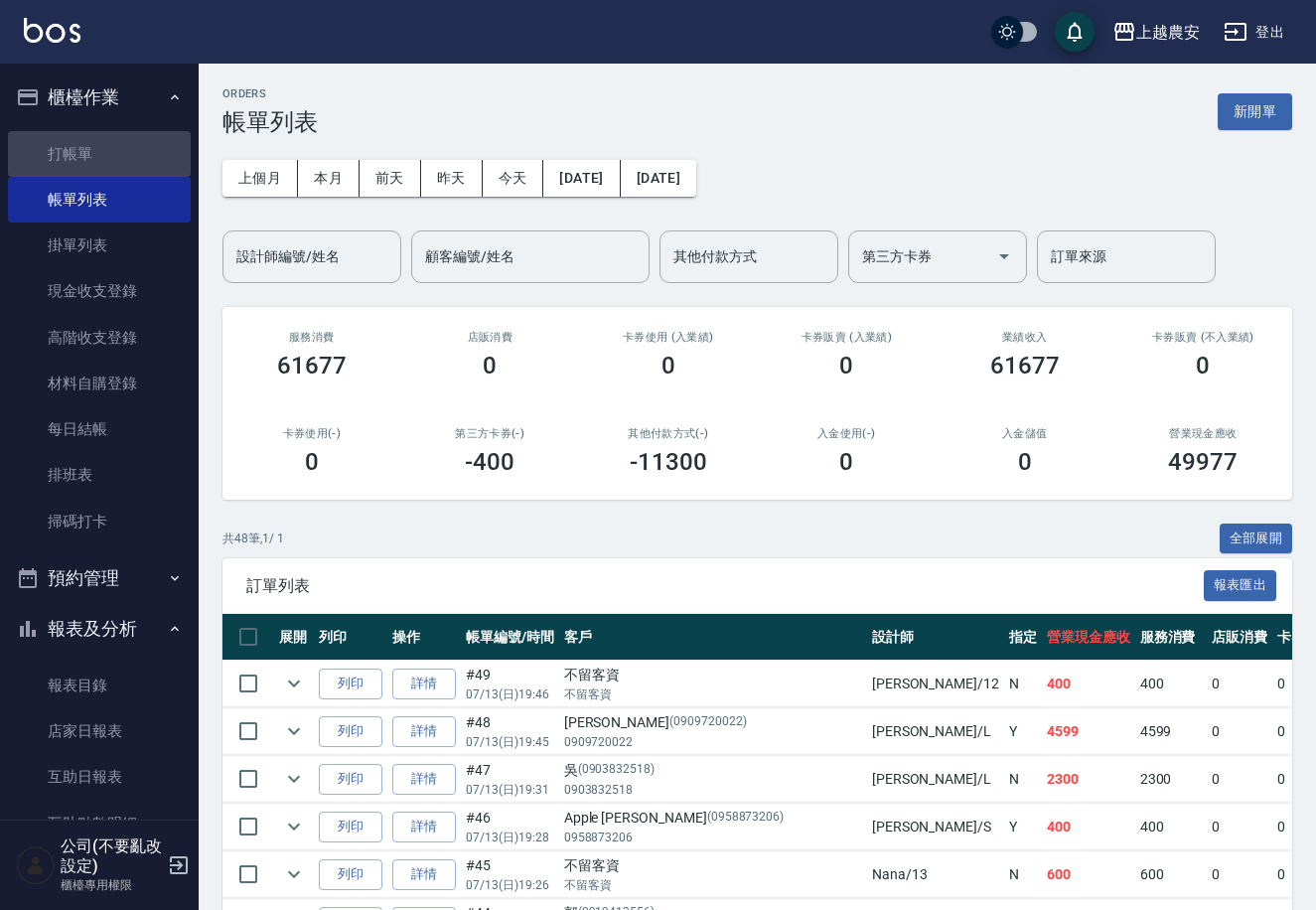click on "打帳單 帳單列表 掛單列表 現金收支登錄 高階收支登錄 材料自購登錄 每日結帳 排班表 掃碼打卡" at bounding box center [99, 338] 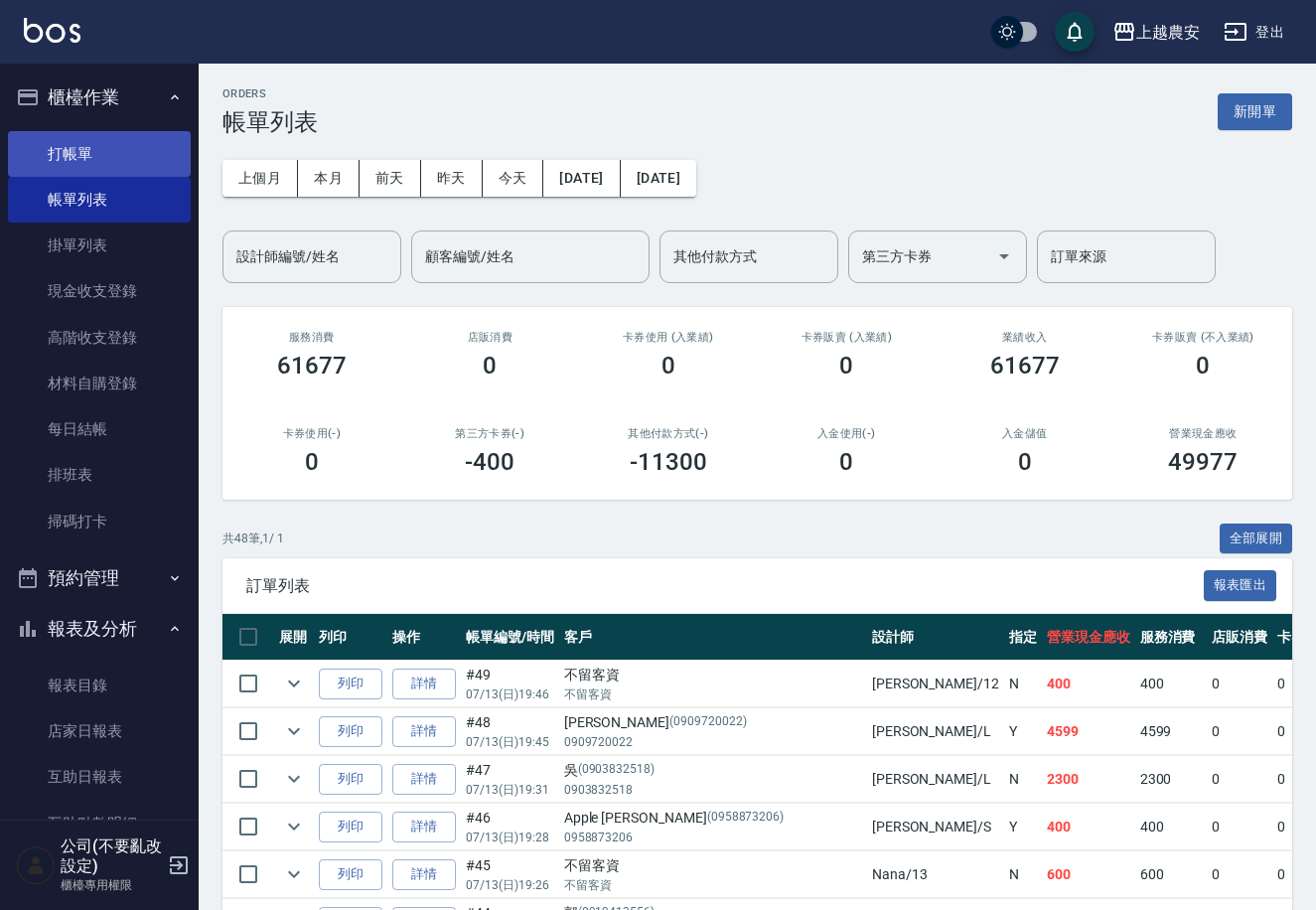 click on "打帳單" at bounding box center [99, 154] 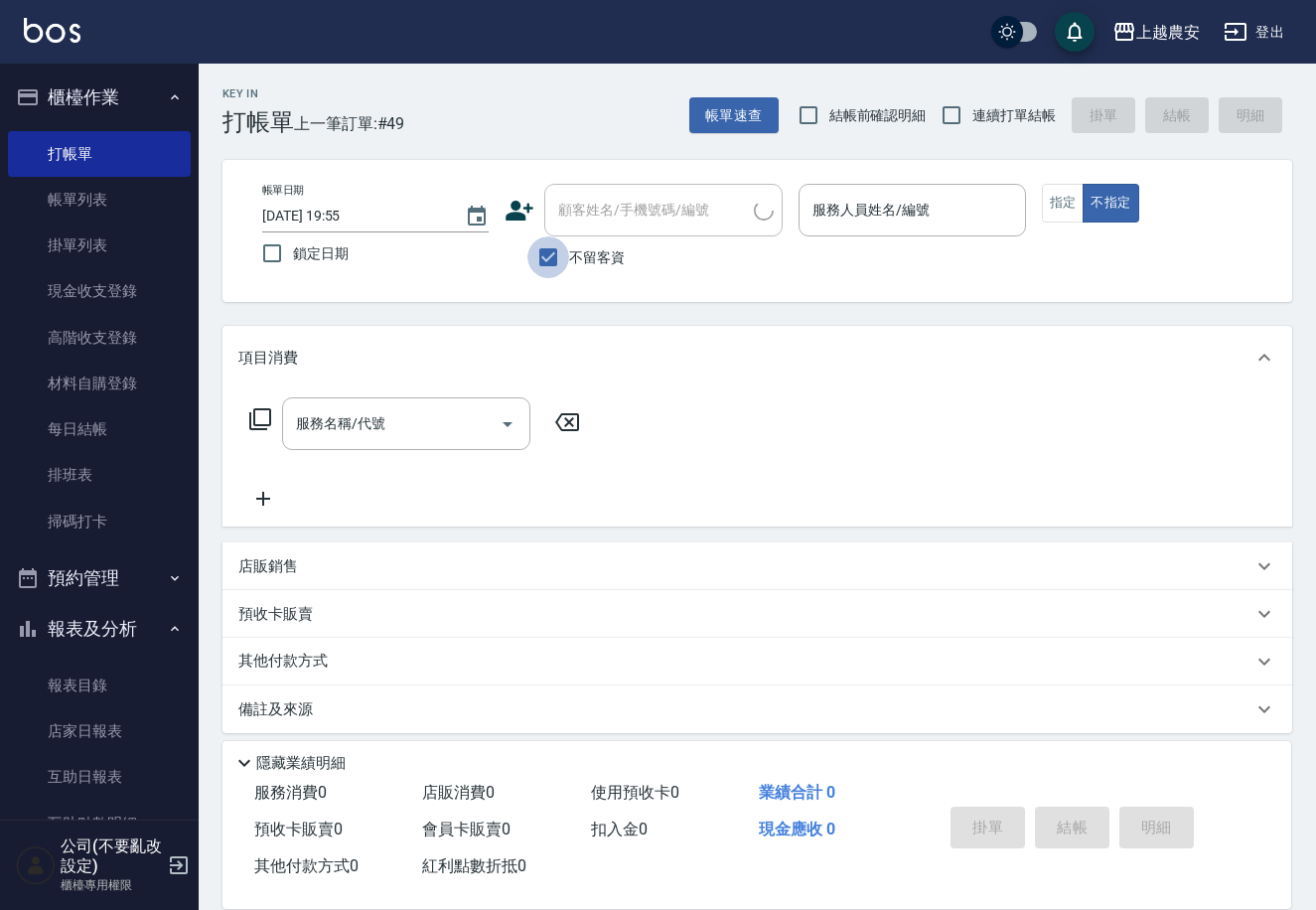 drag, startPoint x: 549, startPoint y: 250, endPoint x: 580, endPoint y: 228, distance: 38.013156 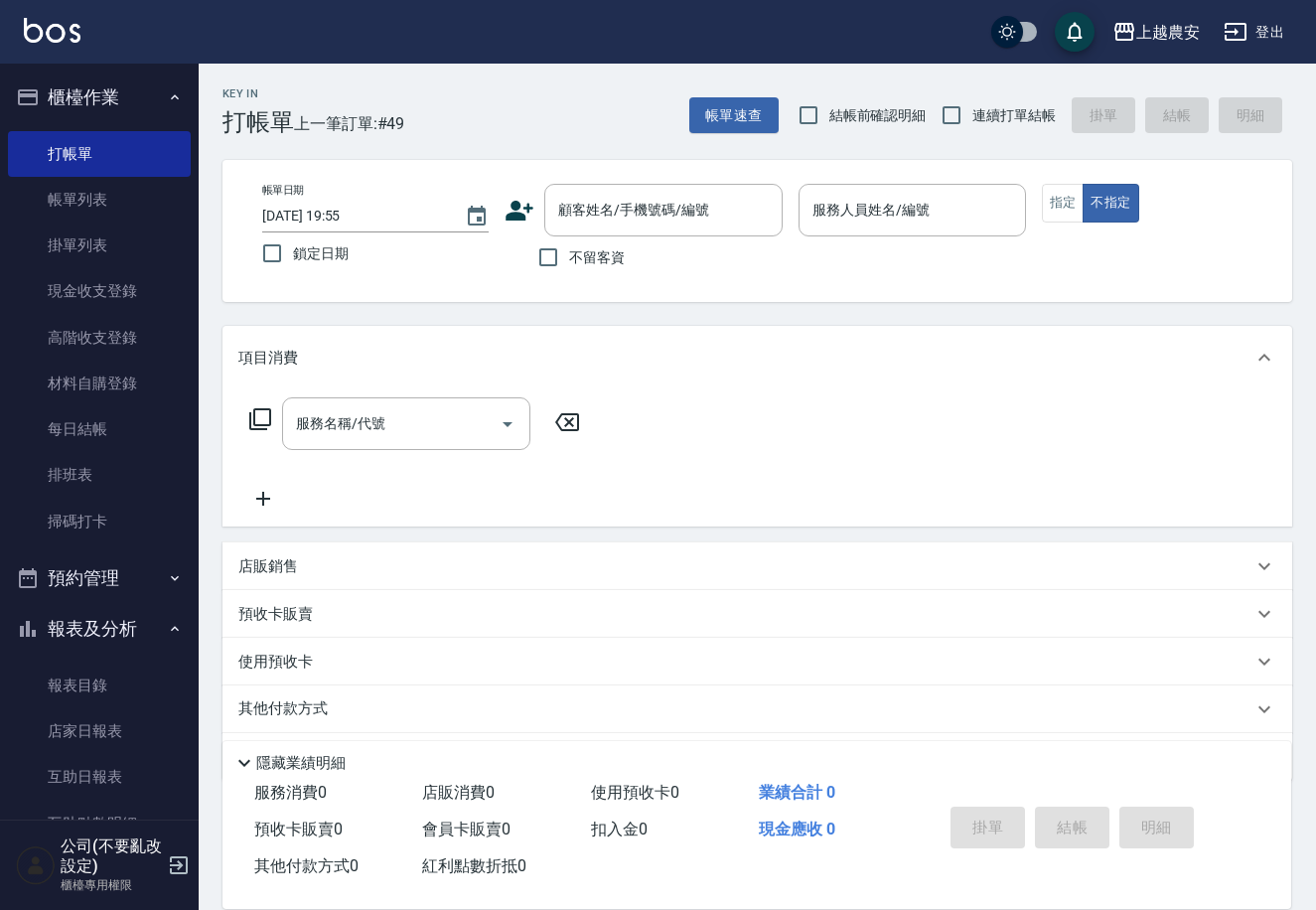 click 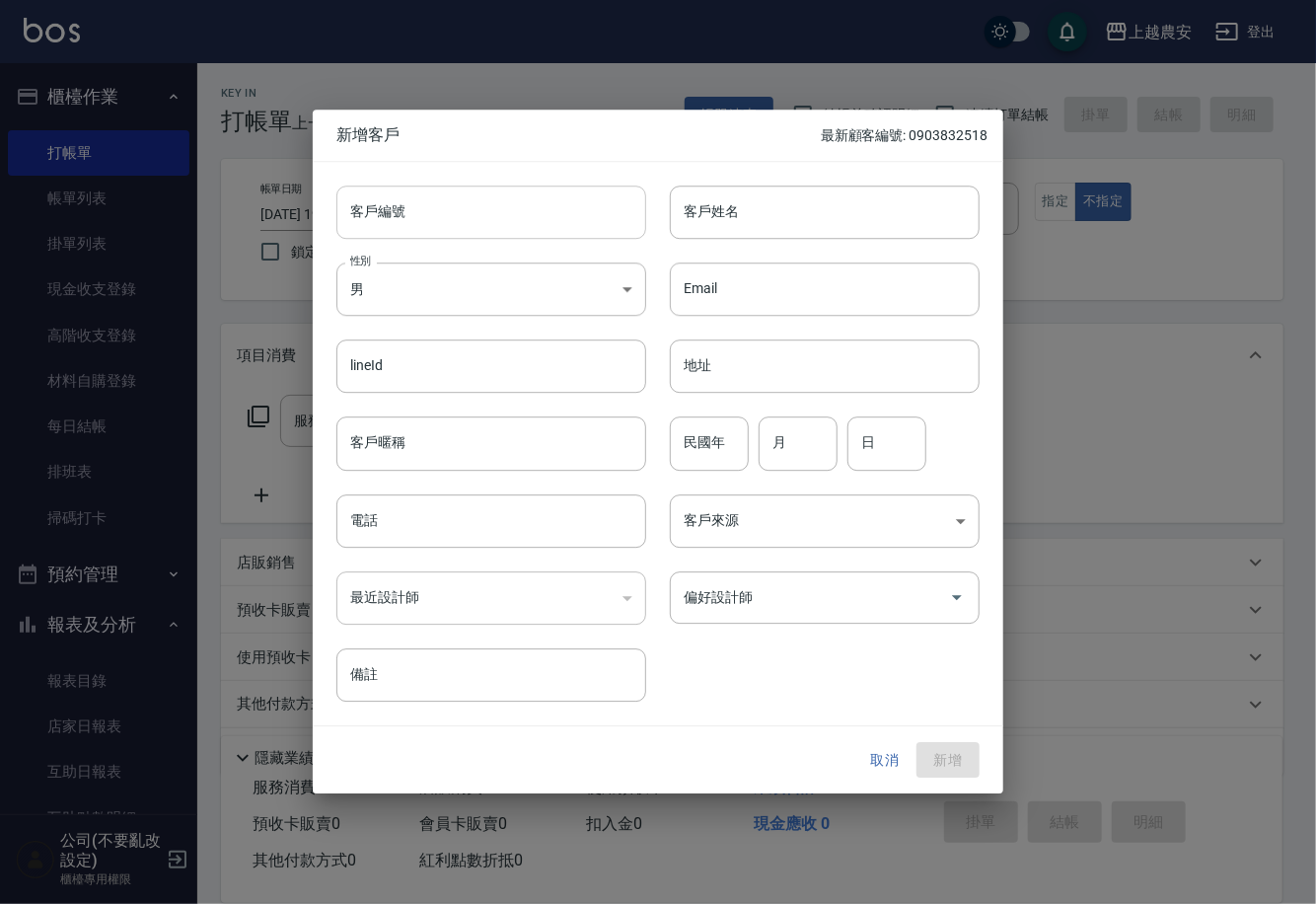click on "客戶編號" at bounding box center [491, 212] 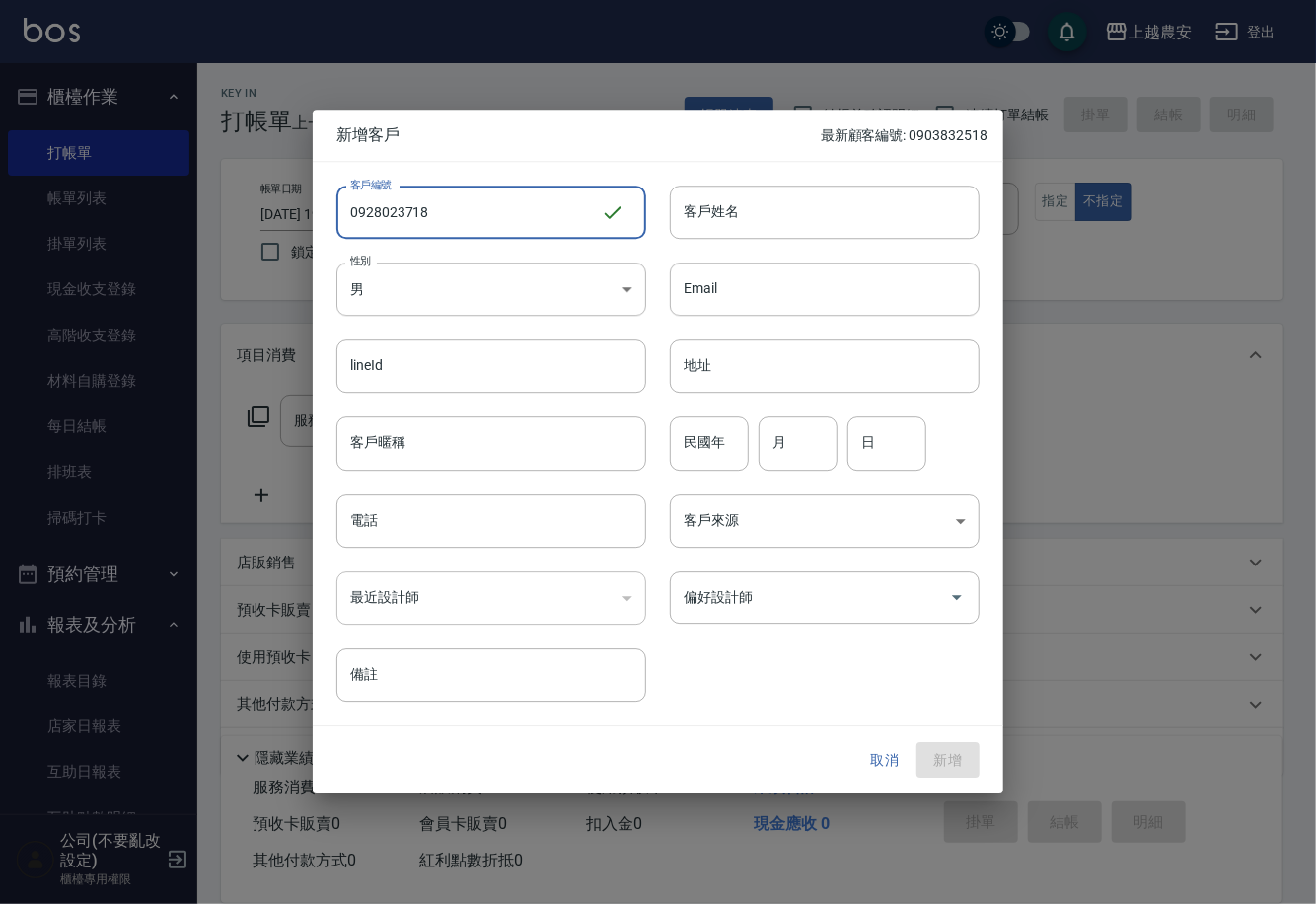 drag, startPoint x: 446, startPoint y: 203, endPoint x: 342, endPoint y: 202, distance: 104.00481 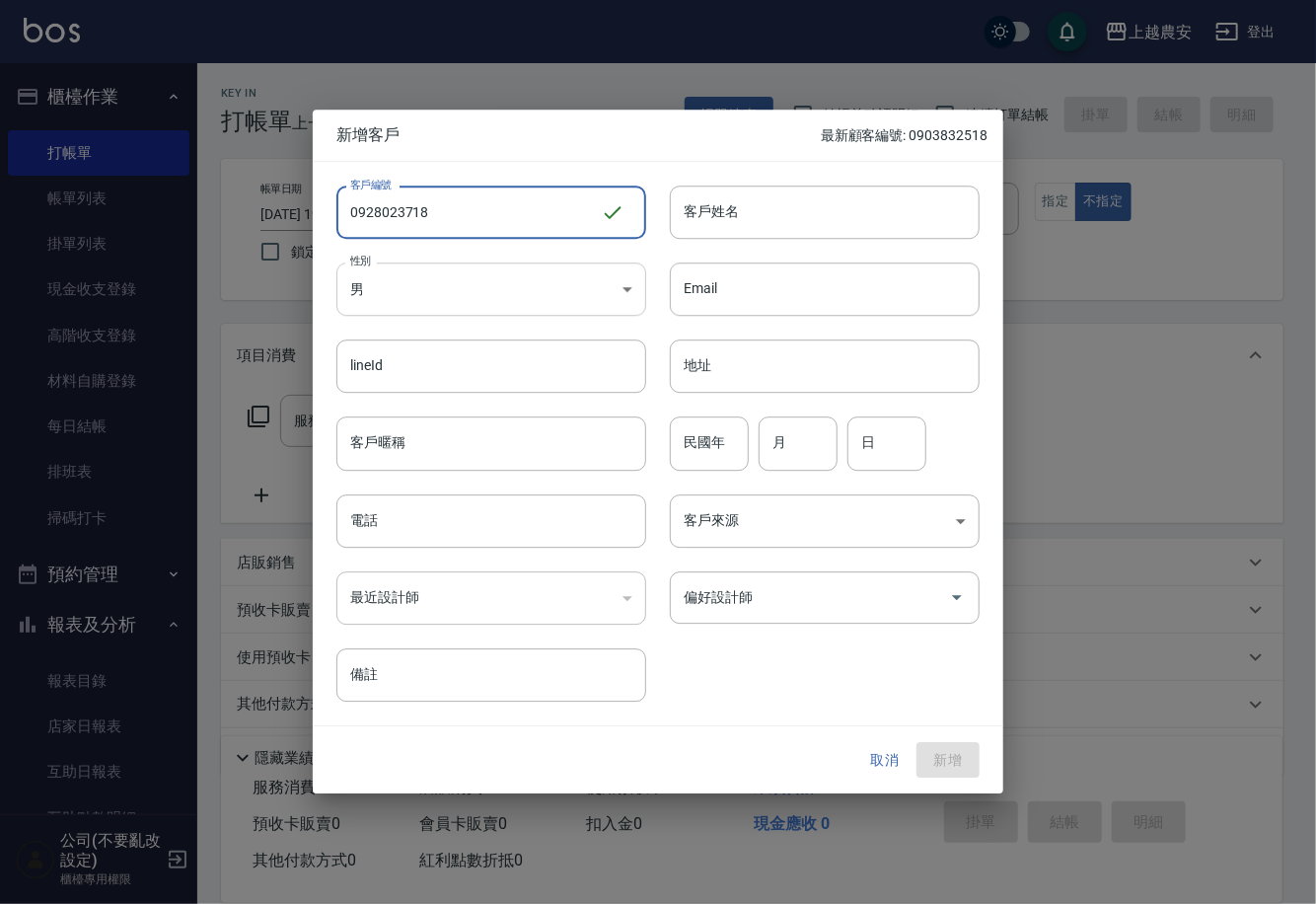 type on "0928023718" 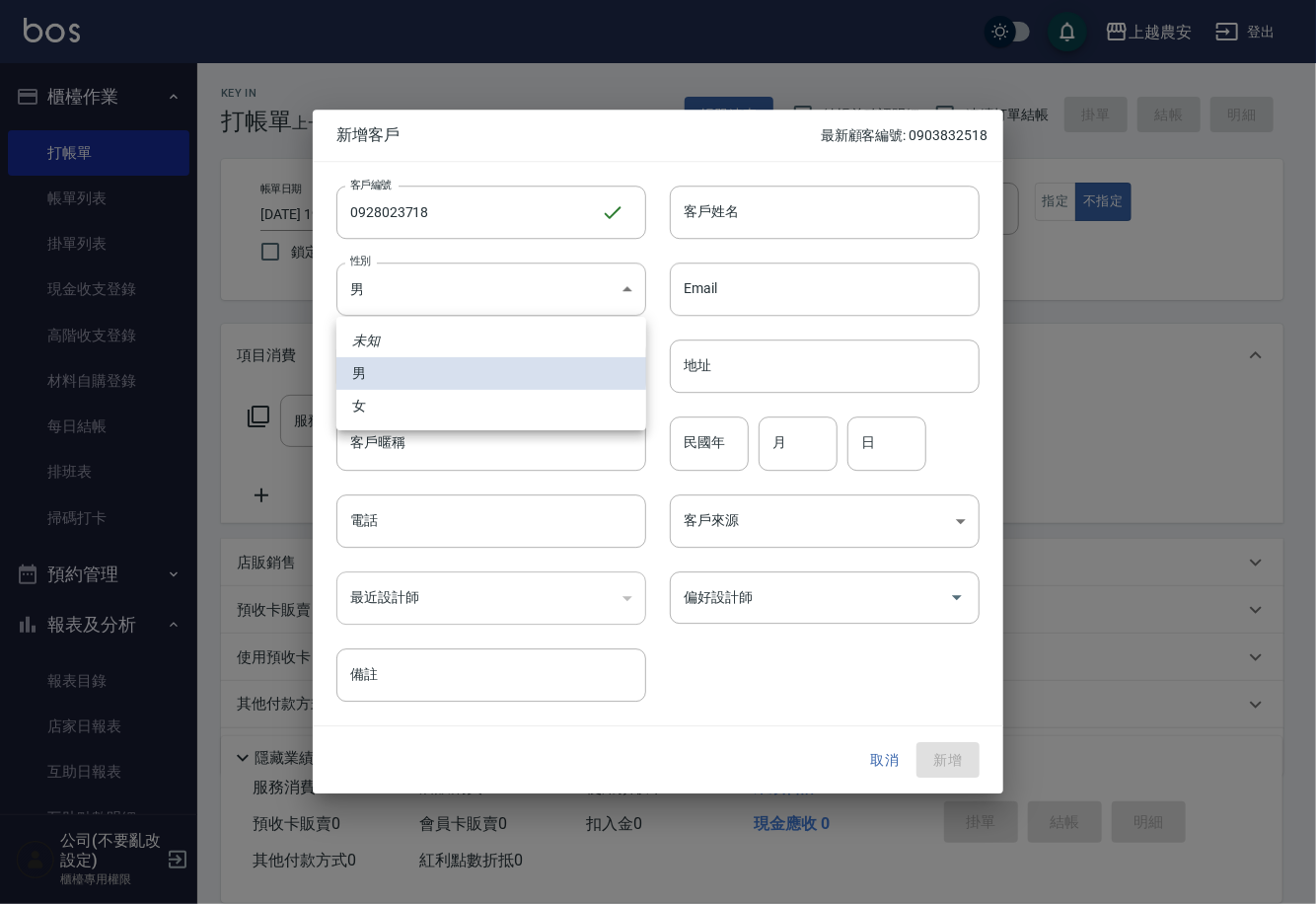click on "女" at bounding box center [491, 406] 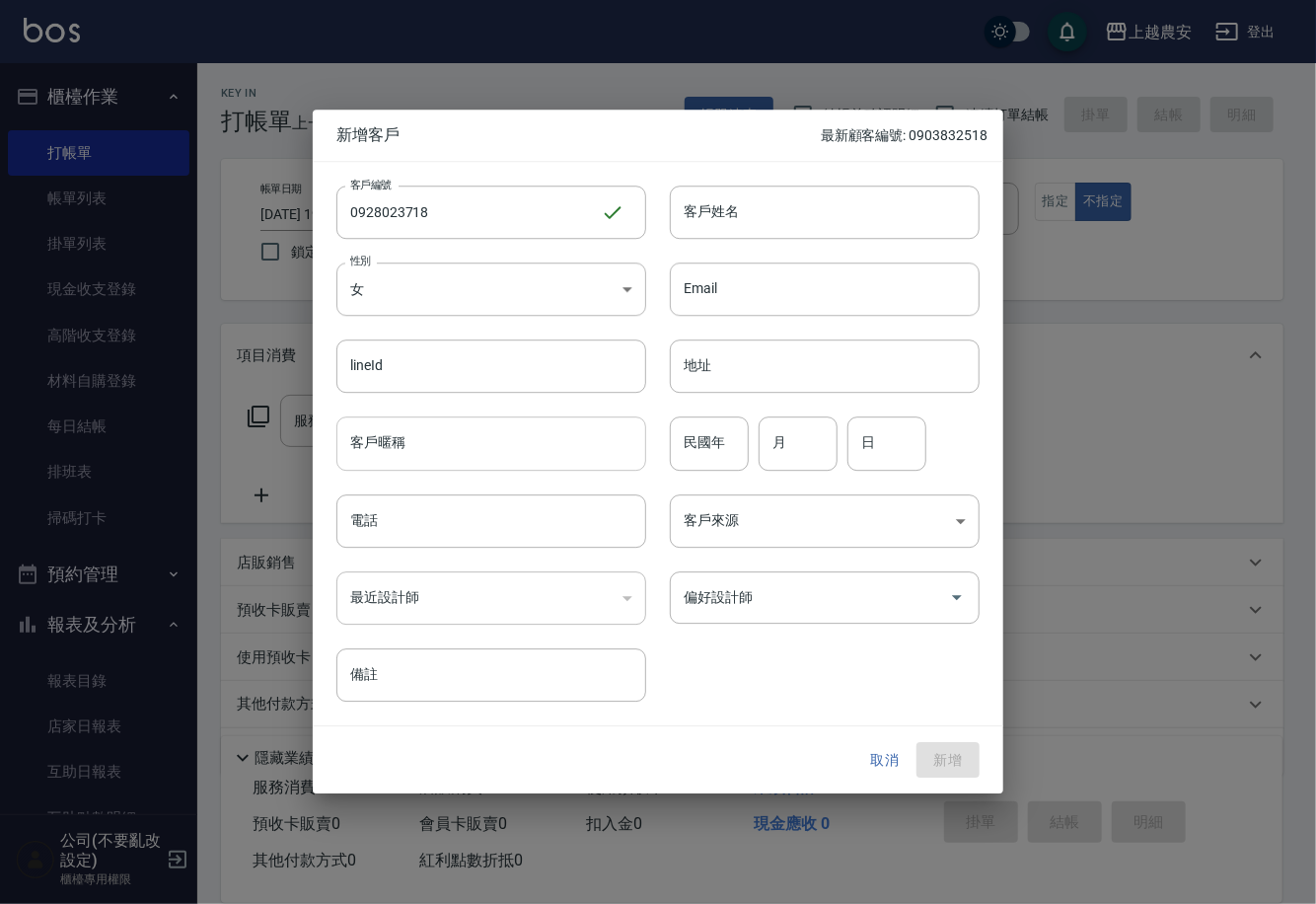 click on "客戶暱稱" at bounding box center [491, 444] 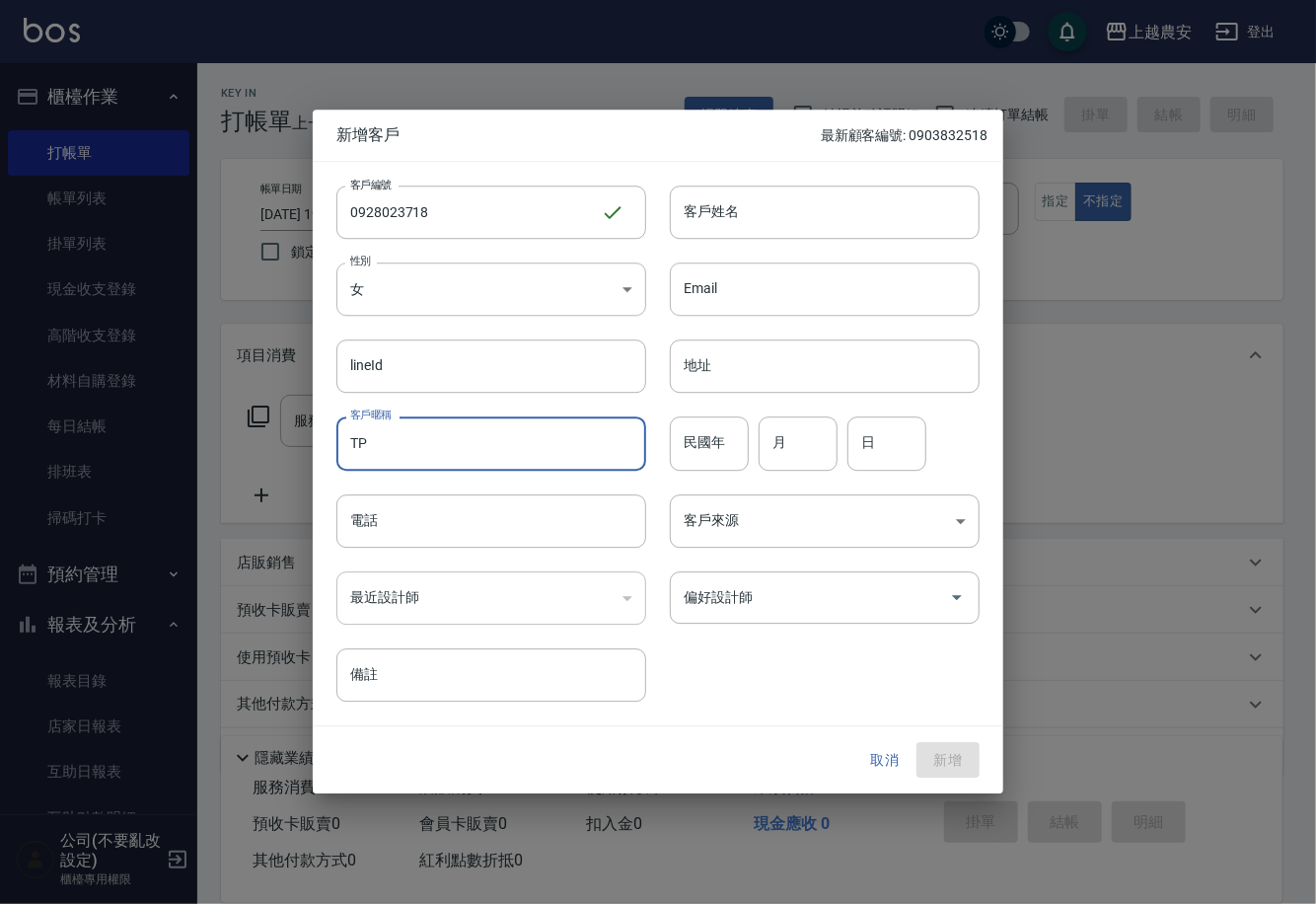 type on "T" 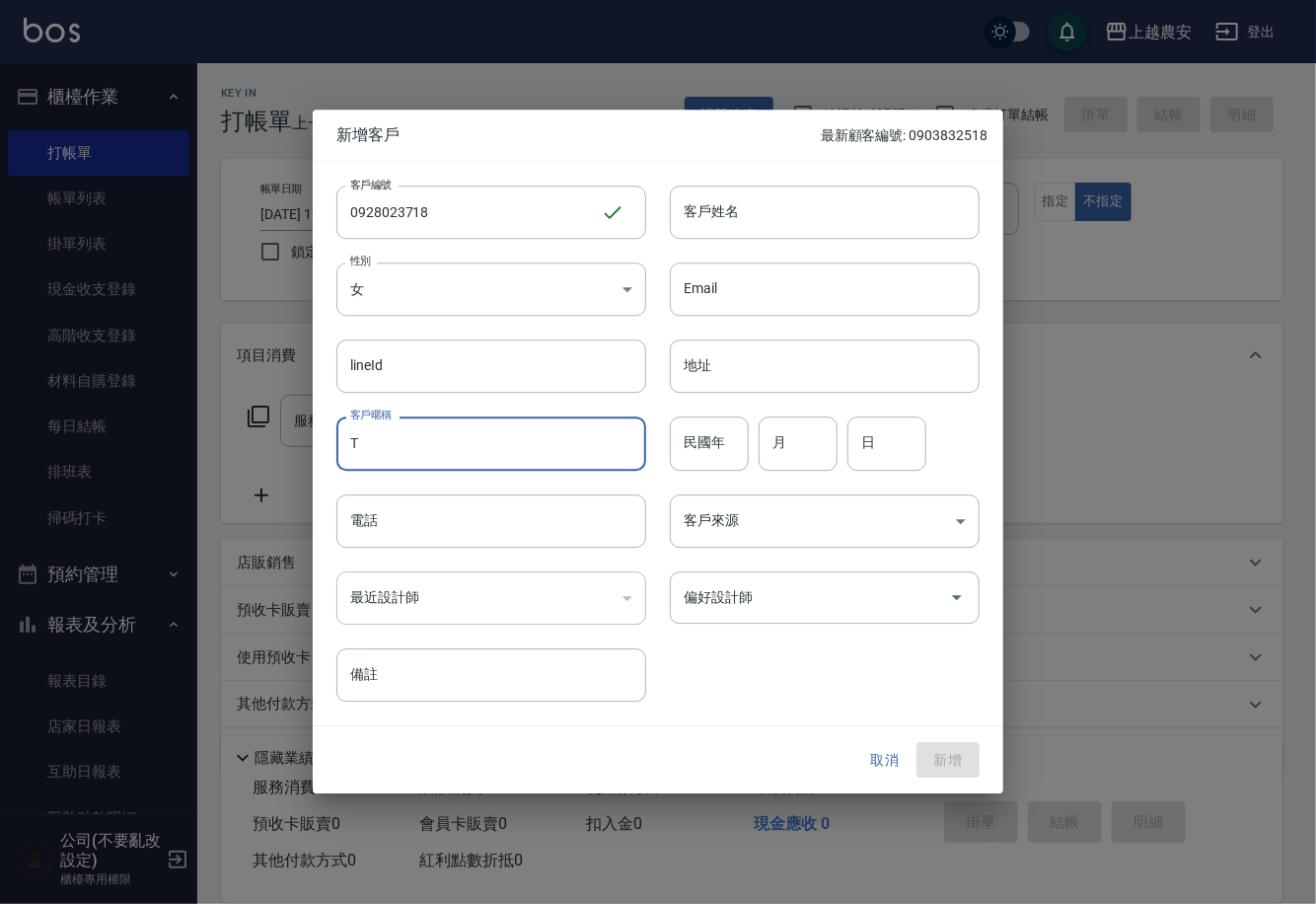 type 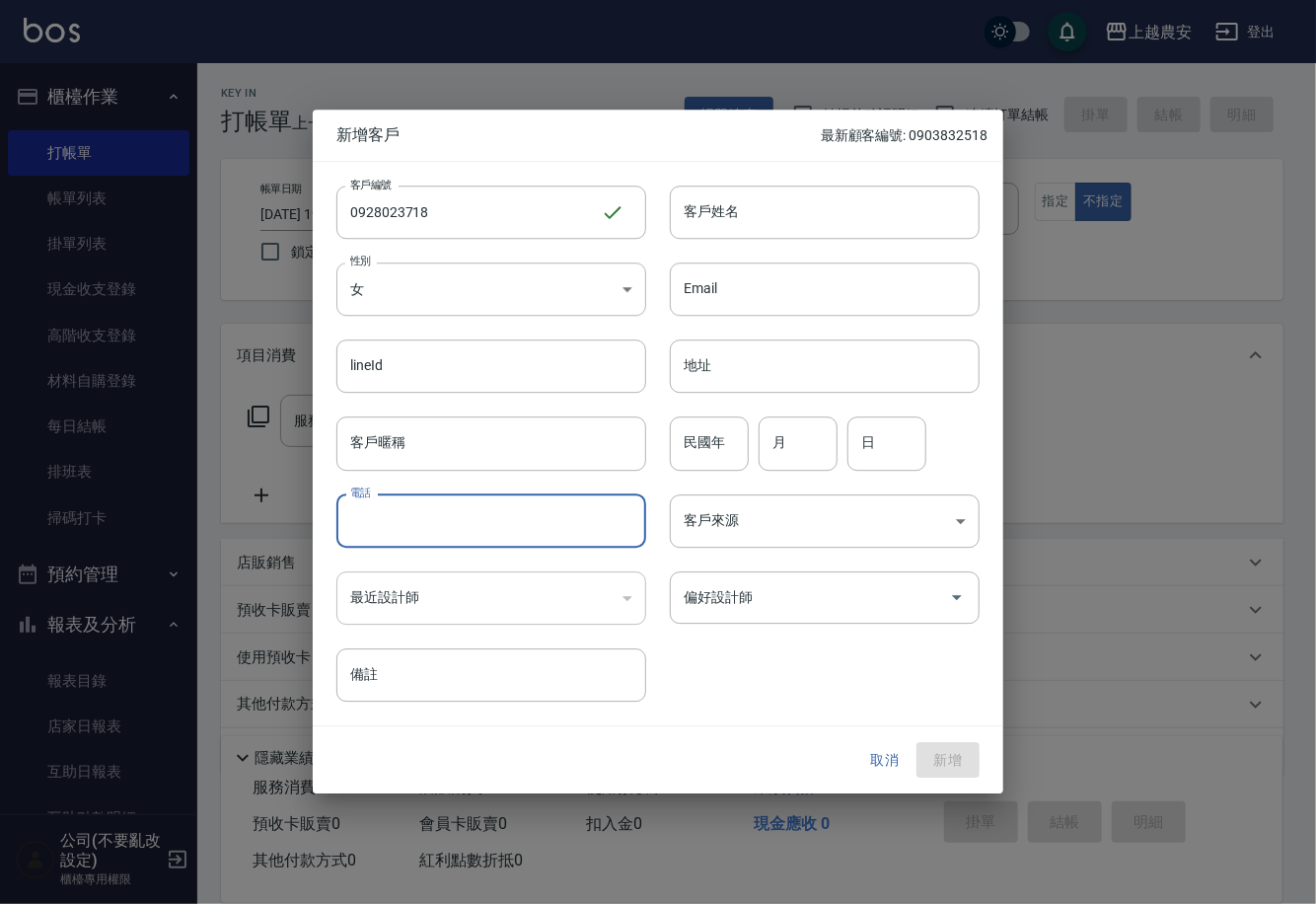 click on "電話" at bounding box center (491, 521) 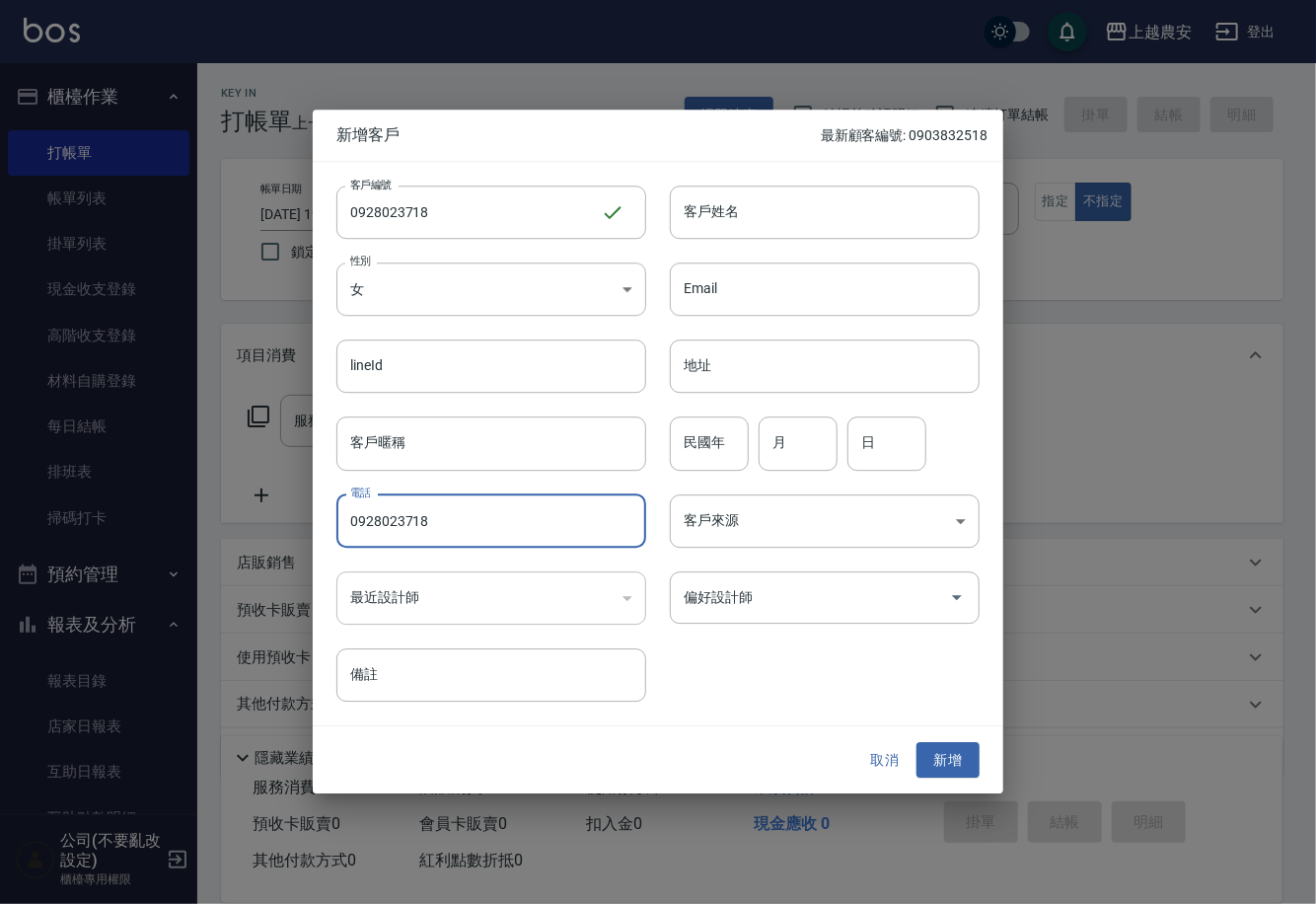 type on "0928023718" 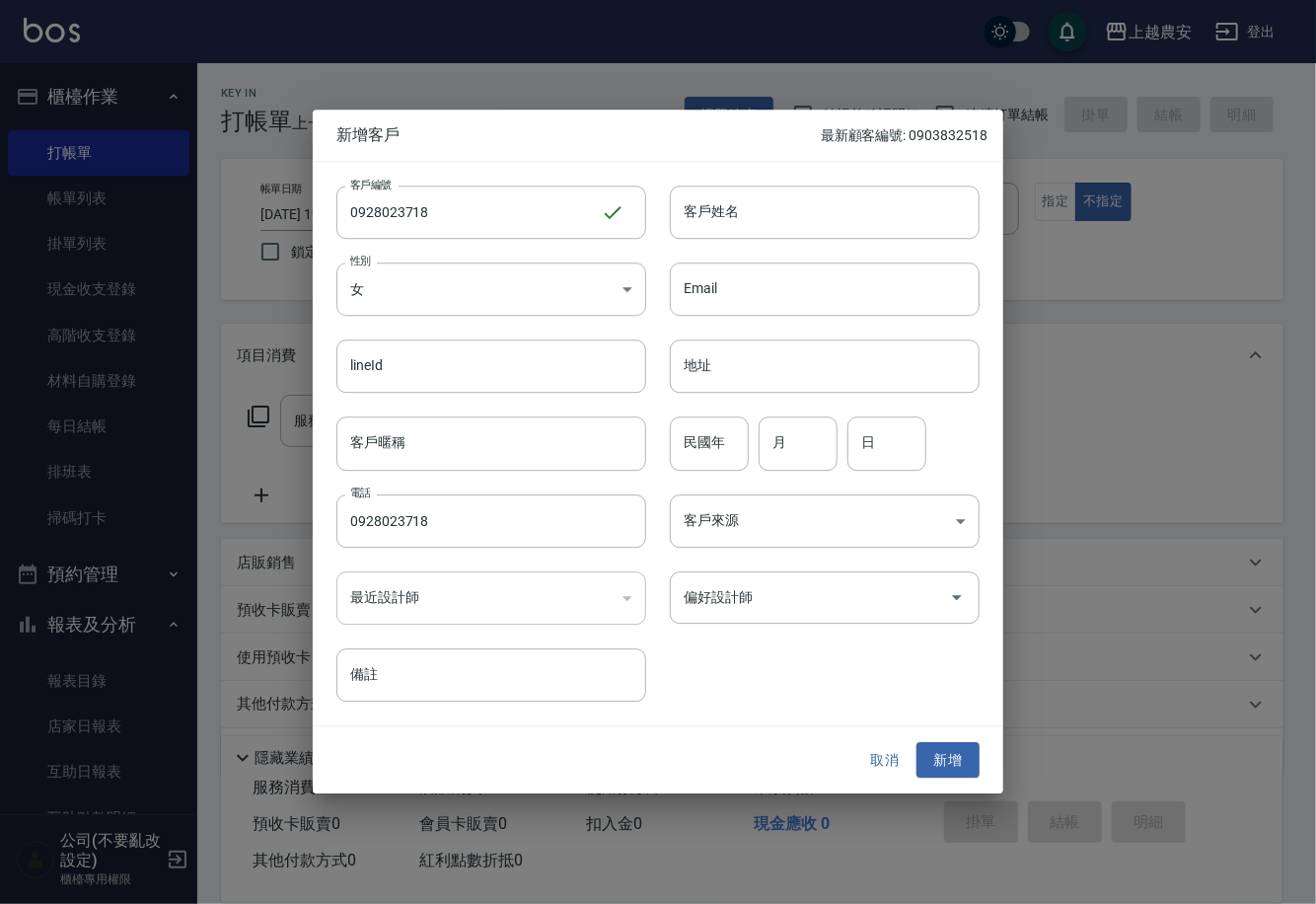 click on "​" at bounding box center [491, 598] 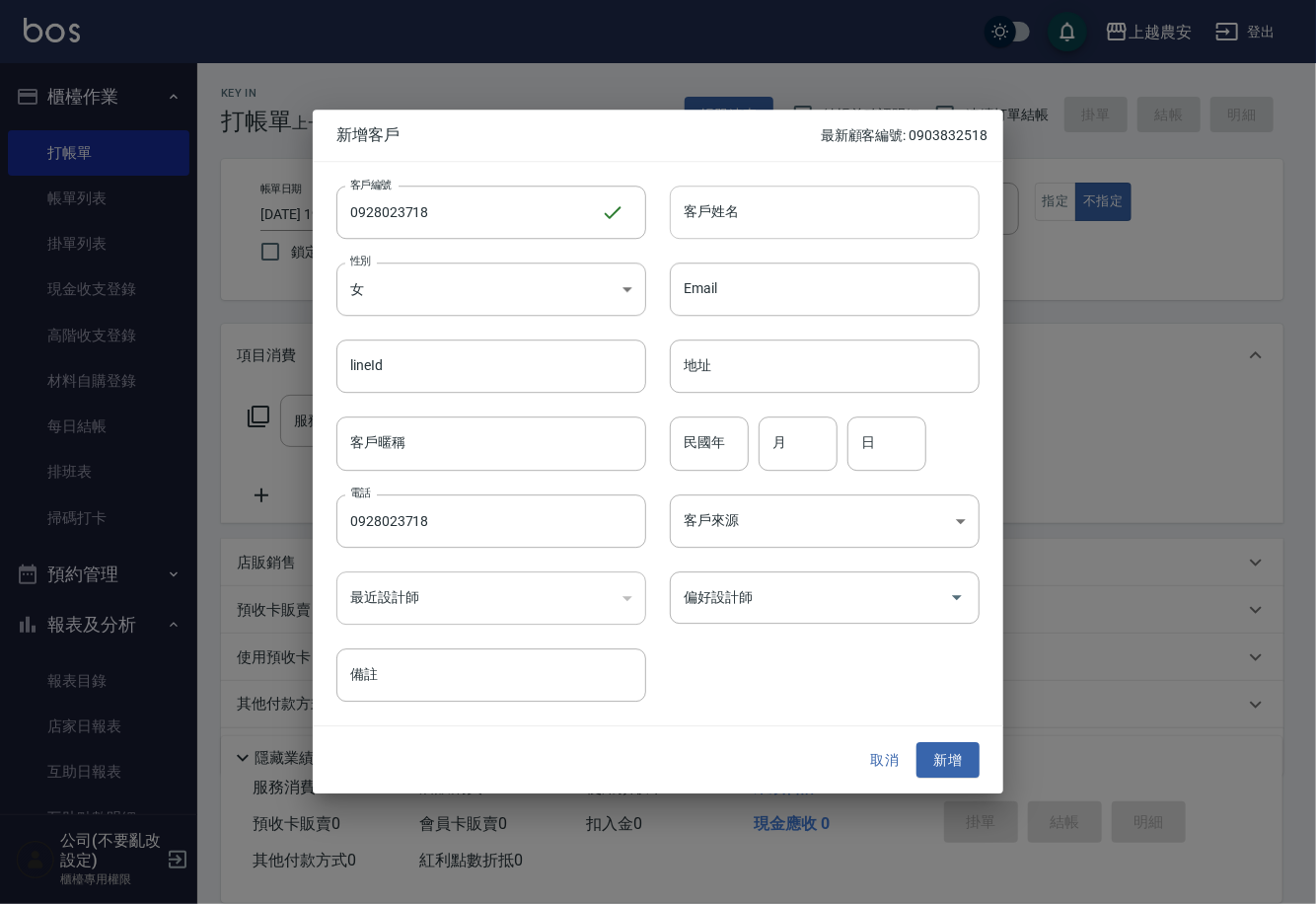 click on "客戶姓名" at bounding box center [825, 212] 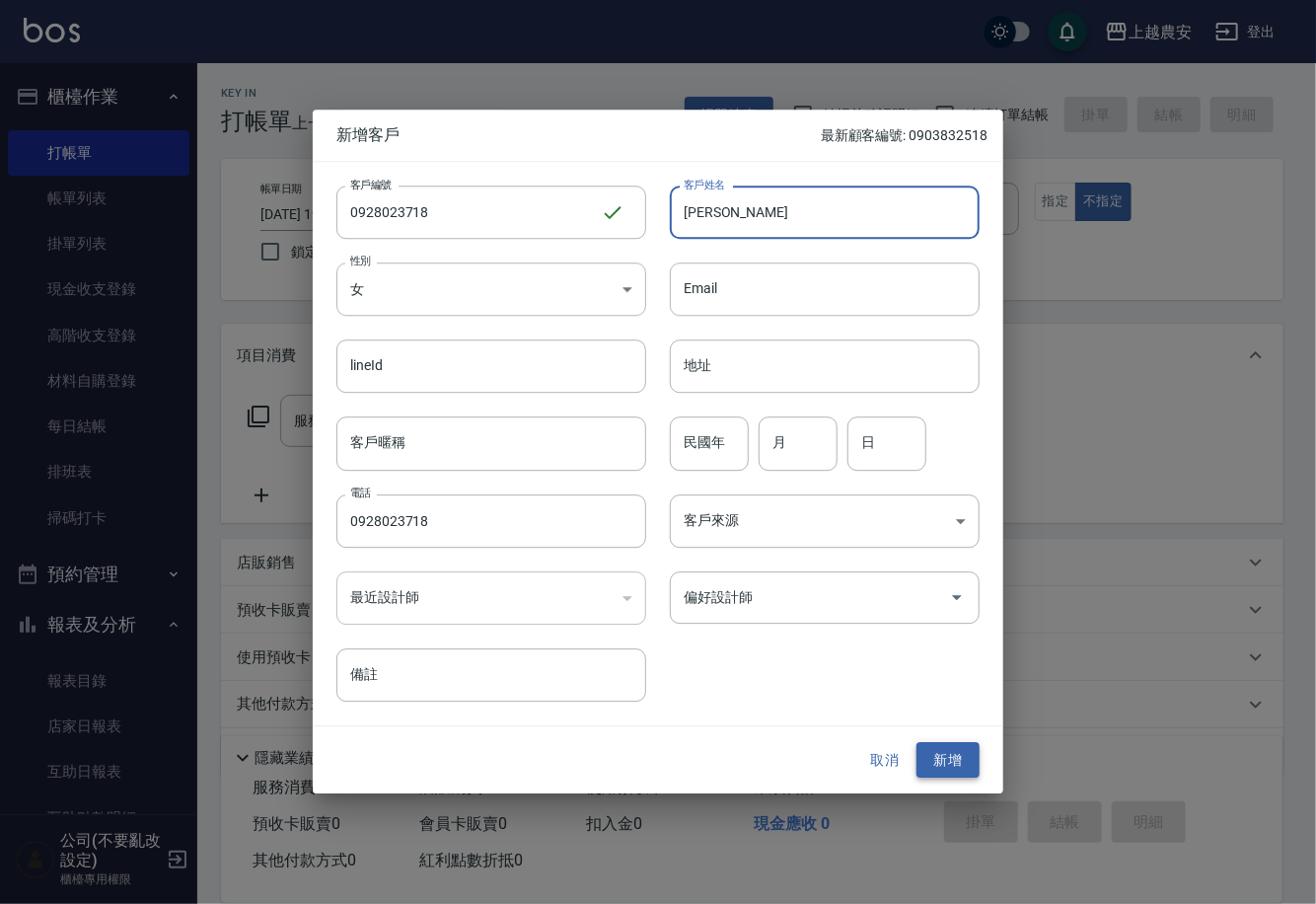 type on "陳蕾安" 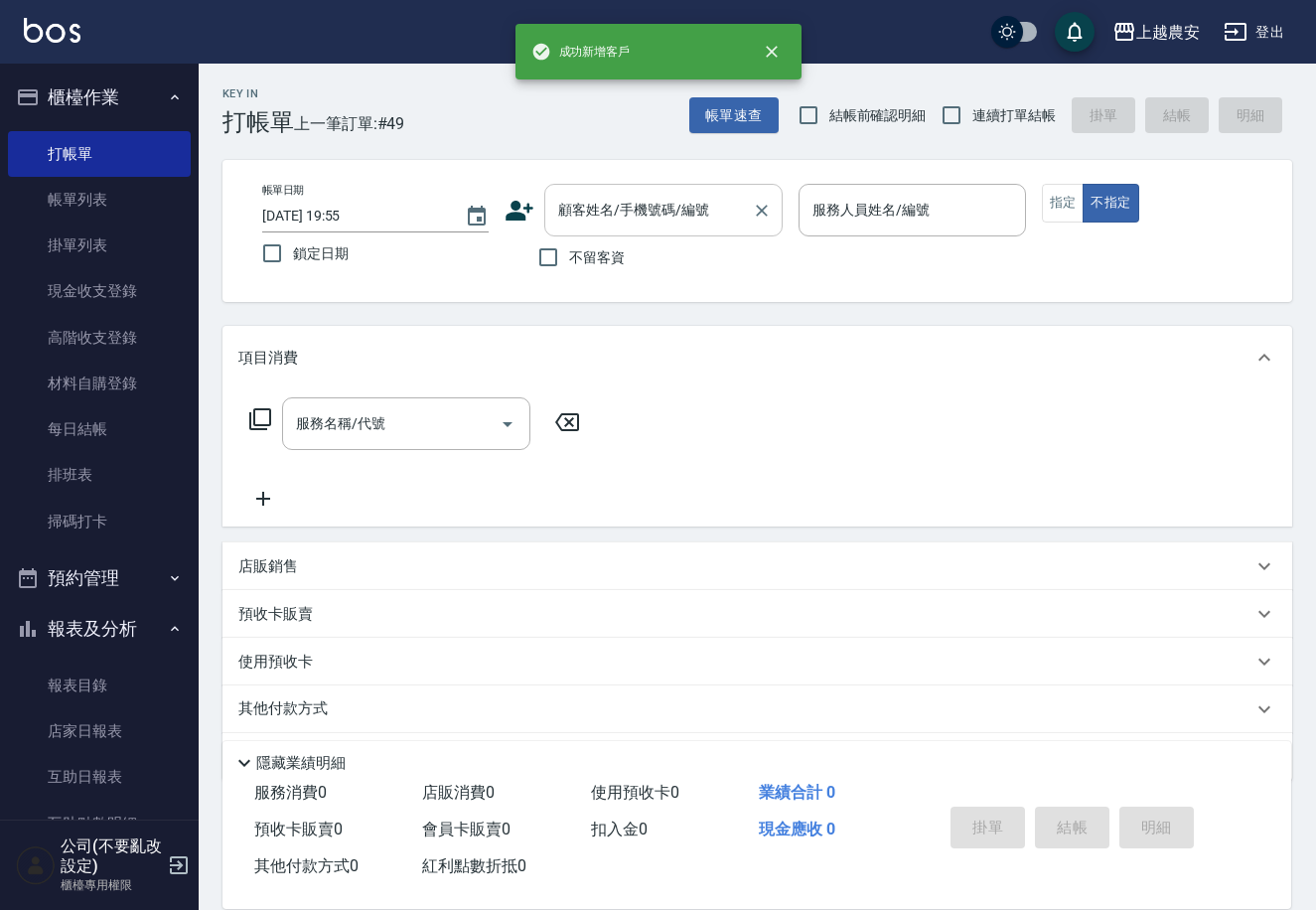click on "顧客姓名/手機號碼/編號" at bounding box center (649, 210) 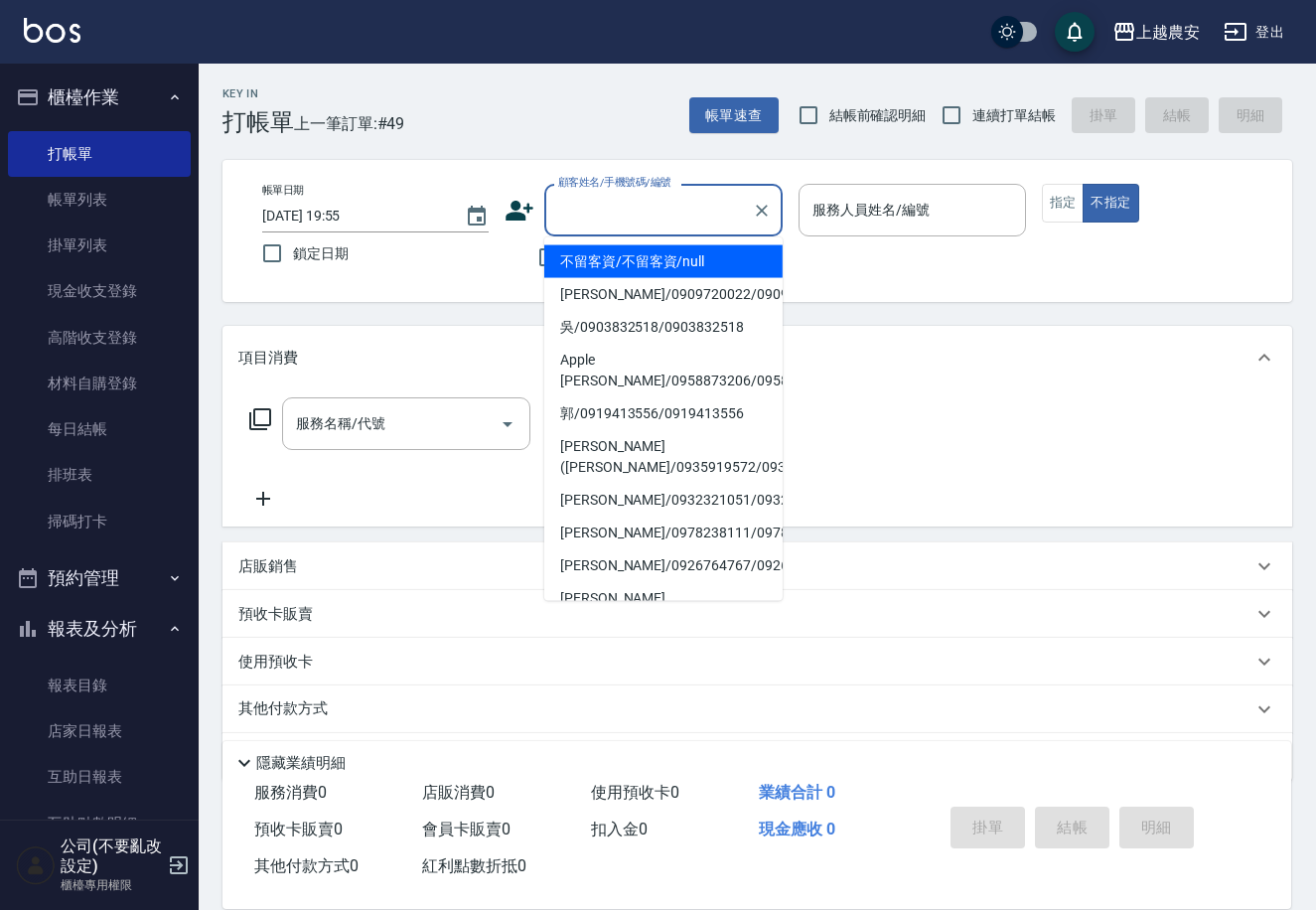 click on "顧客姓名/手機號碼/編號" at bounding box center [649, 210] 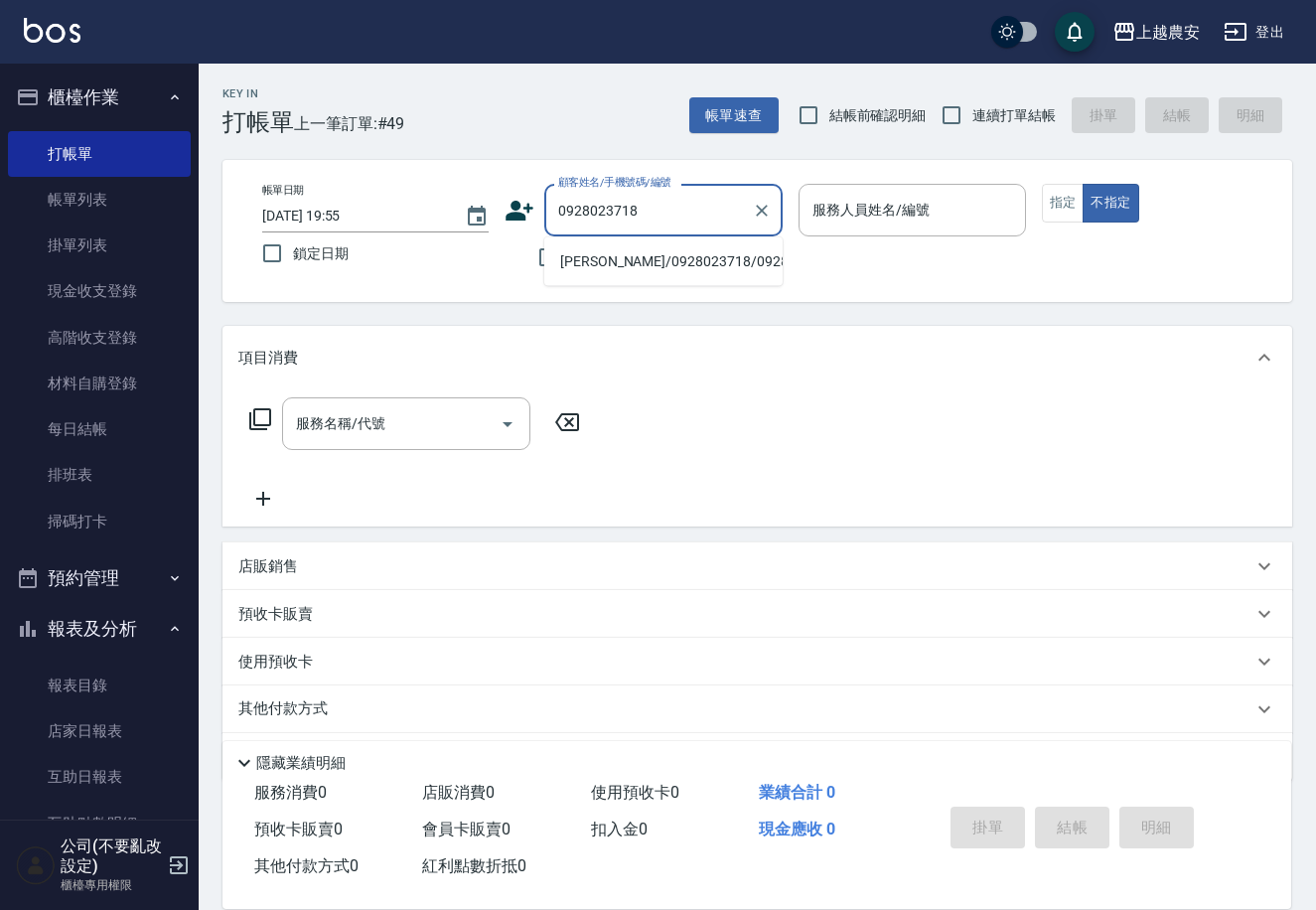 click on "陳蕾安/0928023718/0928023718" at bounding box center (663, 261) 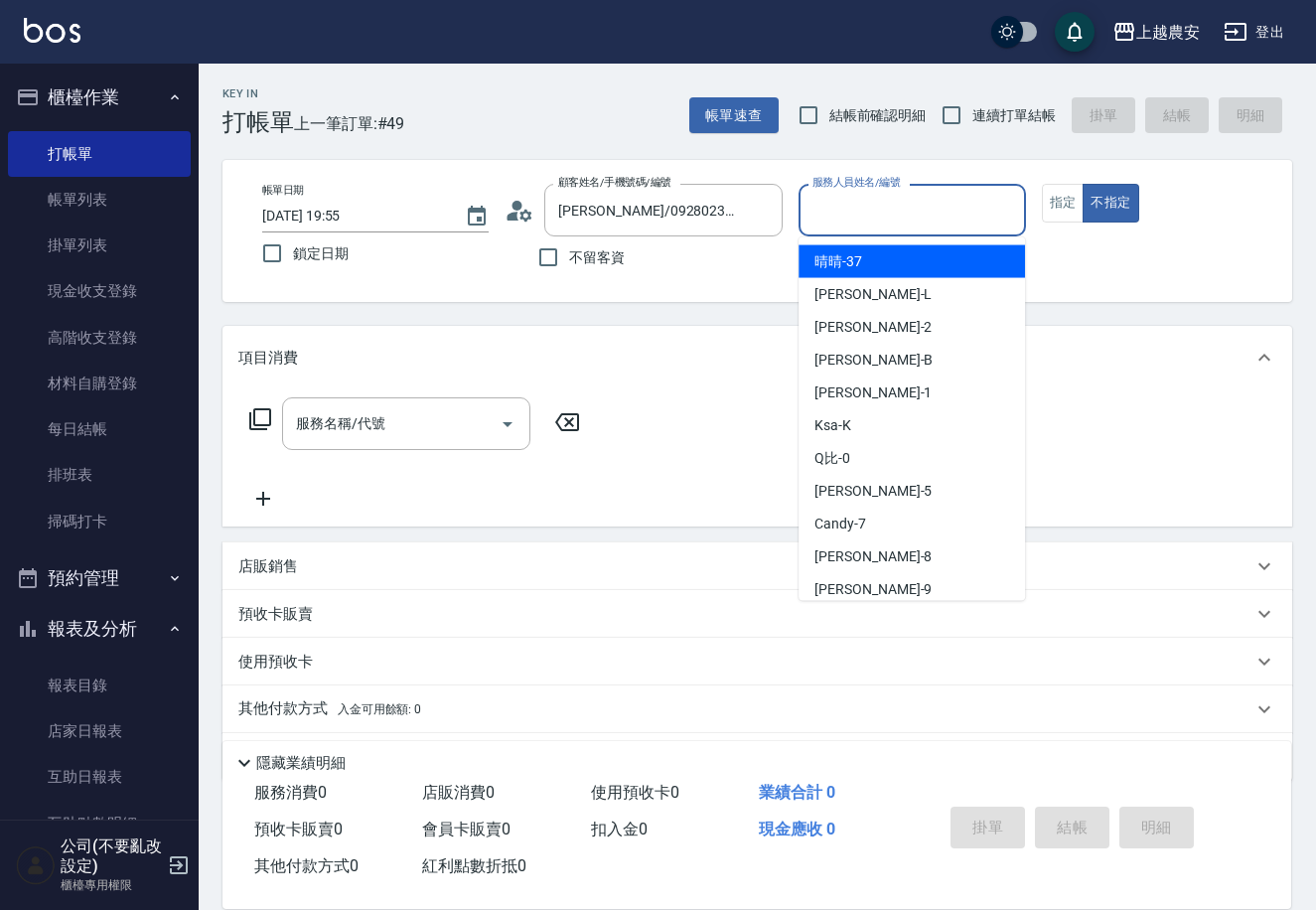 click on "服務人員姓名/編號" at bounding box center (912, 210) 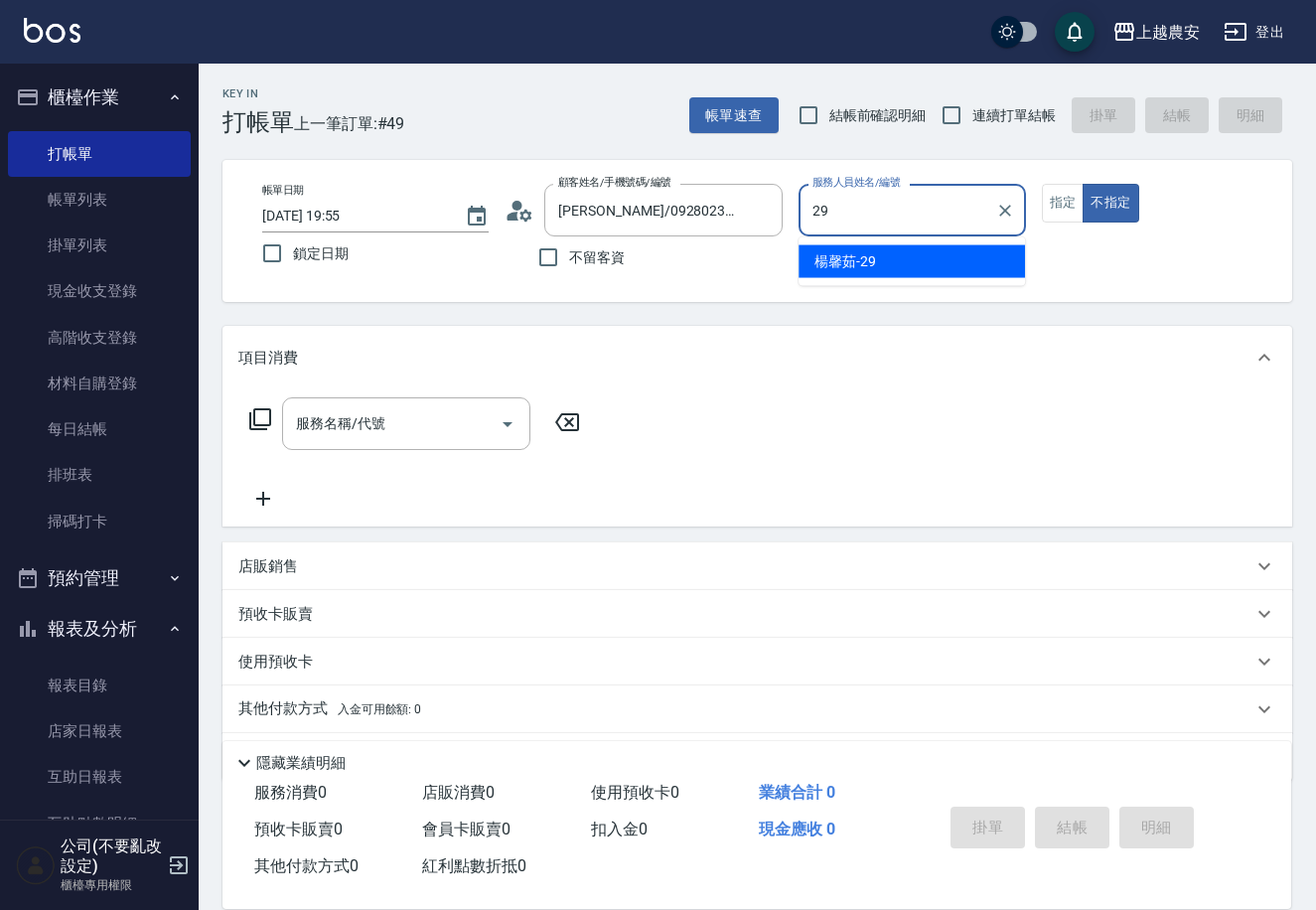 type on "楊馨茹-29" 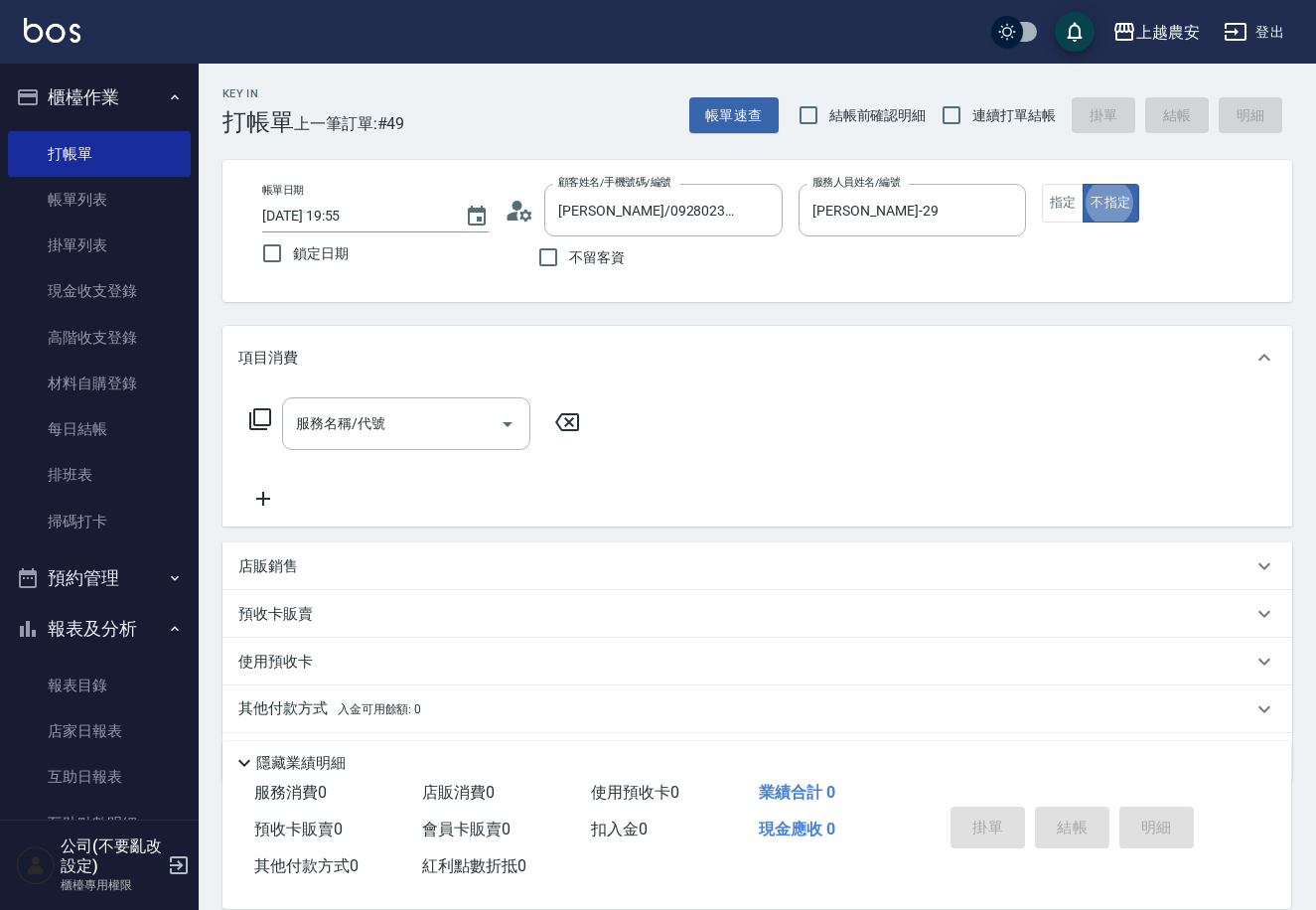 type on "false" 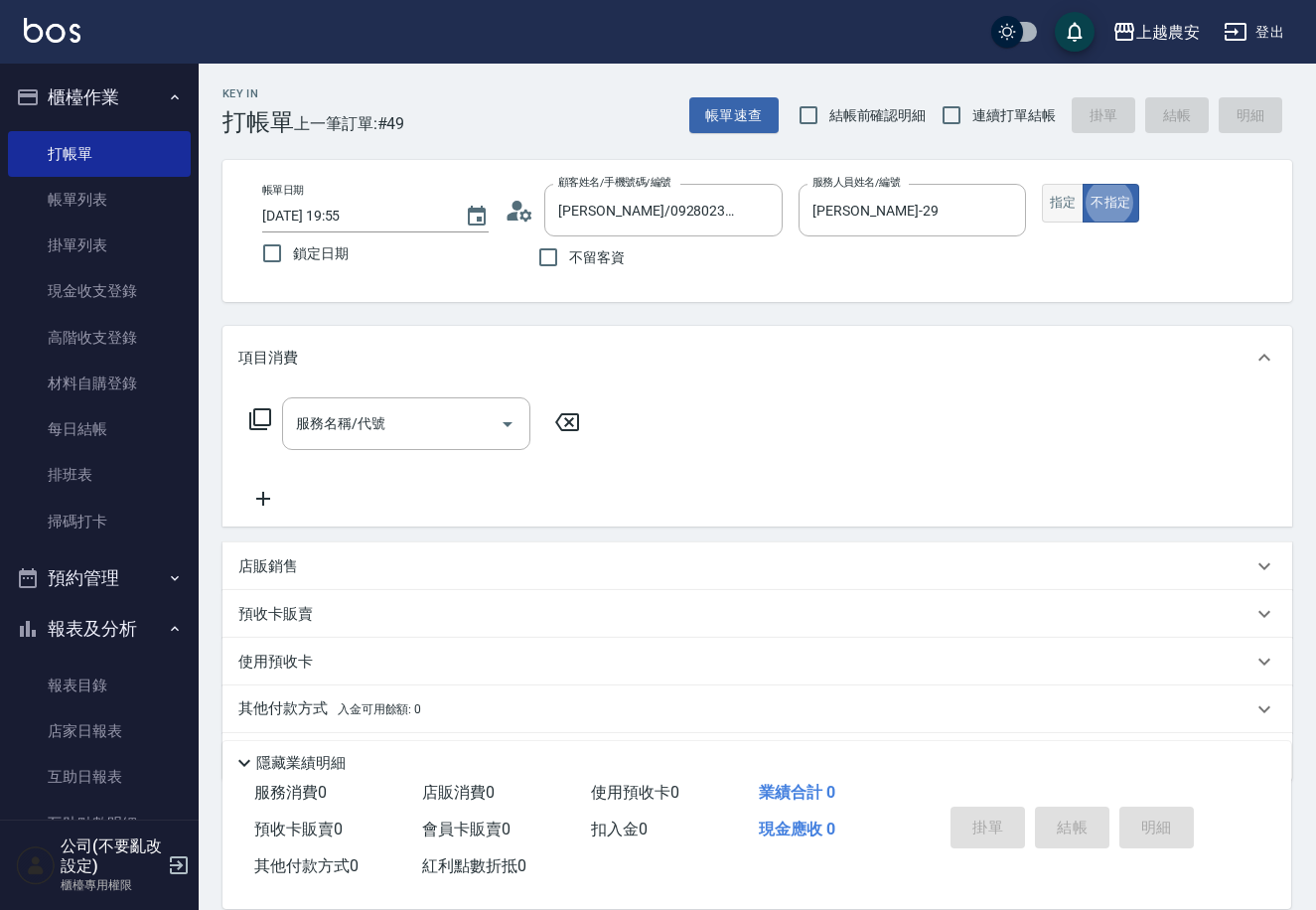 click on "指定" at bounding box center [1063, 203] 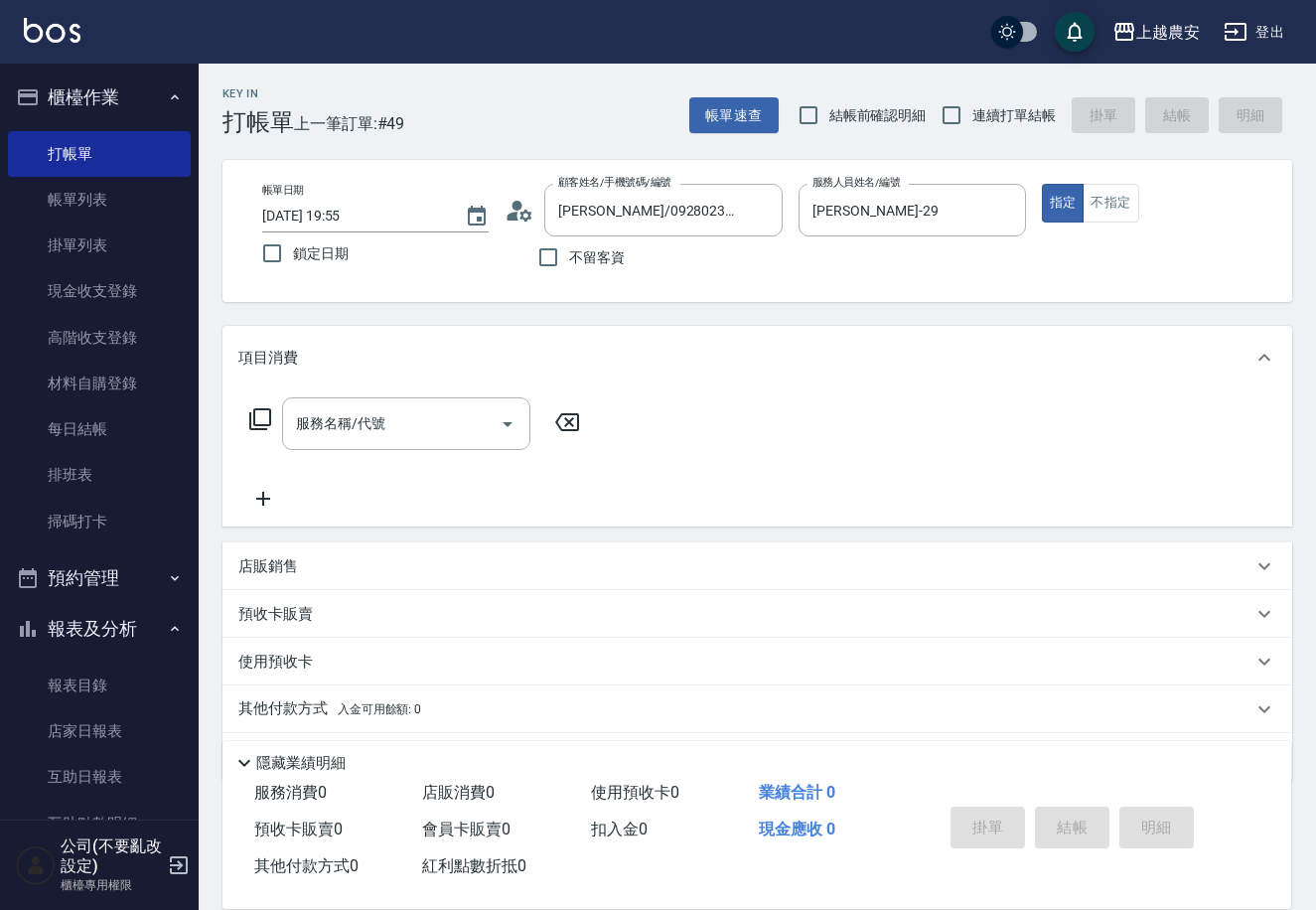 click 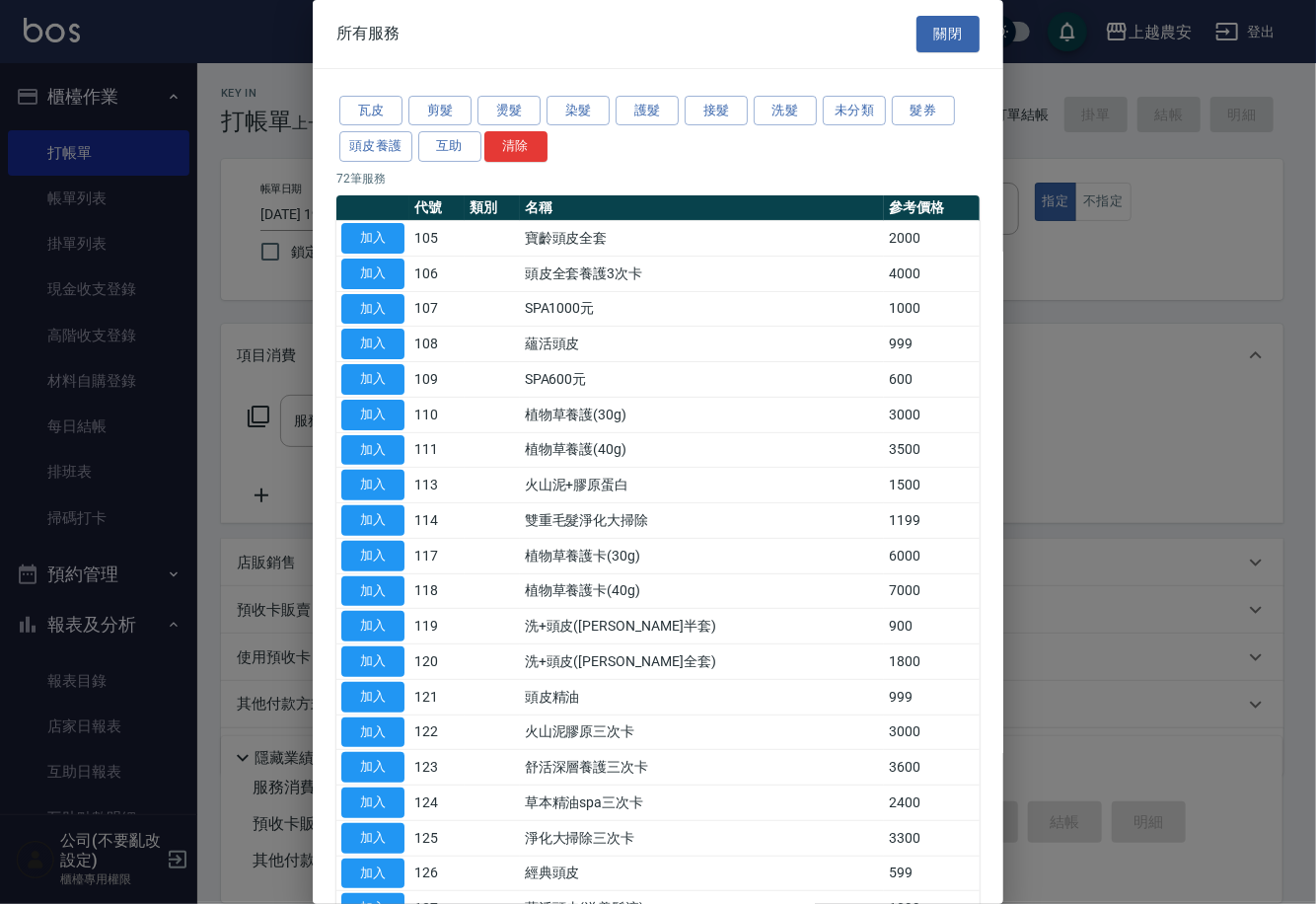 click on "瓦皮 剪髮 燙髮 染髮 護髮 接髮 洗髮 未分類 髮券 頭皮養護 互助 清除" at bounding box center [658, 129] 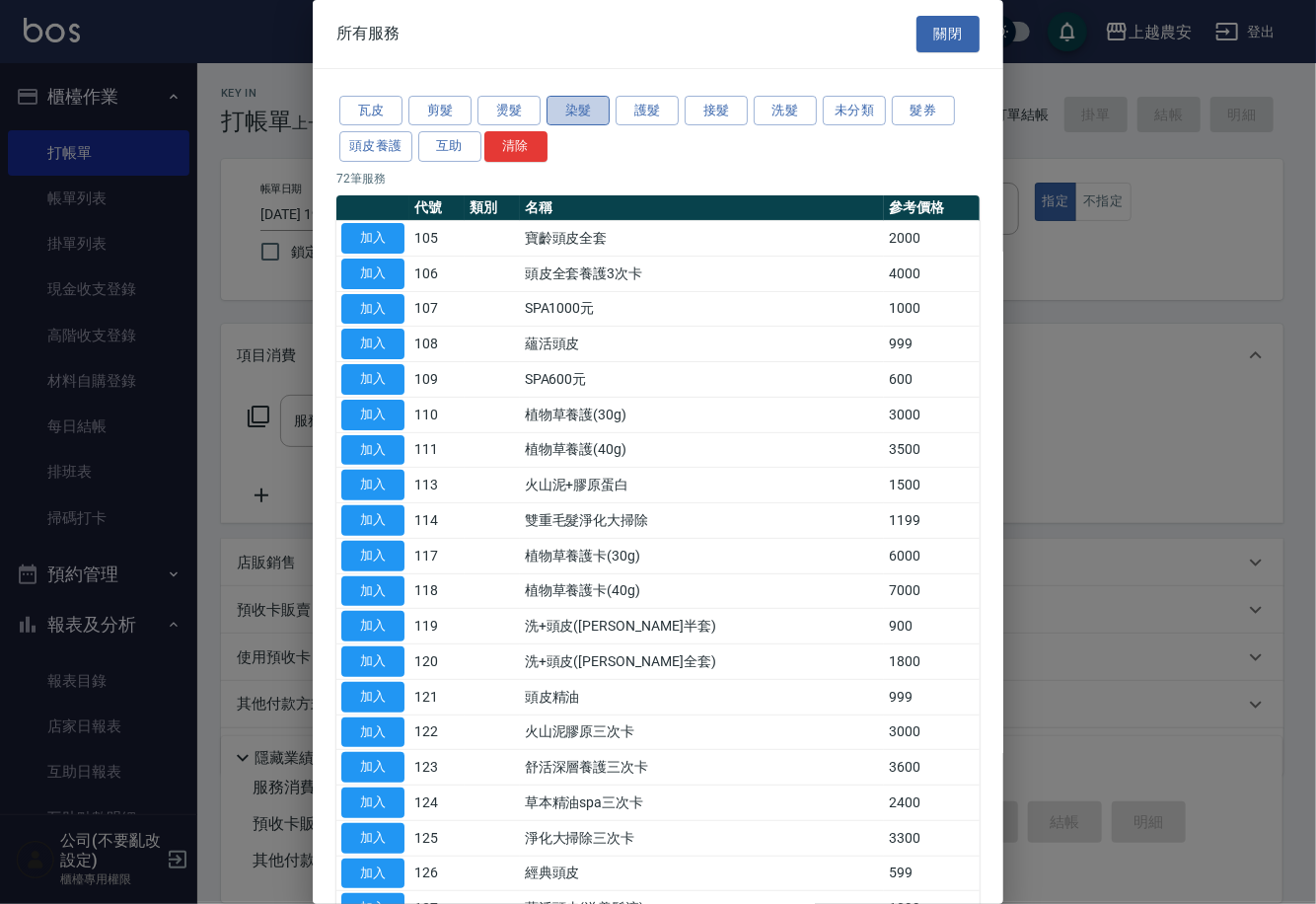 click on "染髮" at bounding box center (578, 111) 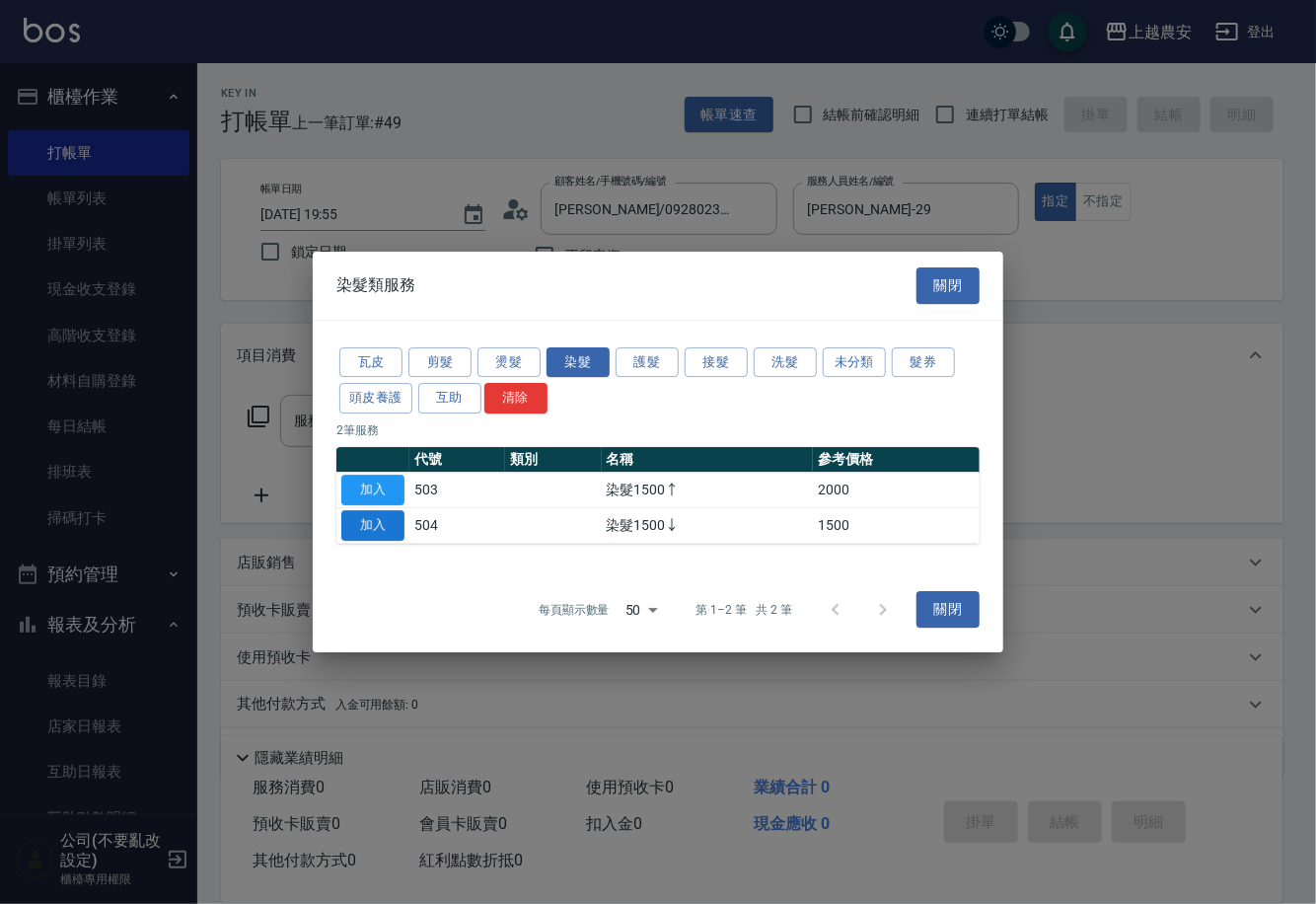 click on "加入" at bounding box center (373, 525) 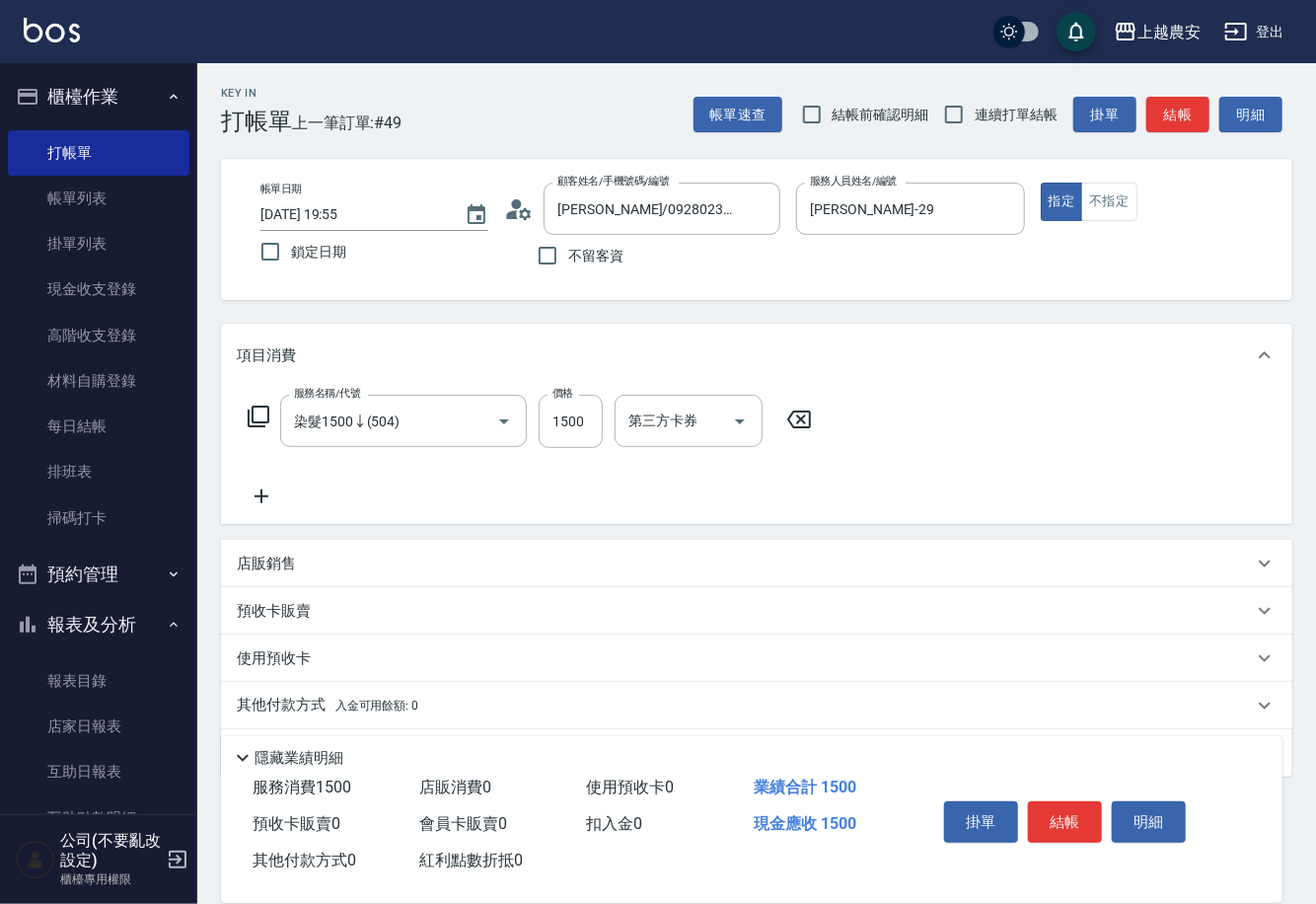 type on "染髮1500↓(504)" 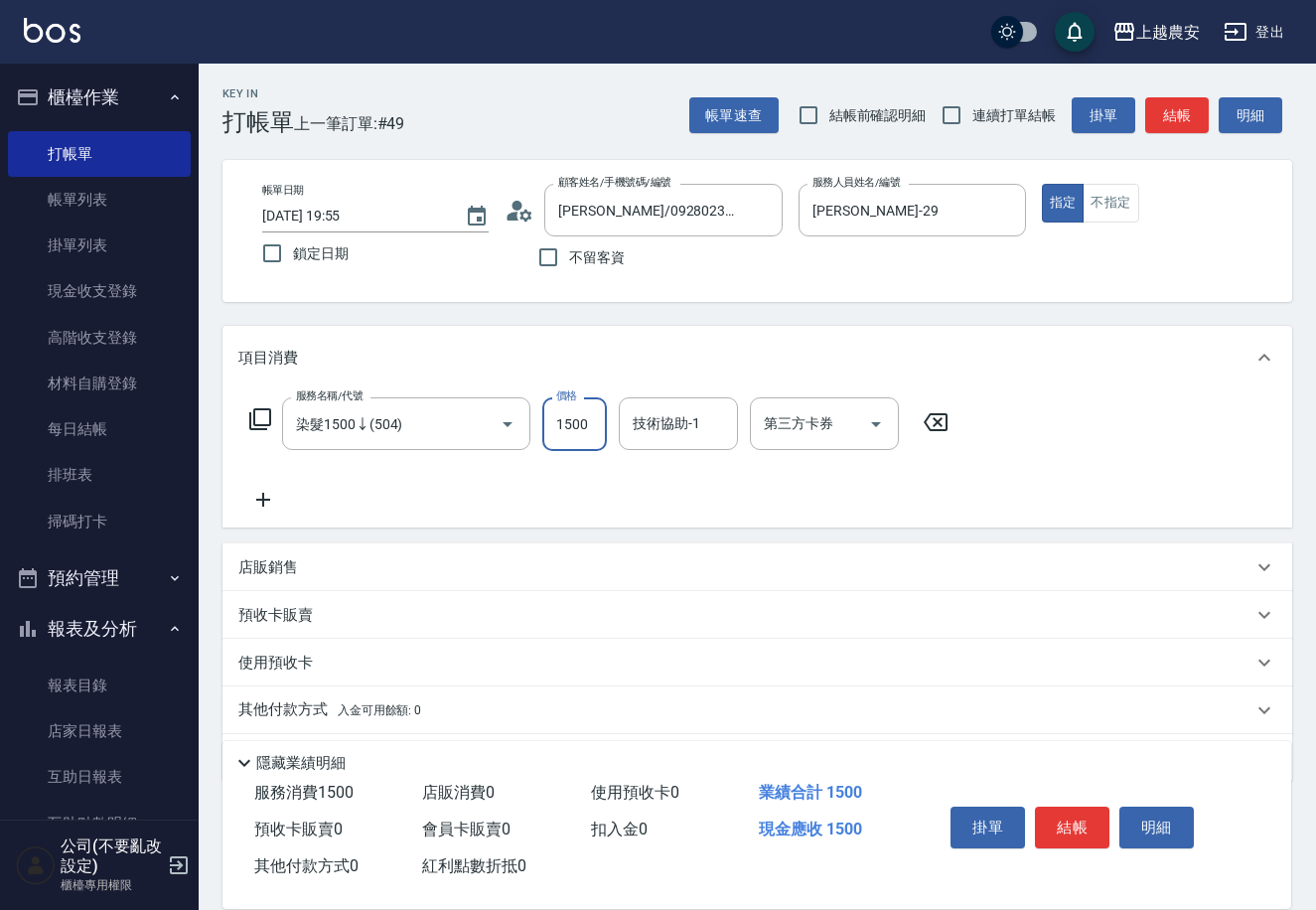 click on "1500" at bounding box center (574, 424) 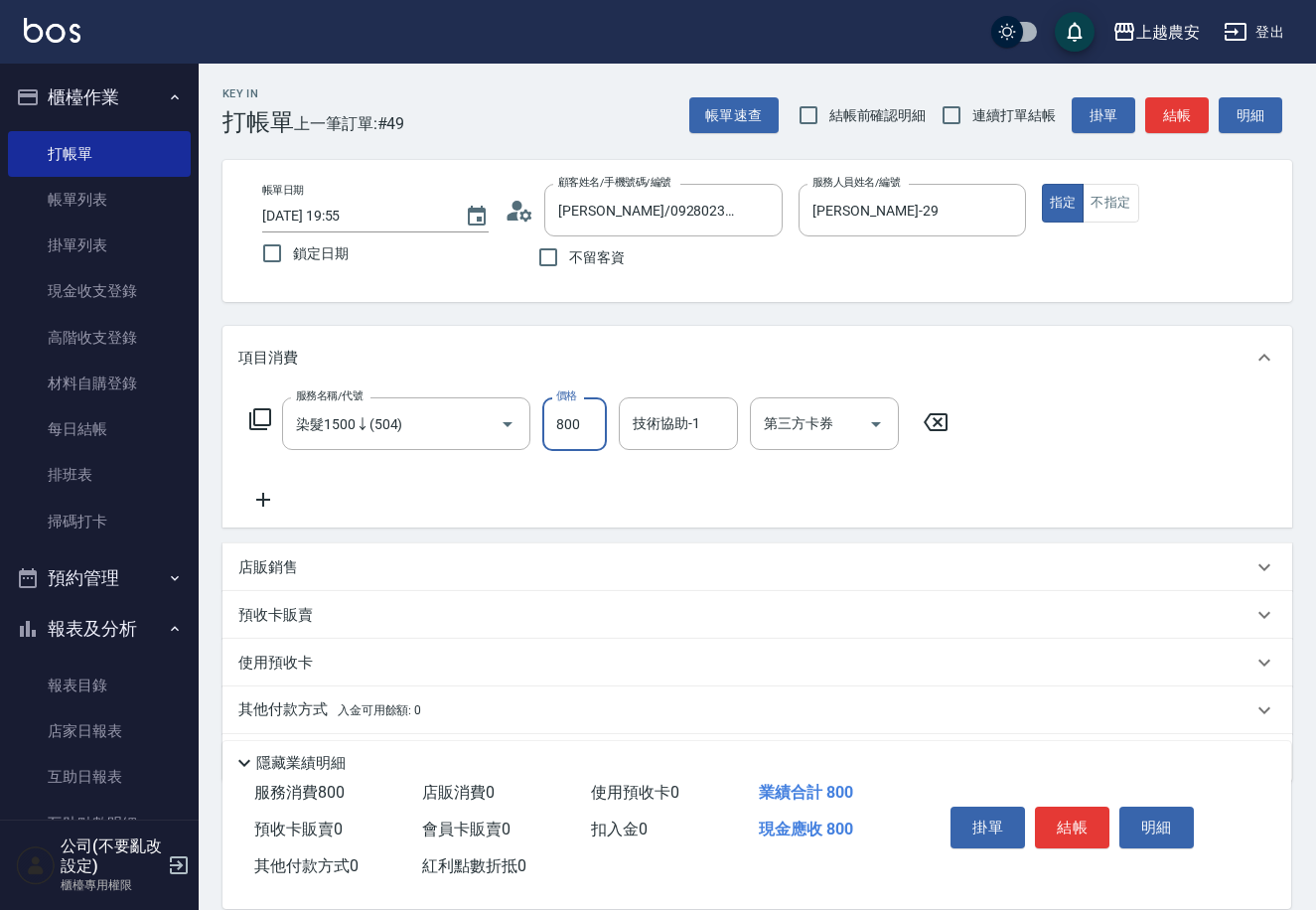 type on "800" 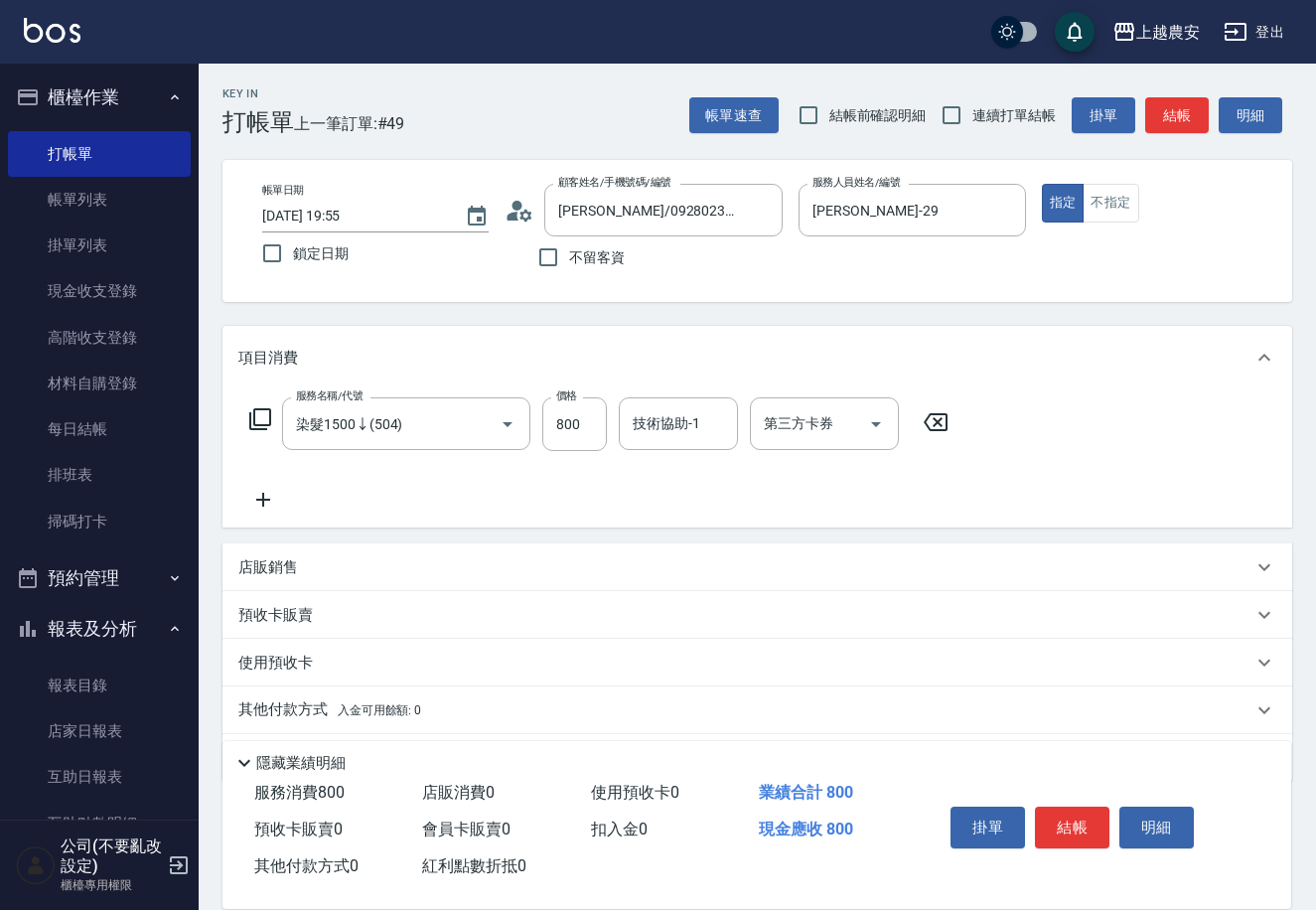 click 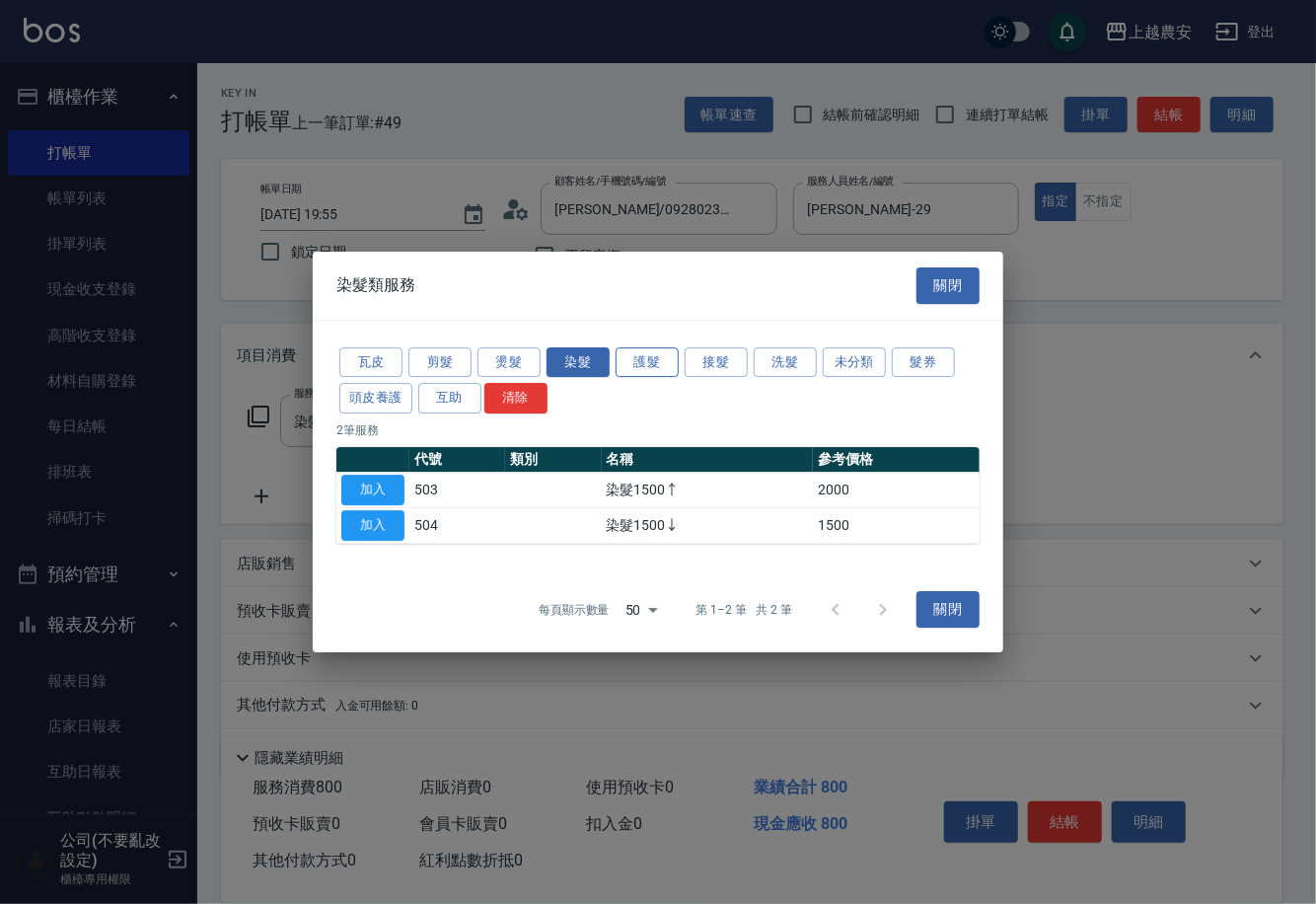 click on "護髮" at bounding box center [647, 362] 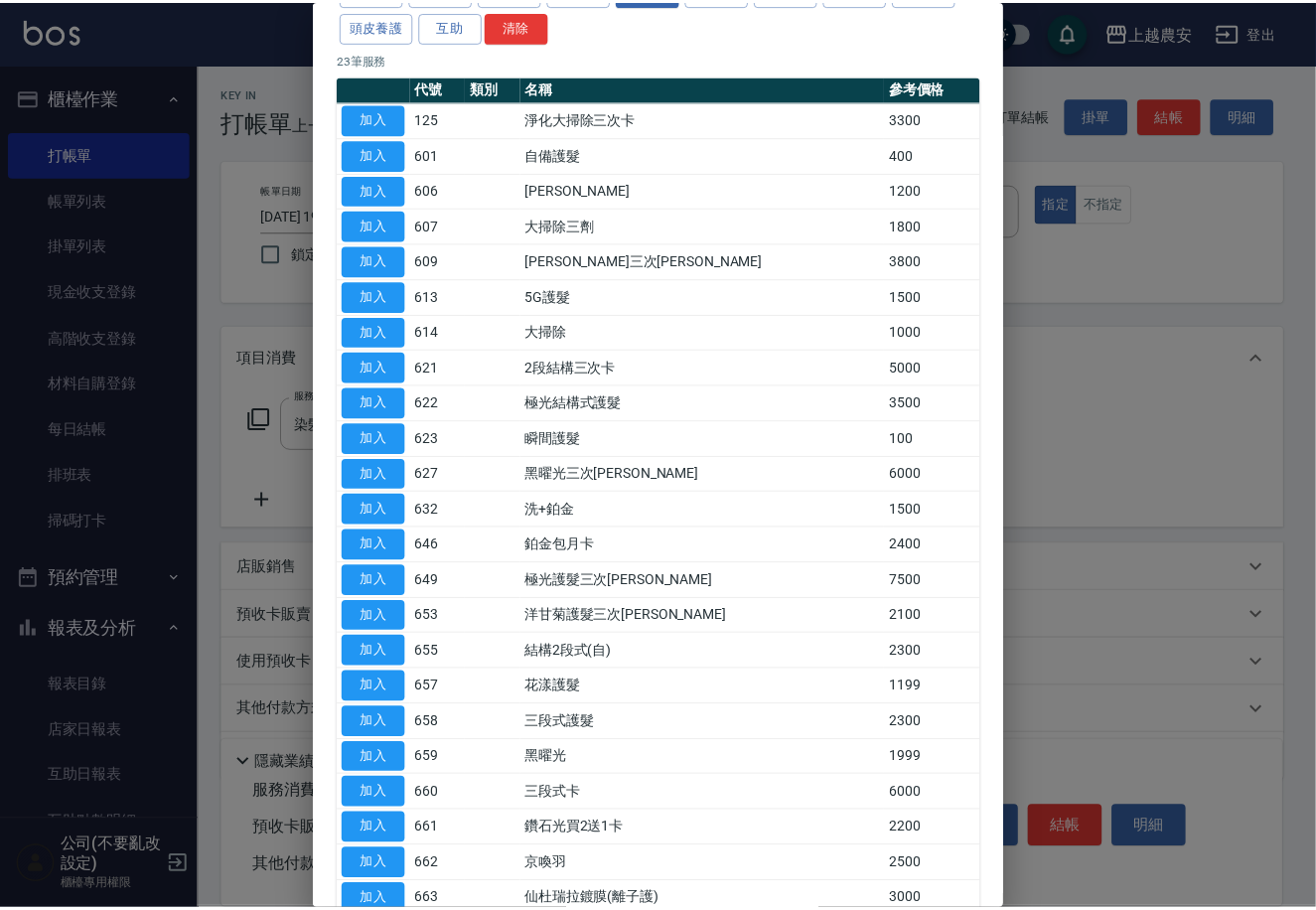 scroll, scrollTop: 140, scrollLeft: 0, axis: vertical 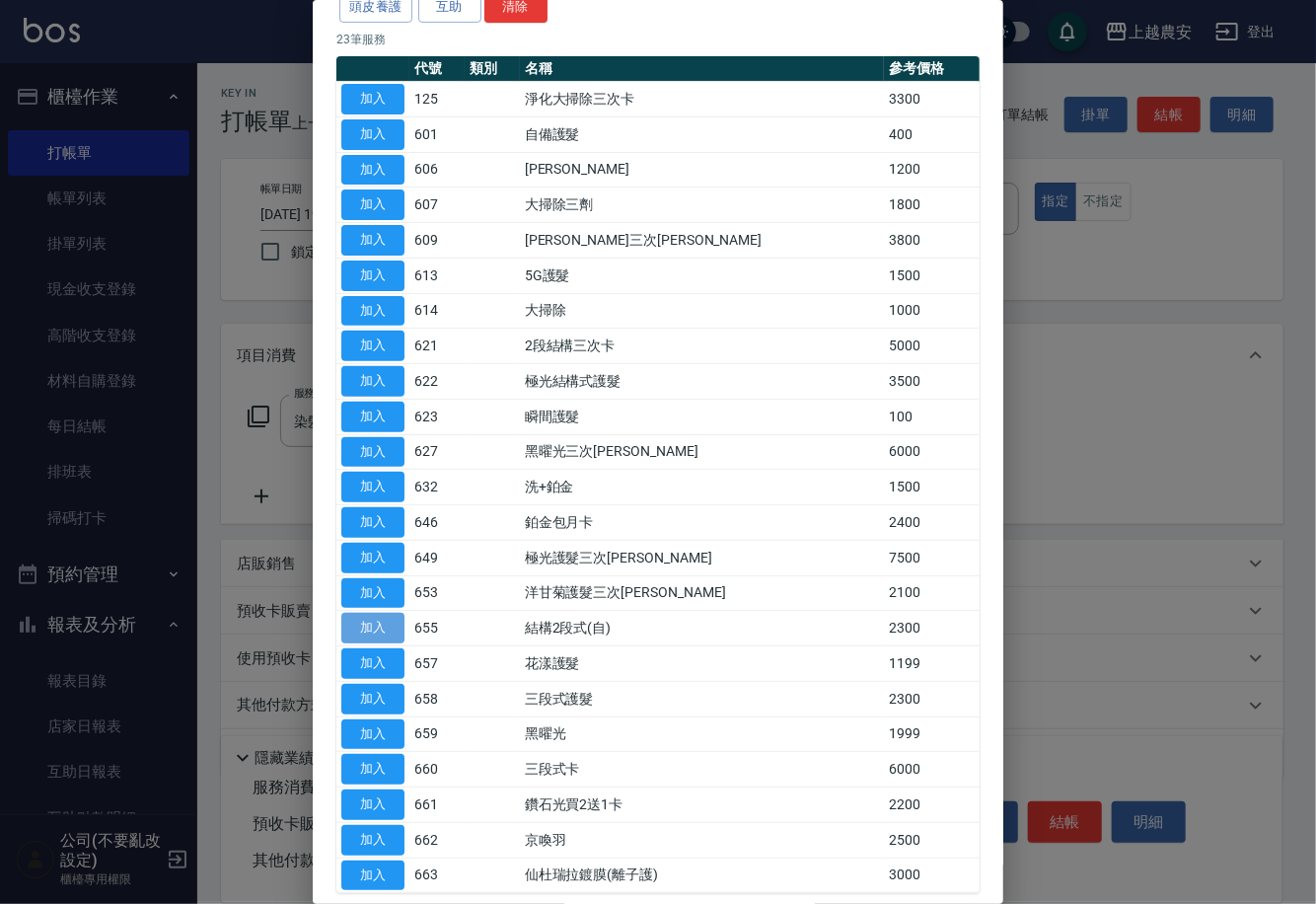 click on "加入" at bounding box center [373, 628] 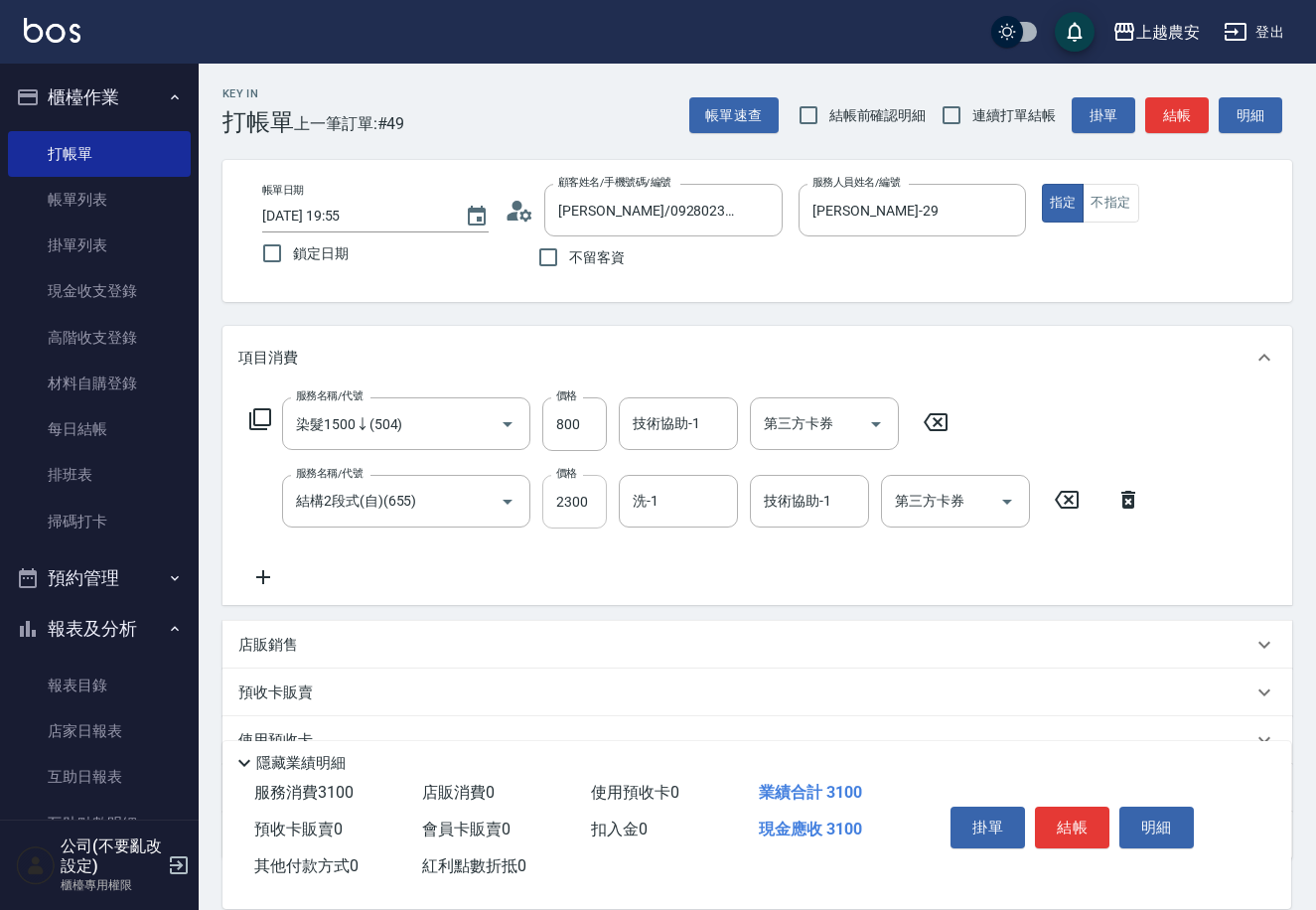 click on "2300" at bounding box center (574, 502) 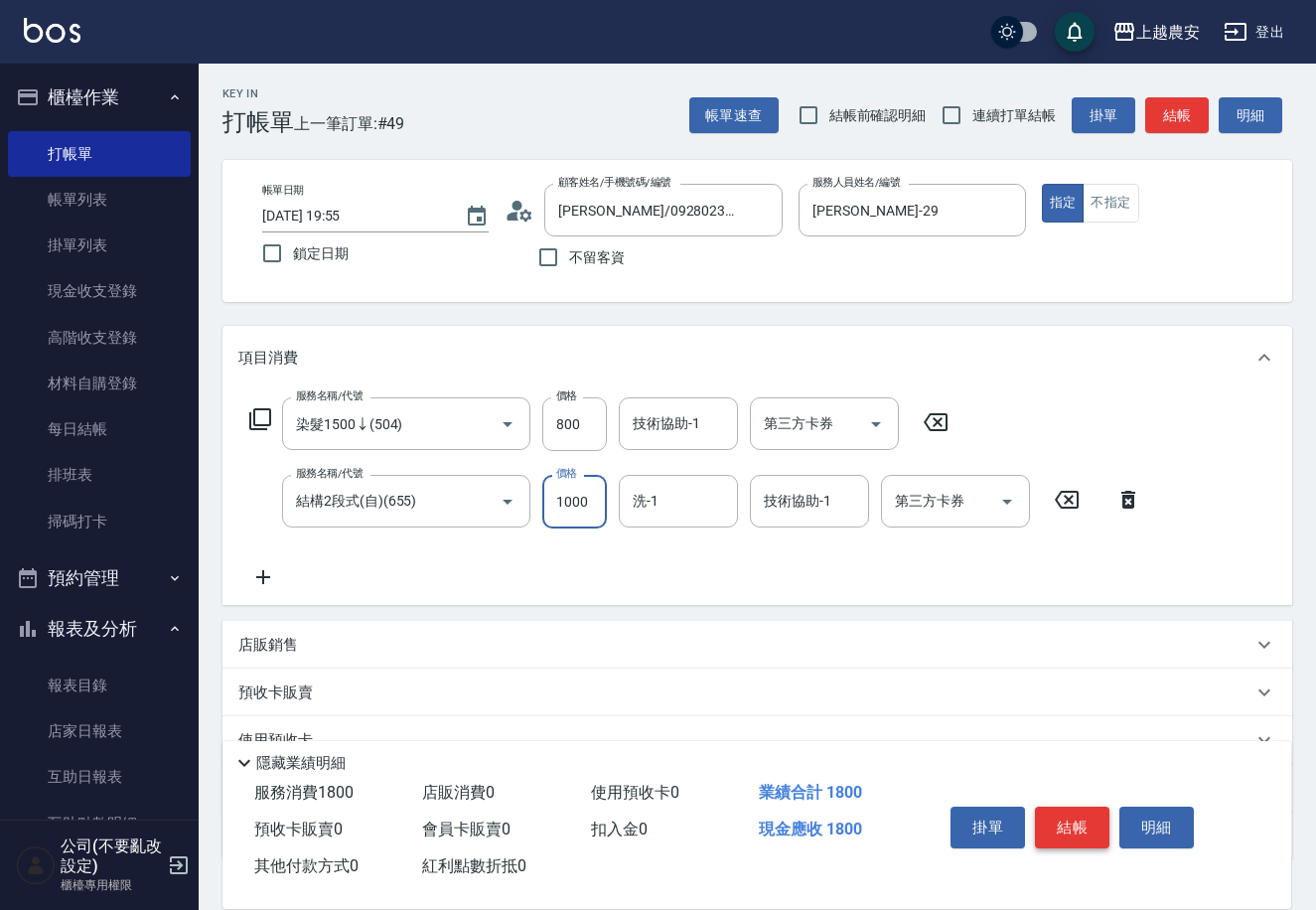 type on "1000" 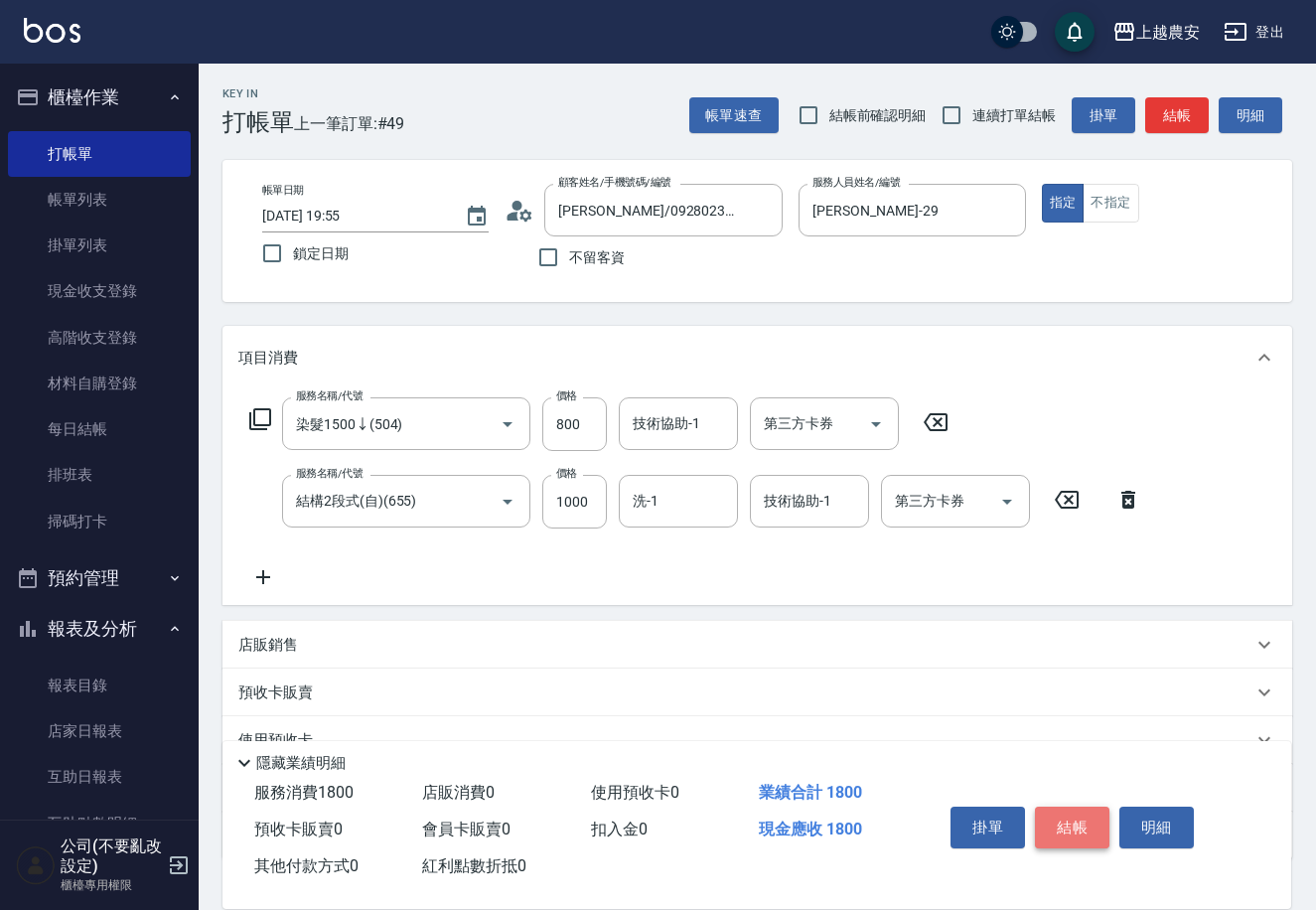 click on "結帳" at bounding box center (1072, 828) 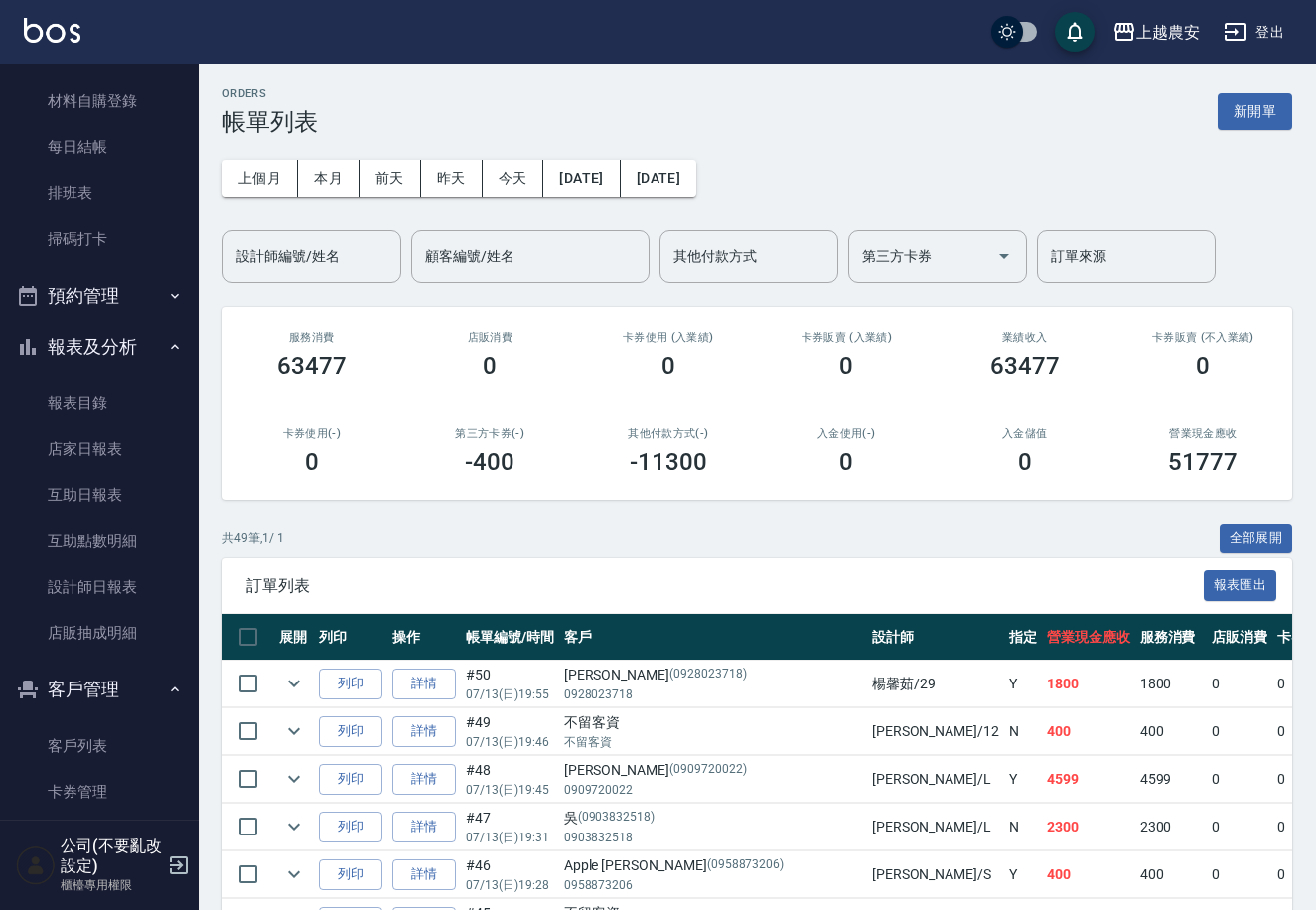 scroll, scrollTop: 283, scrollLeft: 0, axis: vertical 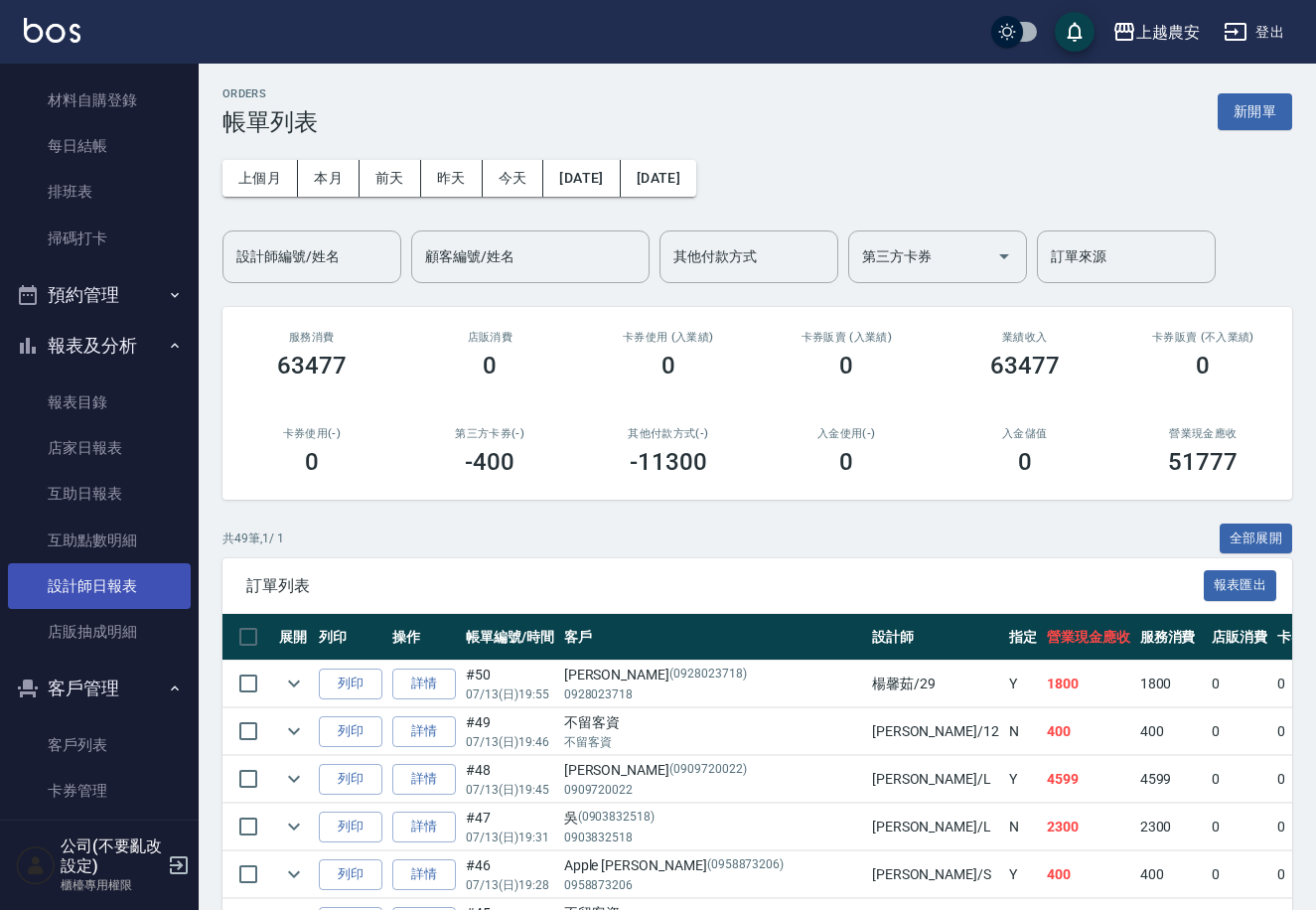 click on "設計師日報表" at bounding box center [99, 586] 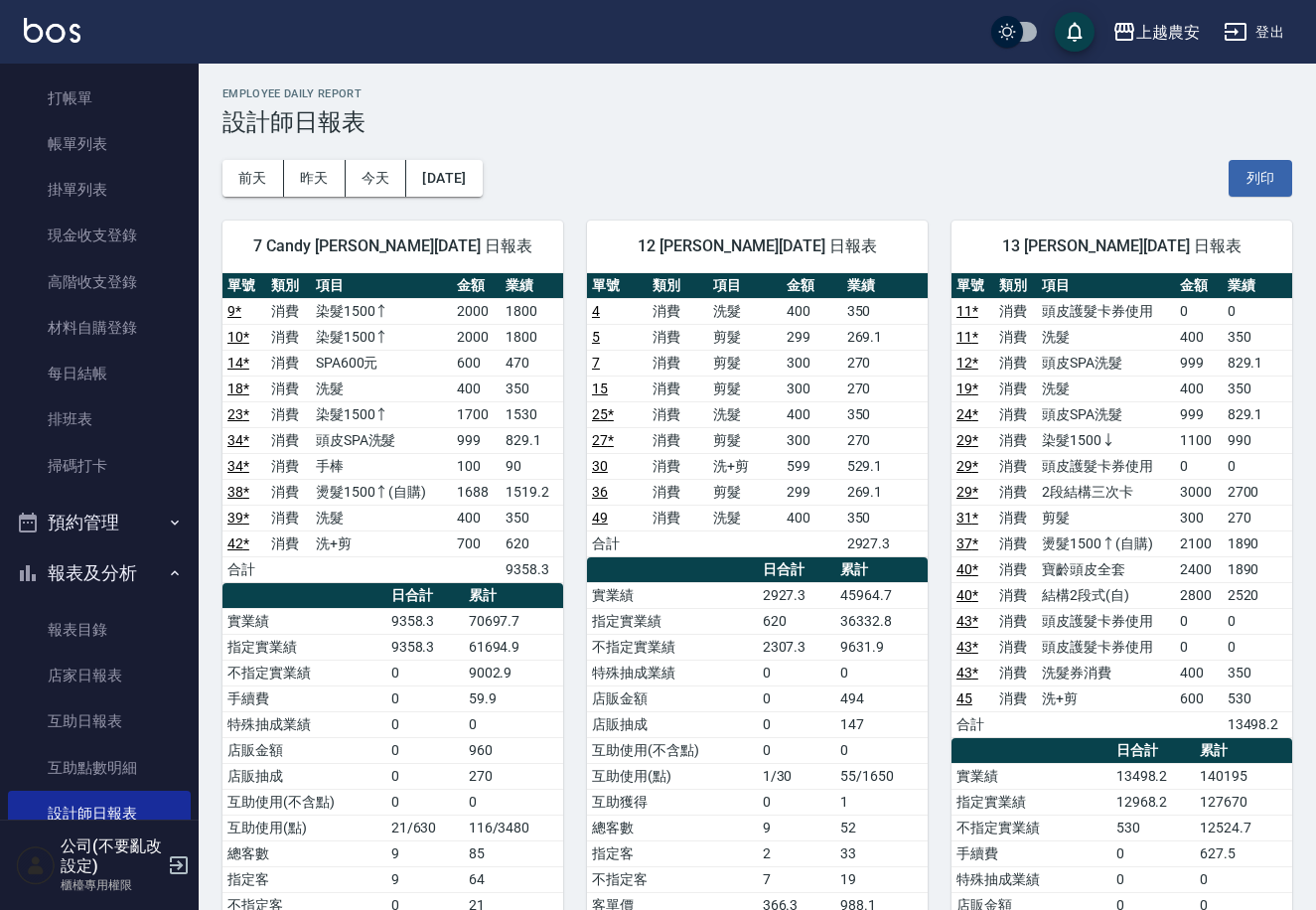 scroll, scrollTop: 20, scrollLeft: 0, axis: vertical 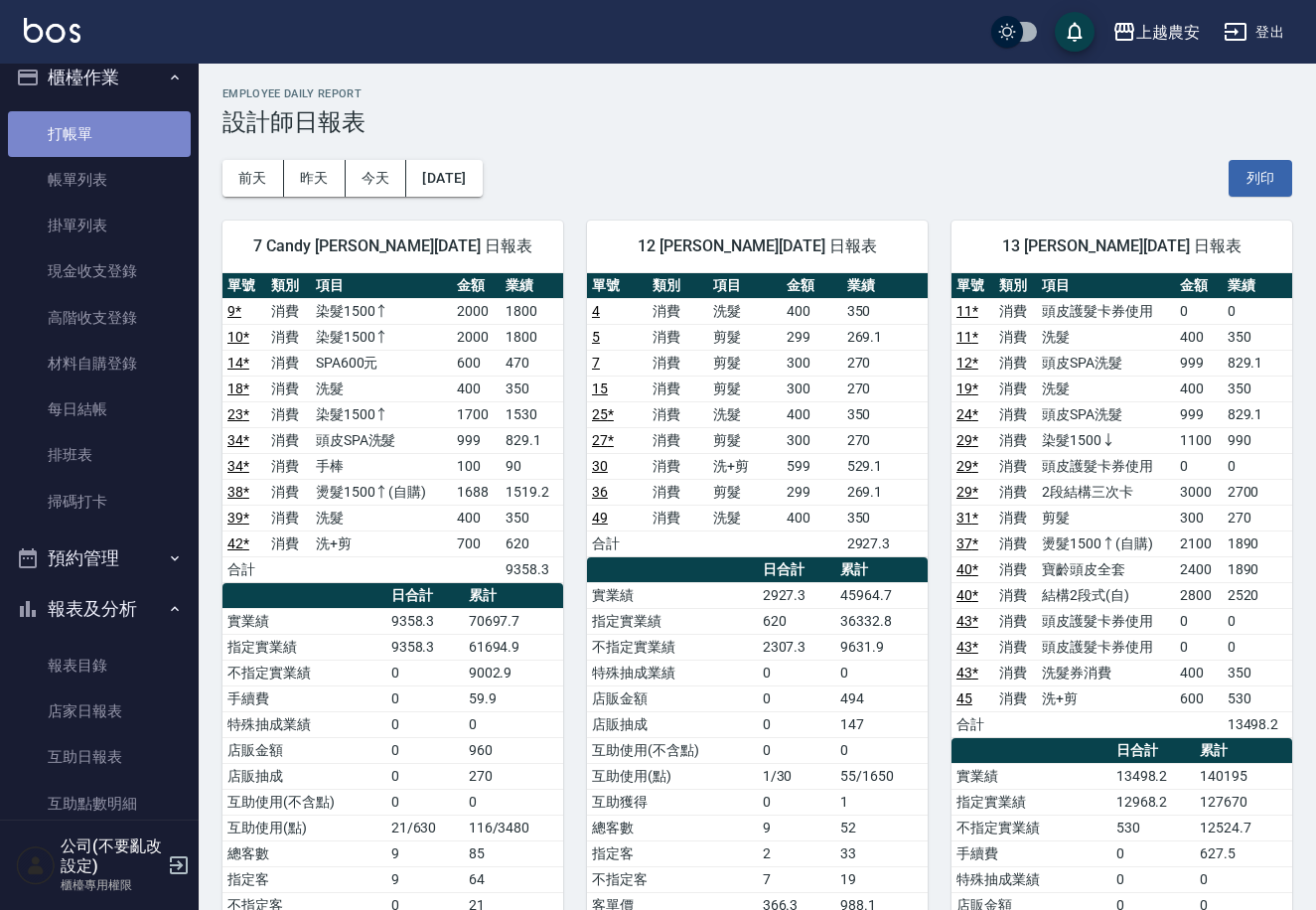 click on "打帳單" at bounding box center [99, 134] 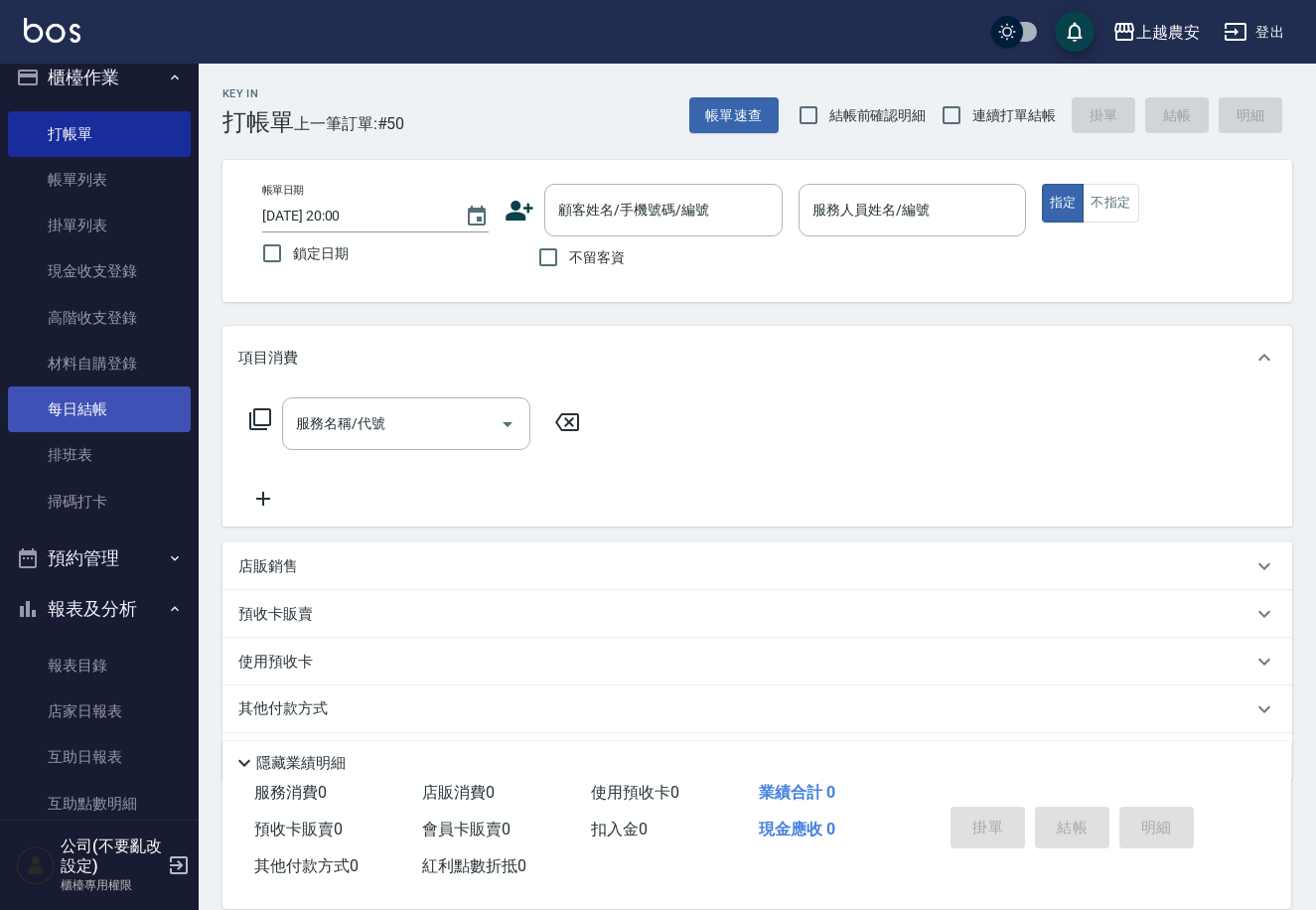 click on "每日結帳" at bounding box center (99, 409) 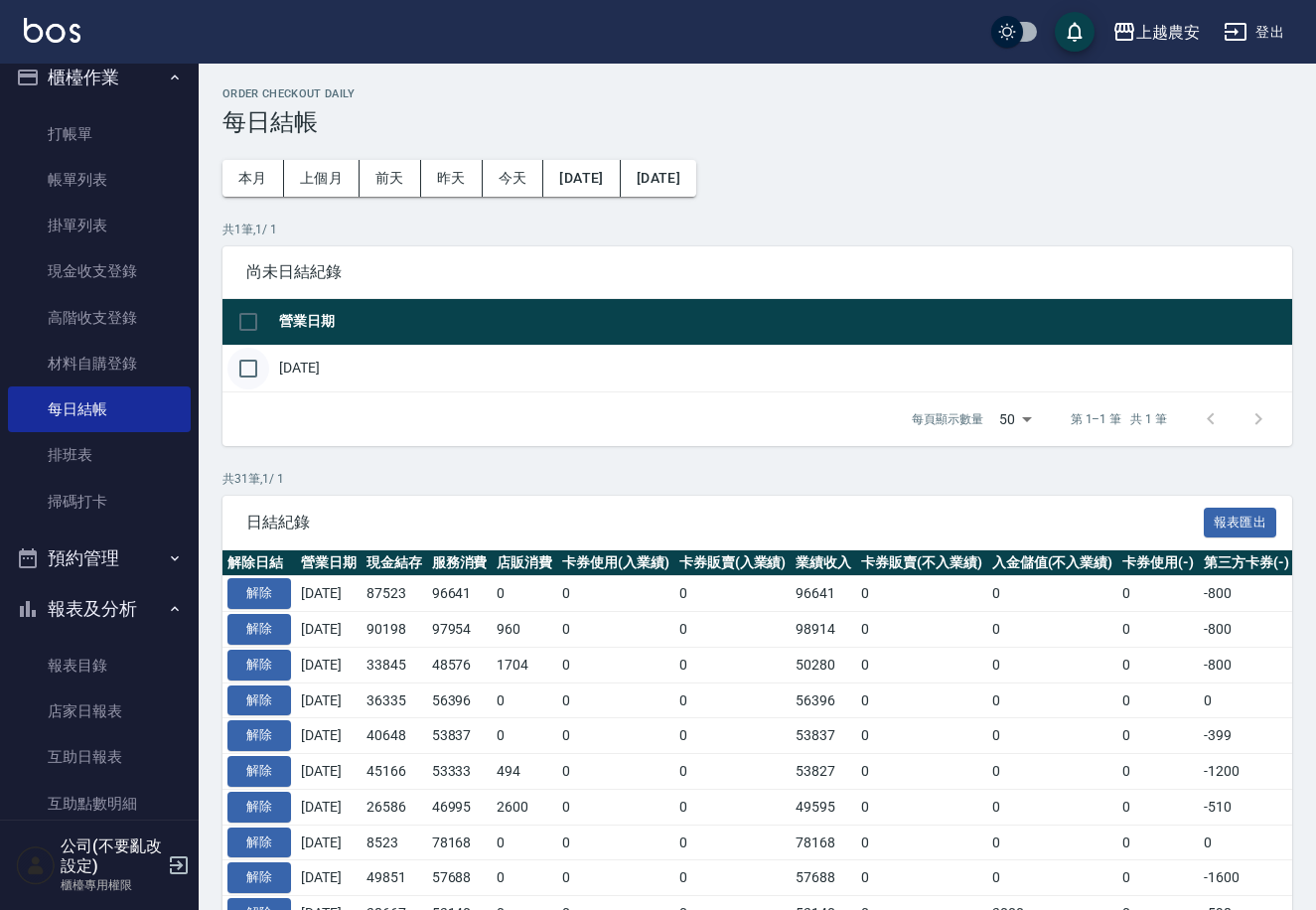 click at bounding box center [248, 369] 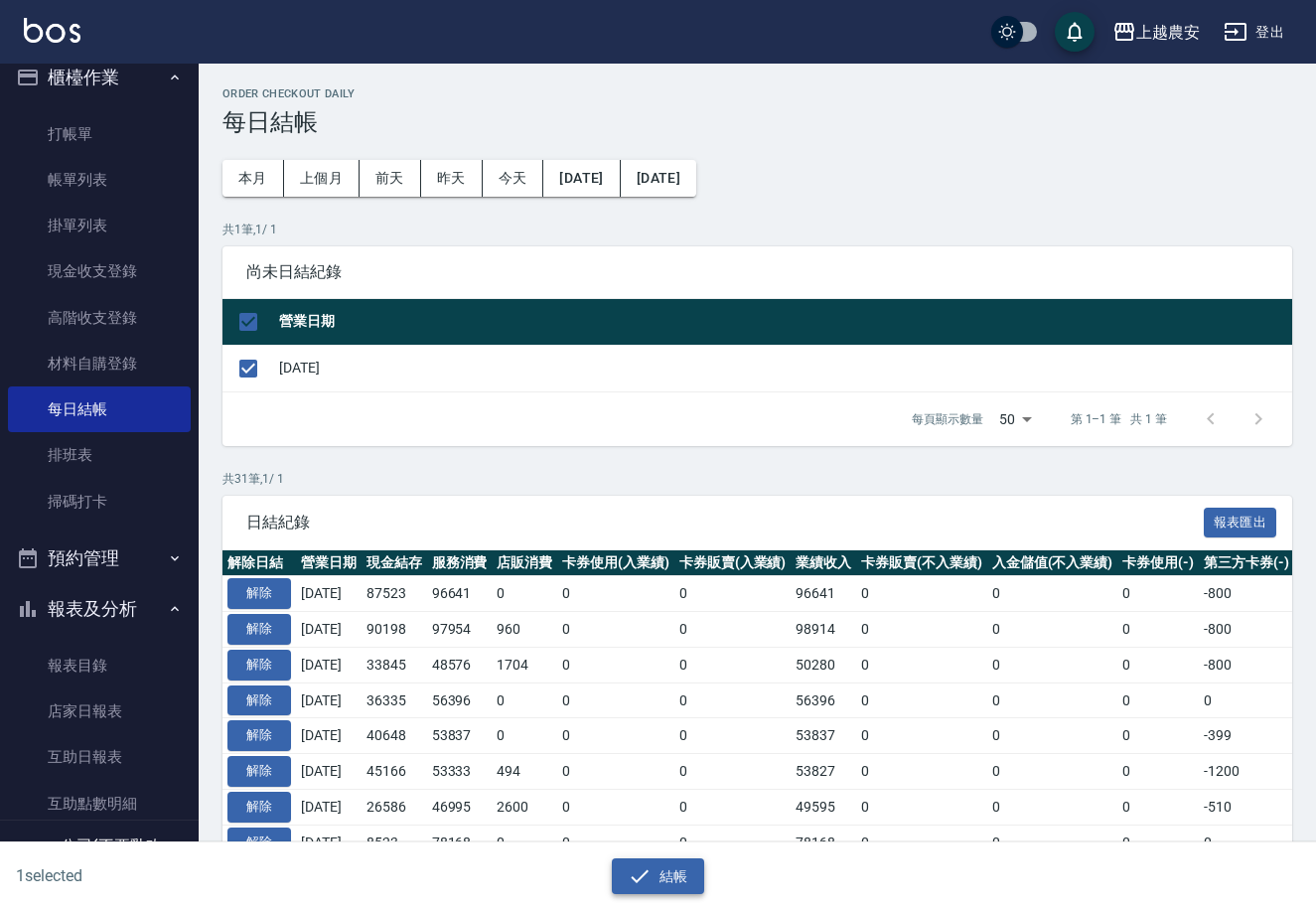click on "結帳" at bounding box center [658, 876] 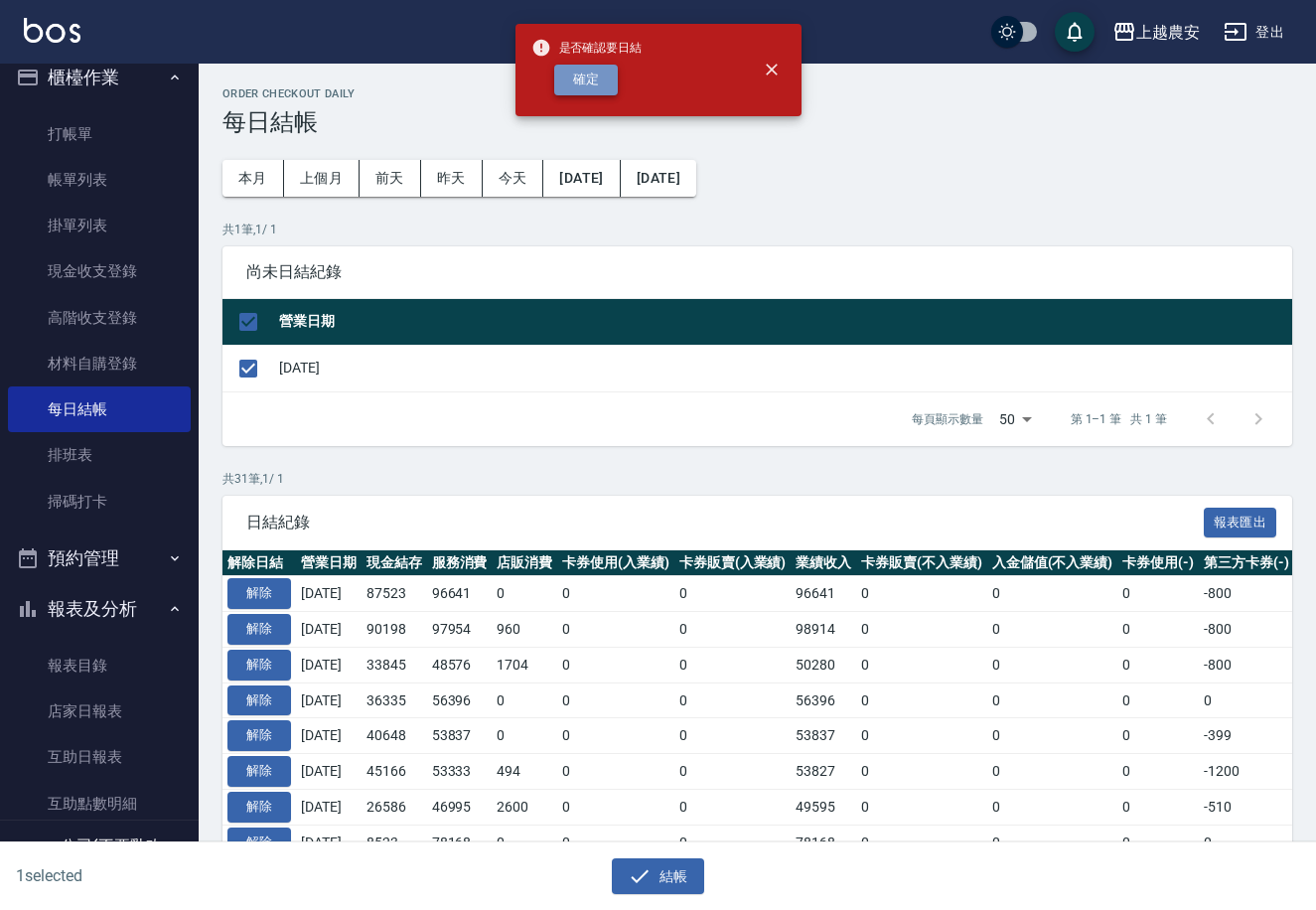 click on "確定" at bounding box center [586, 79] 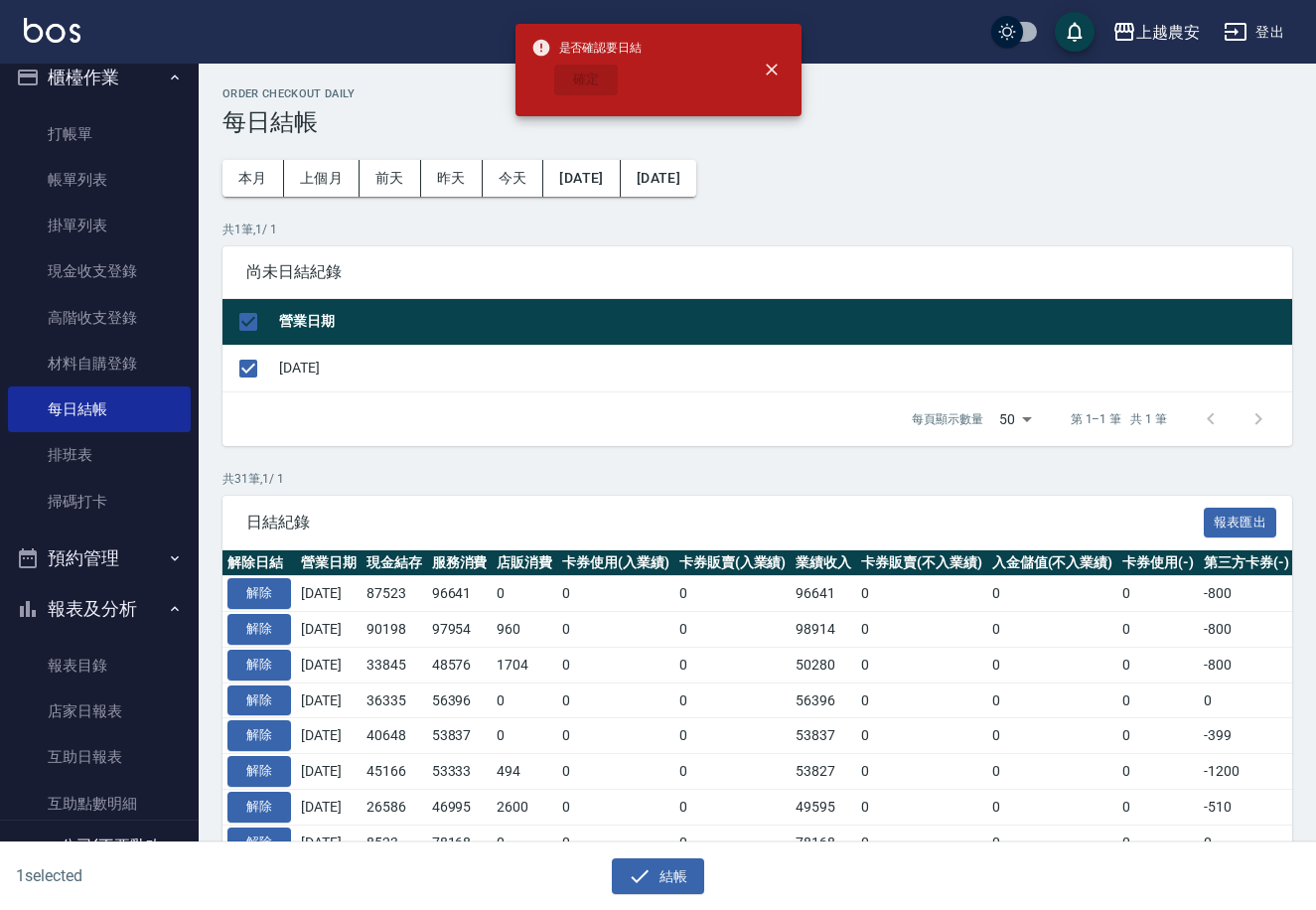 checkbox on "false" 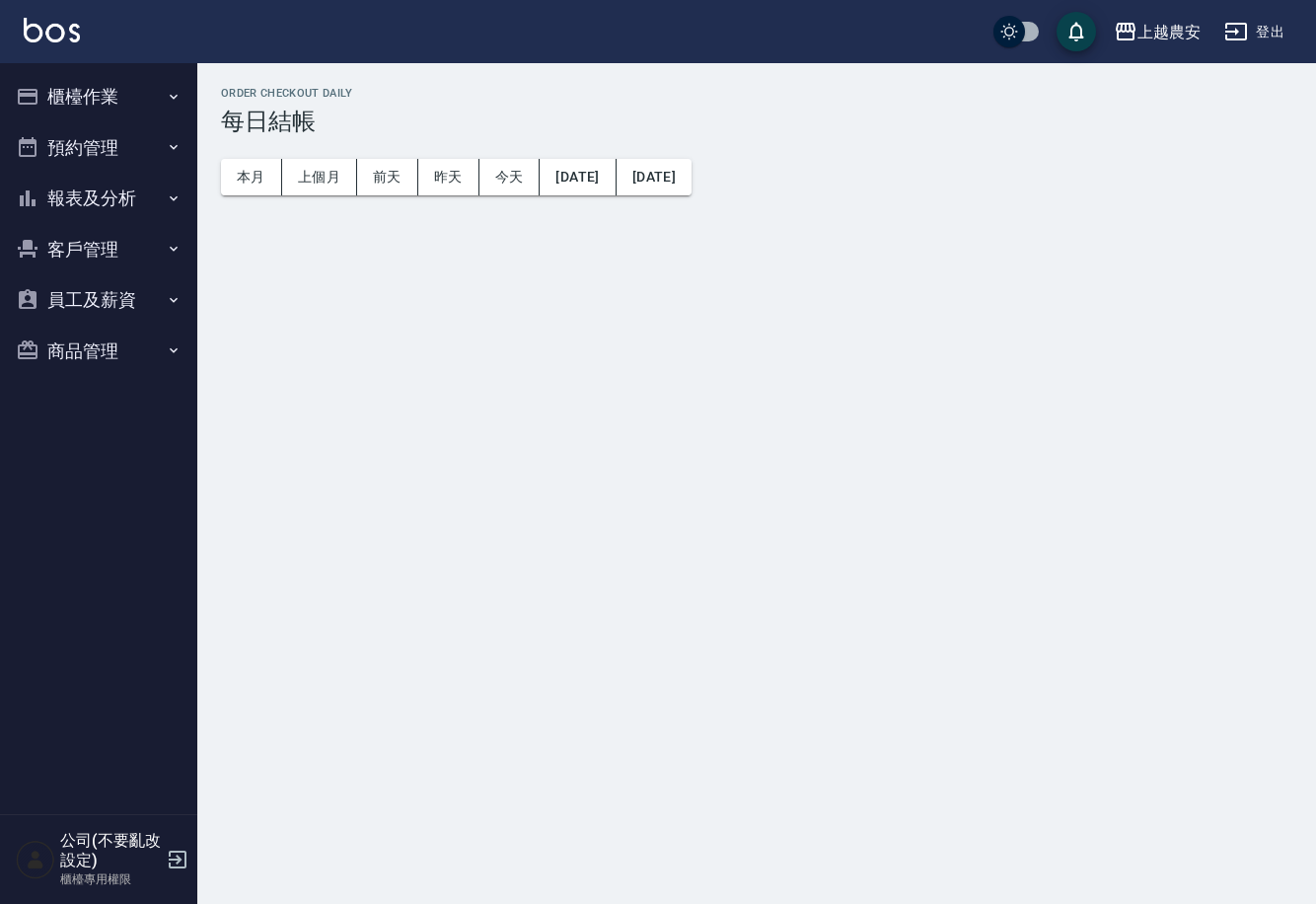 scroll, scrollTop: 0, scrollLeft: 0, axis: both 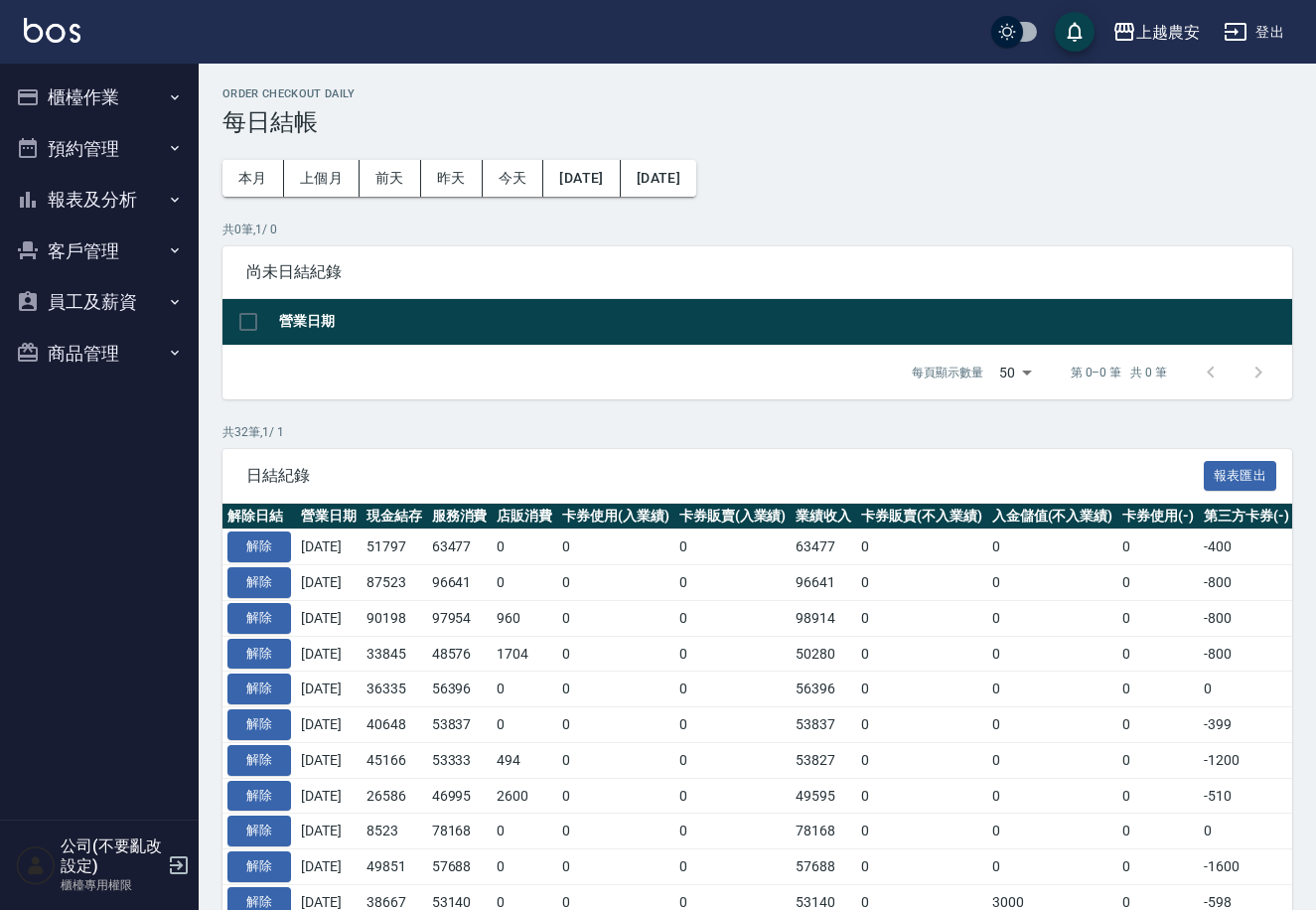 click on "預約管理" at bounding box center [99, 149] 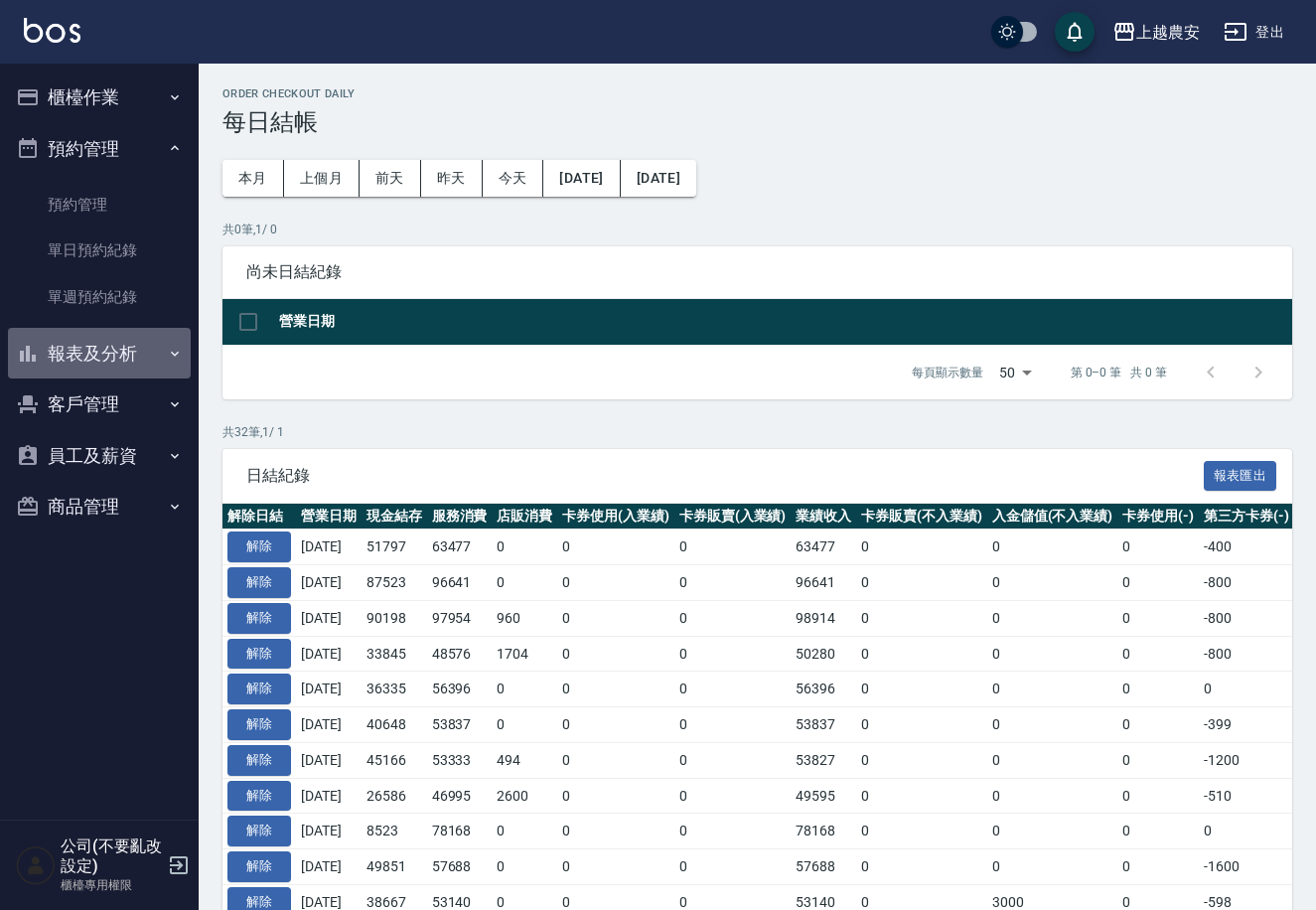 click on "報表及分析" at bounding box center (99, 354) 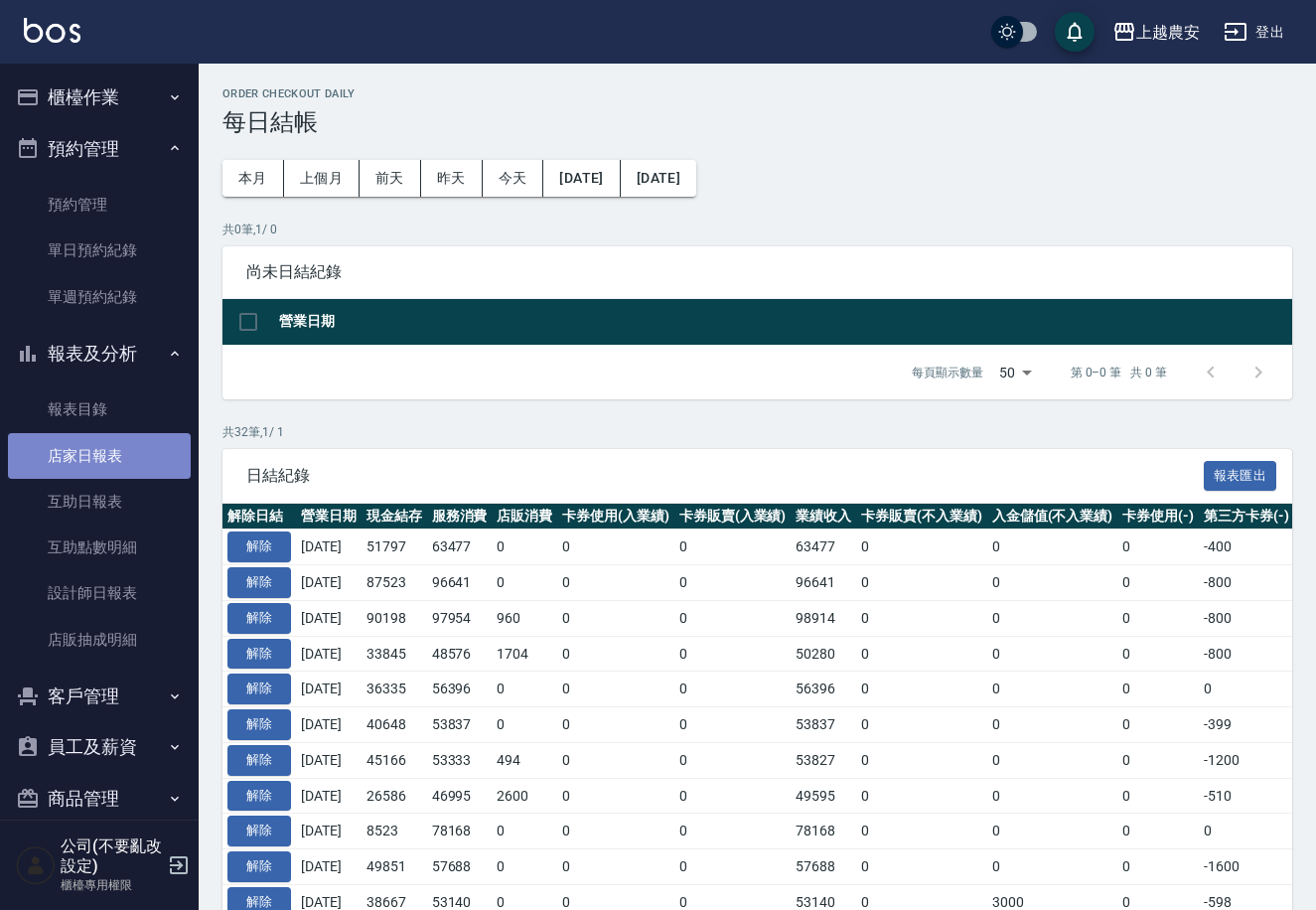click on "店家日報表" at bounding box center (99, 456) 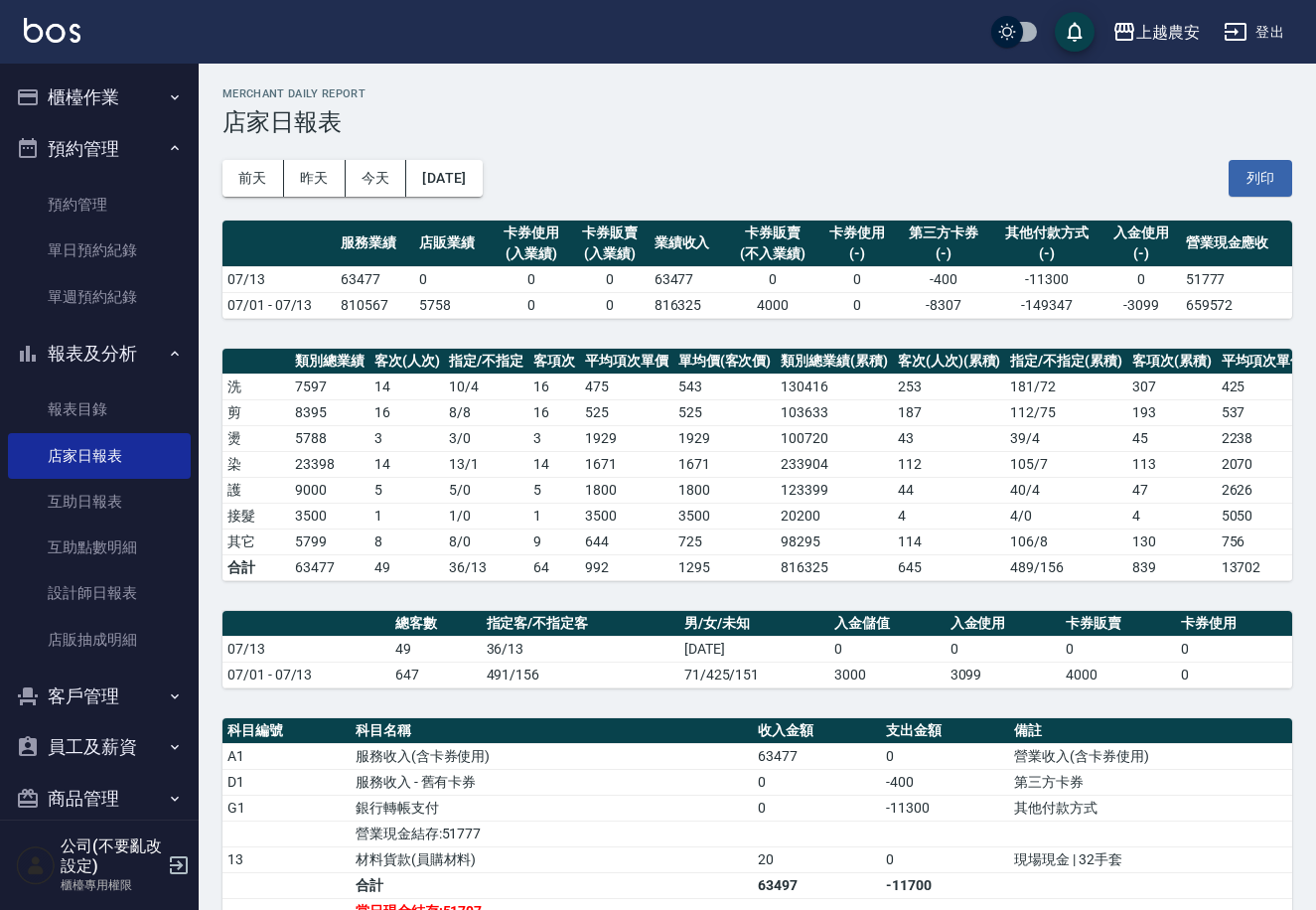 drag, startPoint x: 1255, startPoint y: 191, endPoint x: 1086, endPoint y: 755, distance: 588.77585 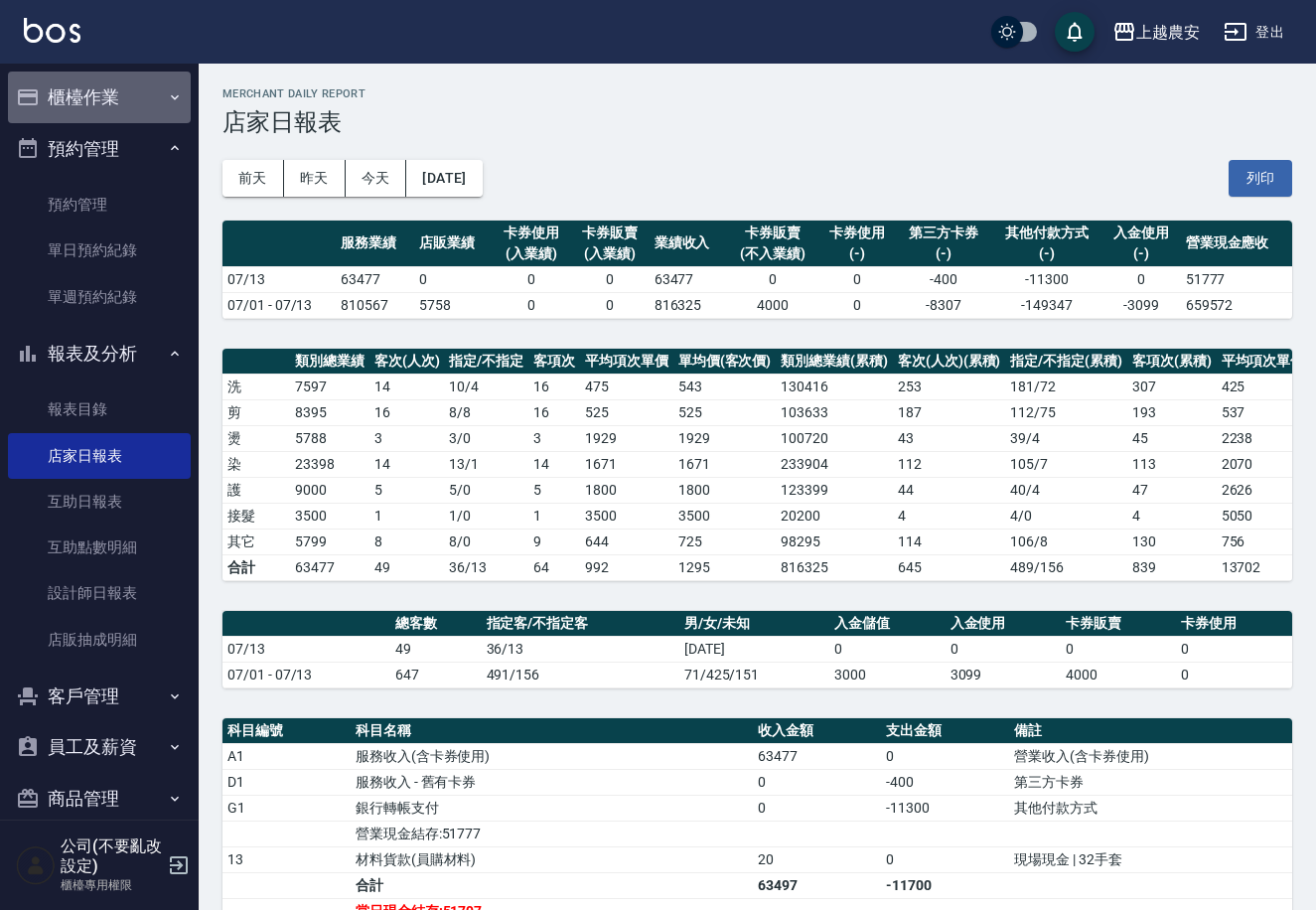 click 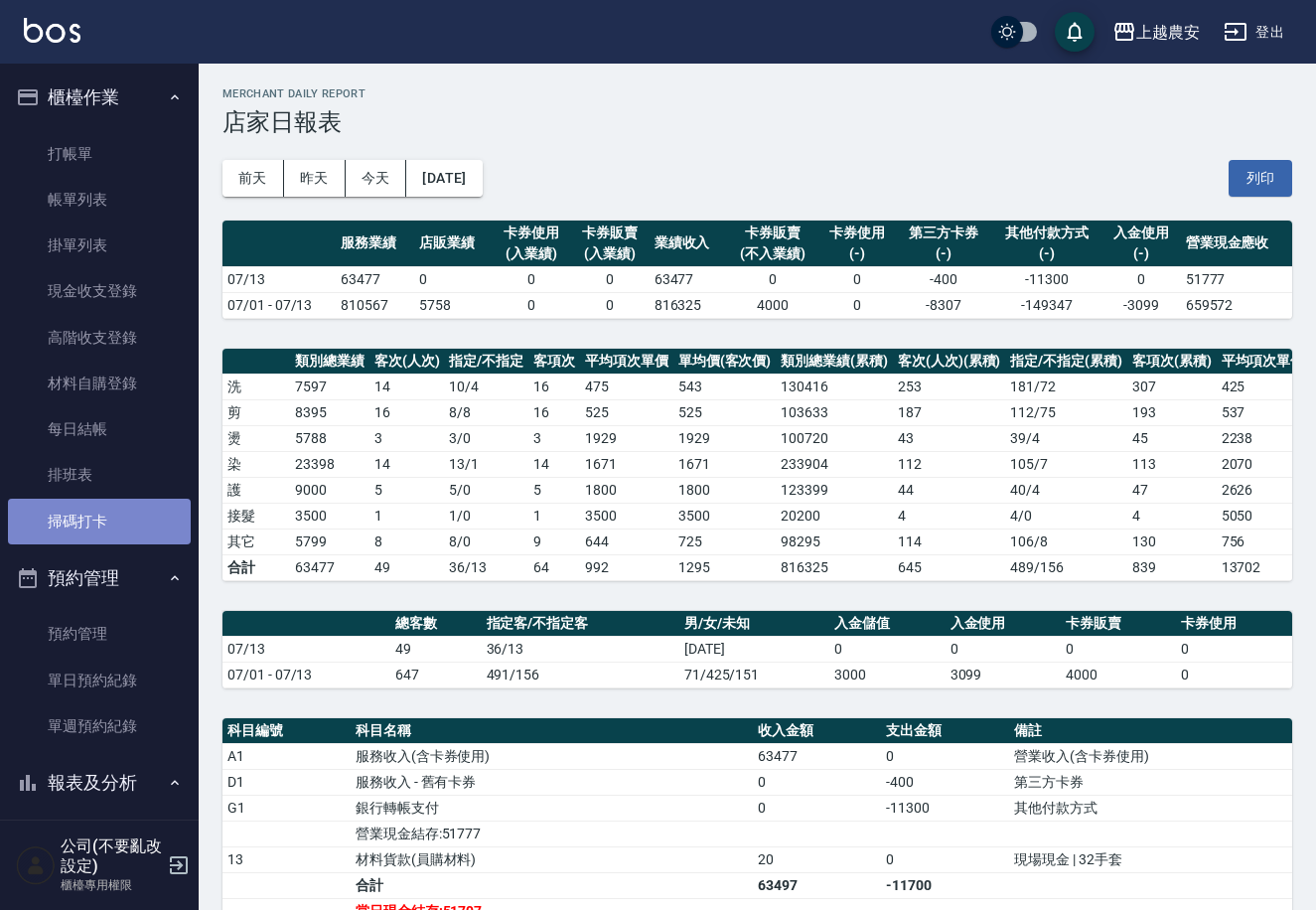 click on "掃碼打卡" at bounding box center [99, 522] 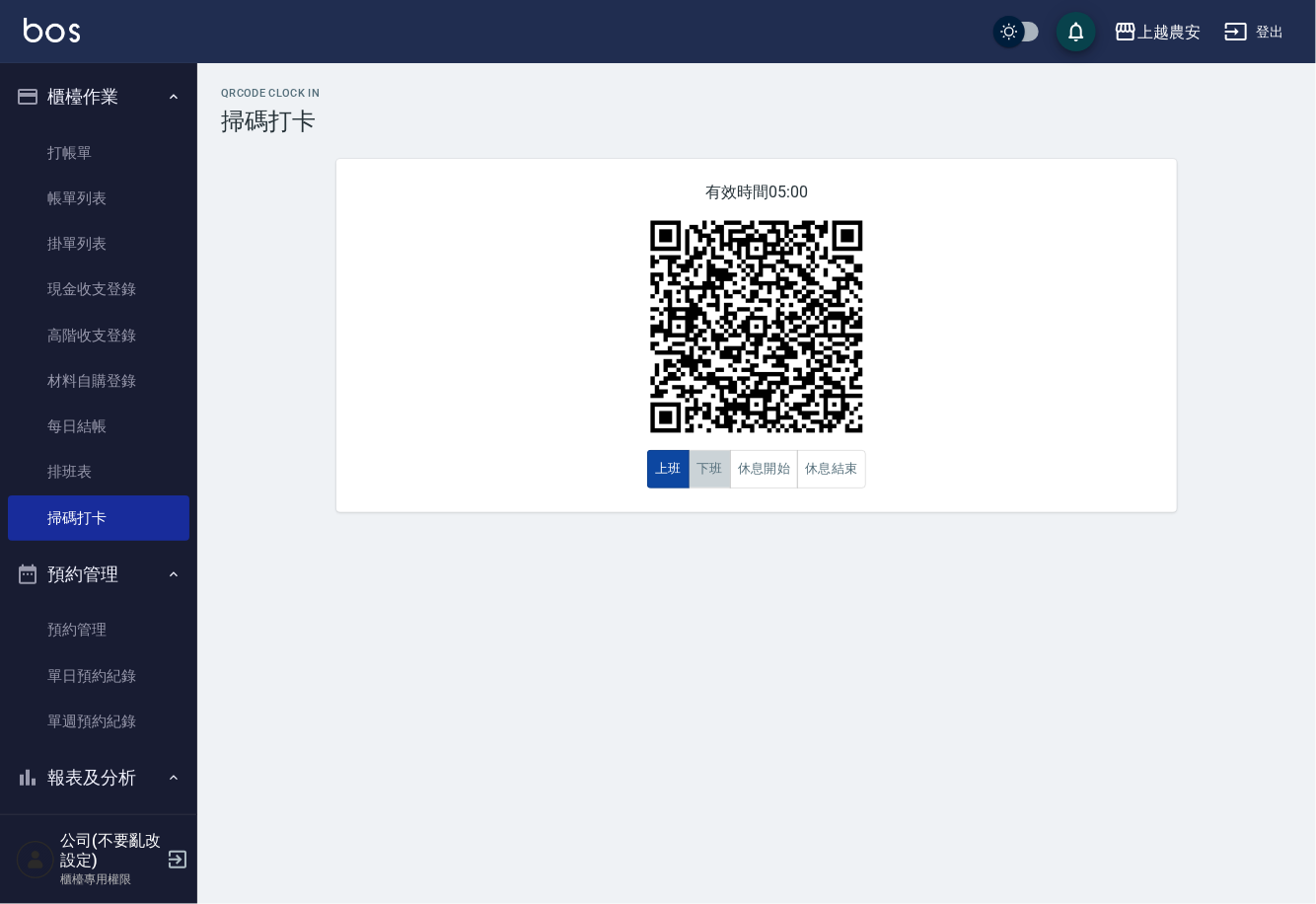 click on "下班" at bounding box center (709, 469) 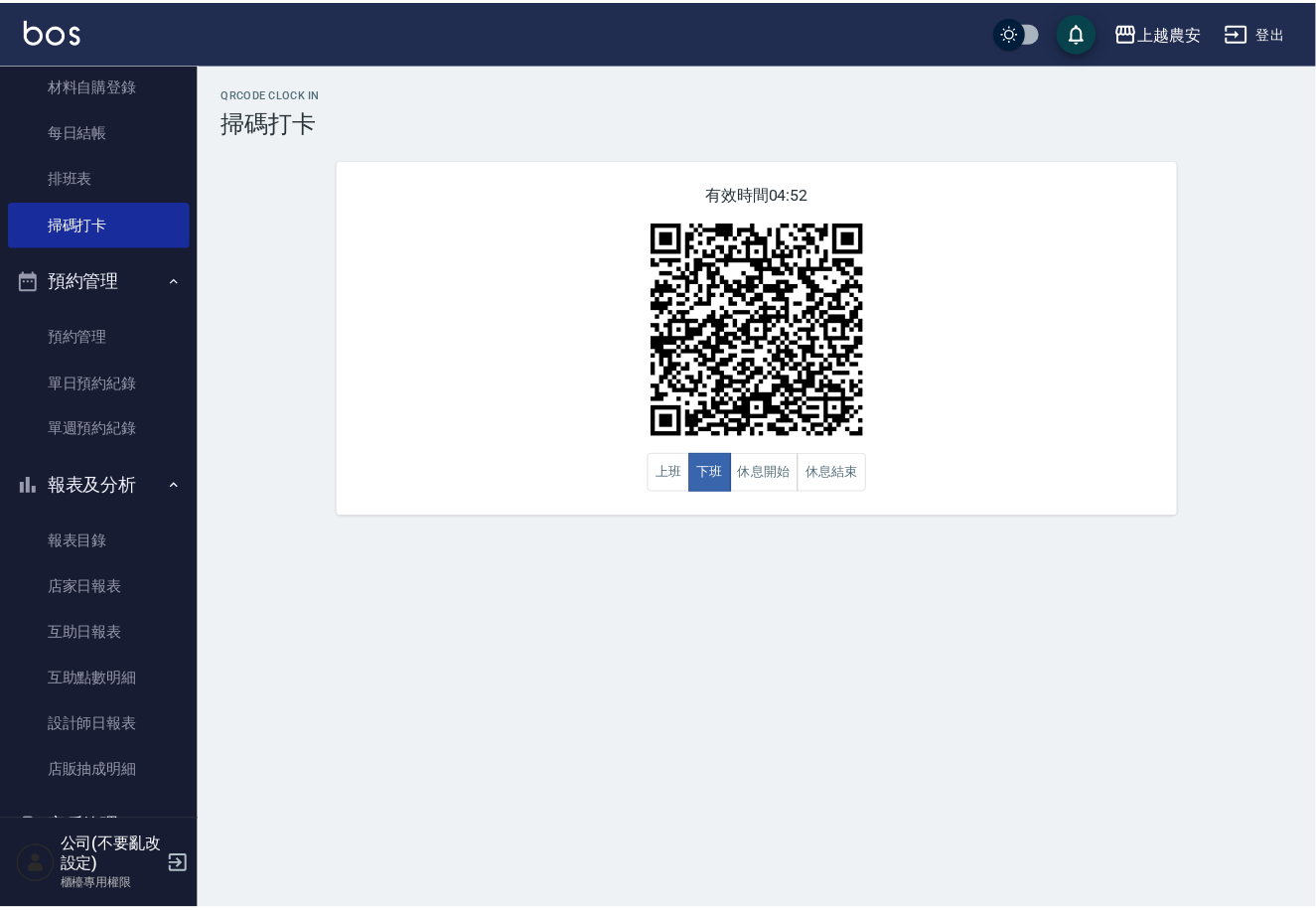 scroll, scrollTop: 0, scrollLeft: 0, axis: both 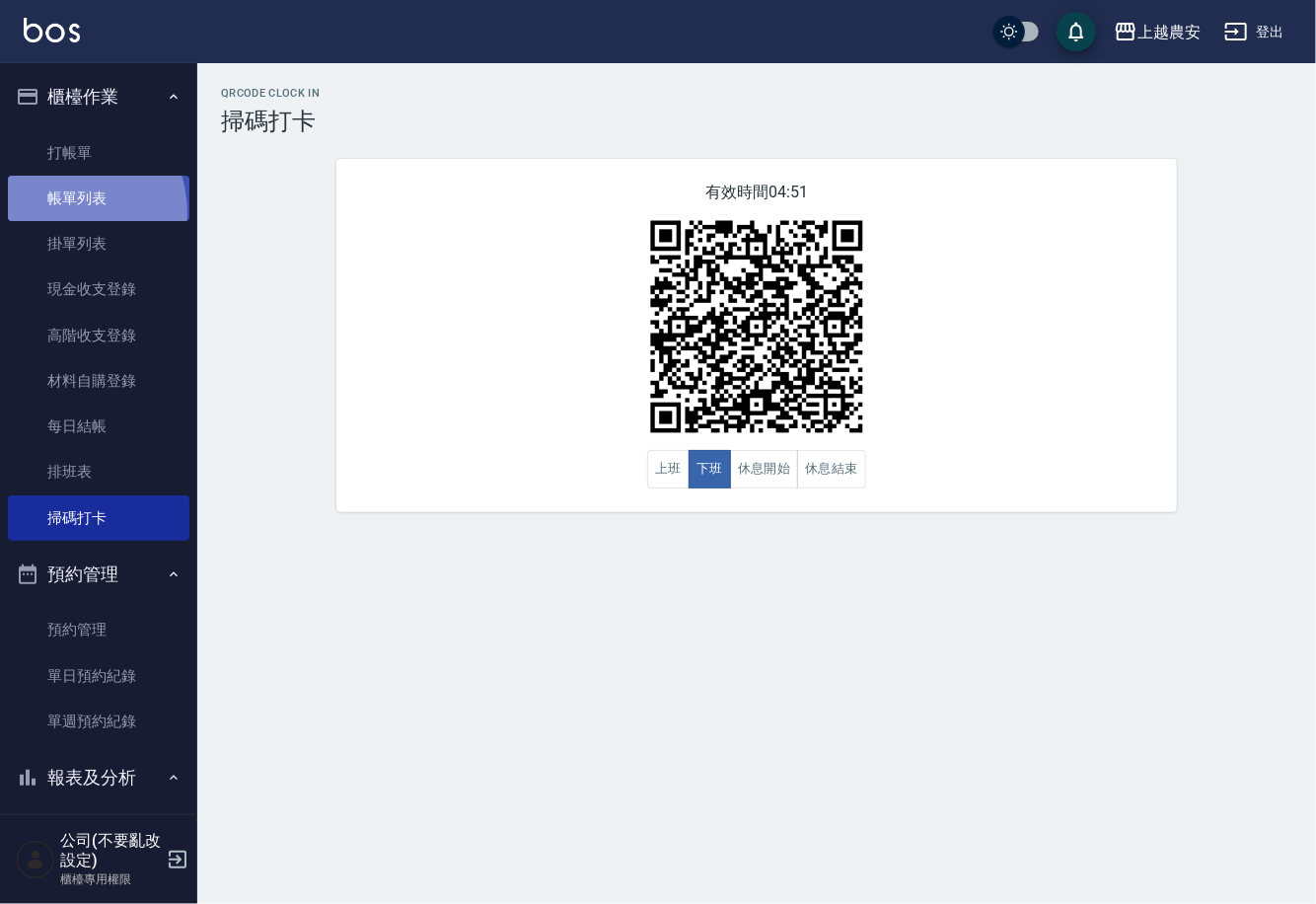 click on "帳單列表" at bounding box center (99, 198) 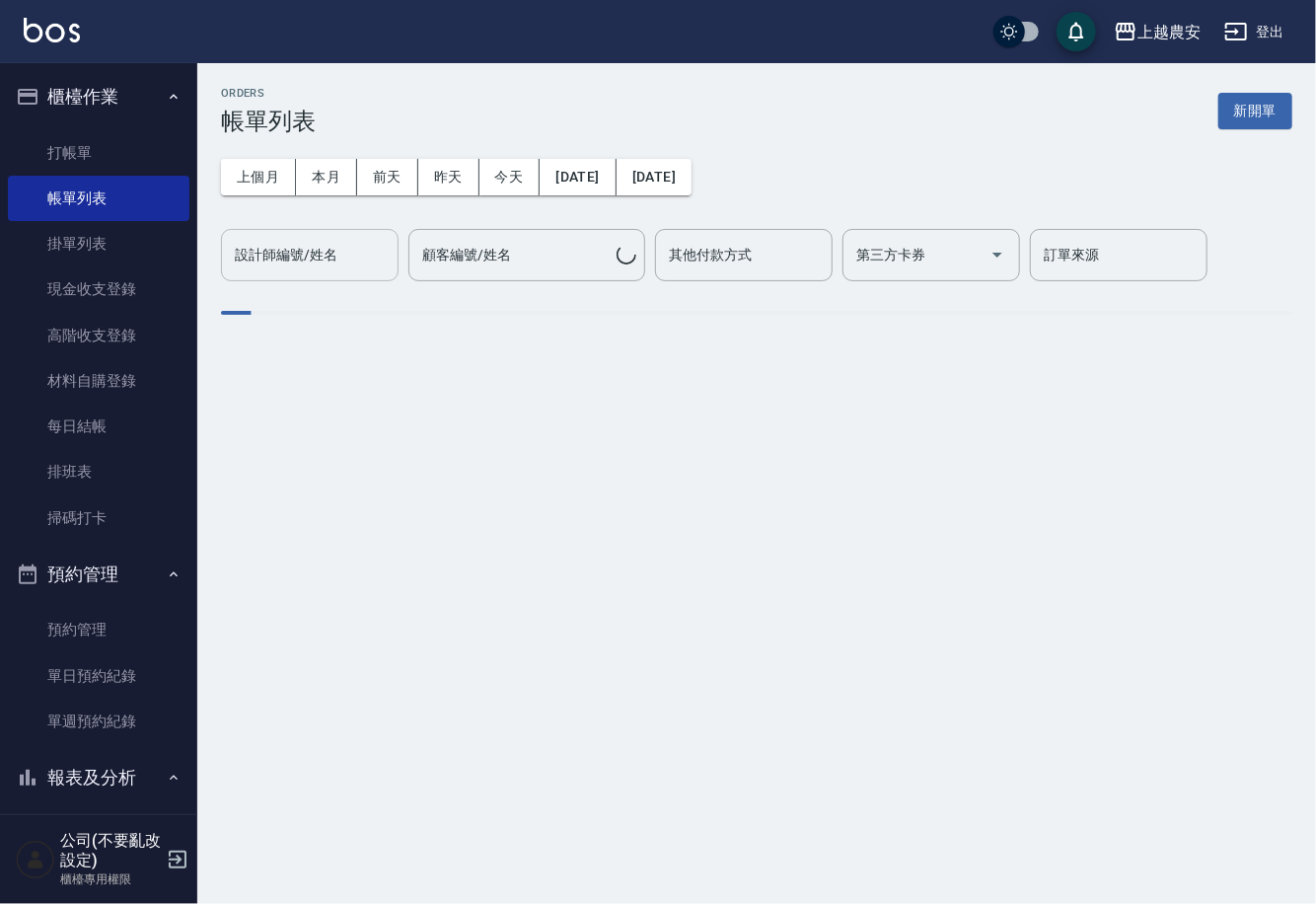 click on "設計師編號/姓名" at bounding box center (310, 255) 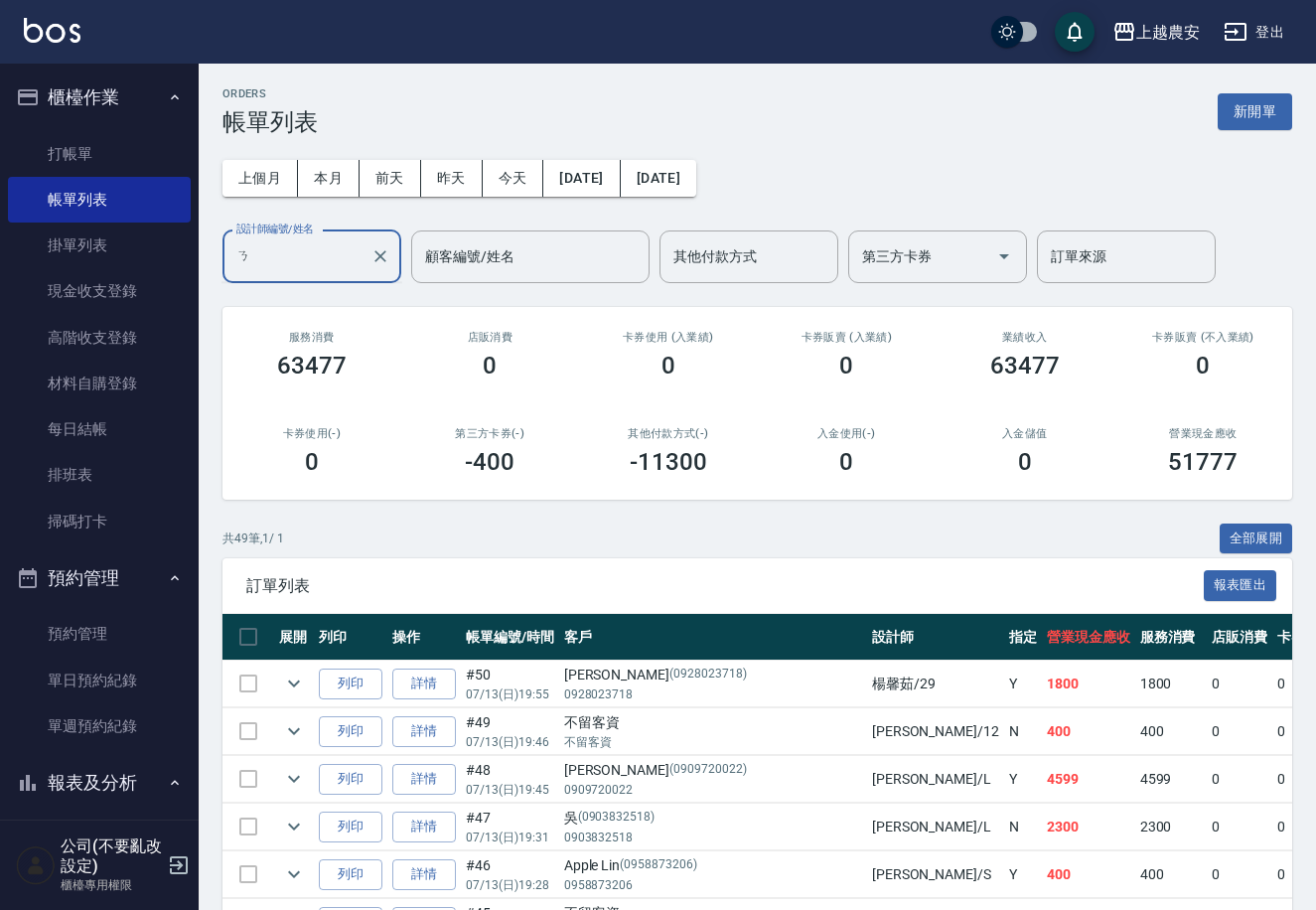 type on "ㄋ" 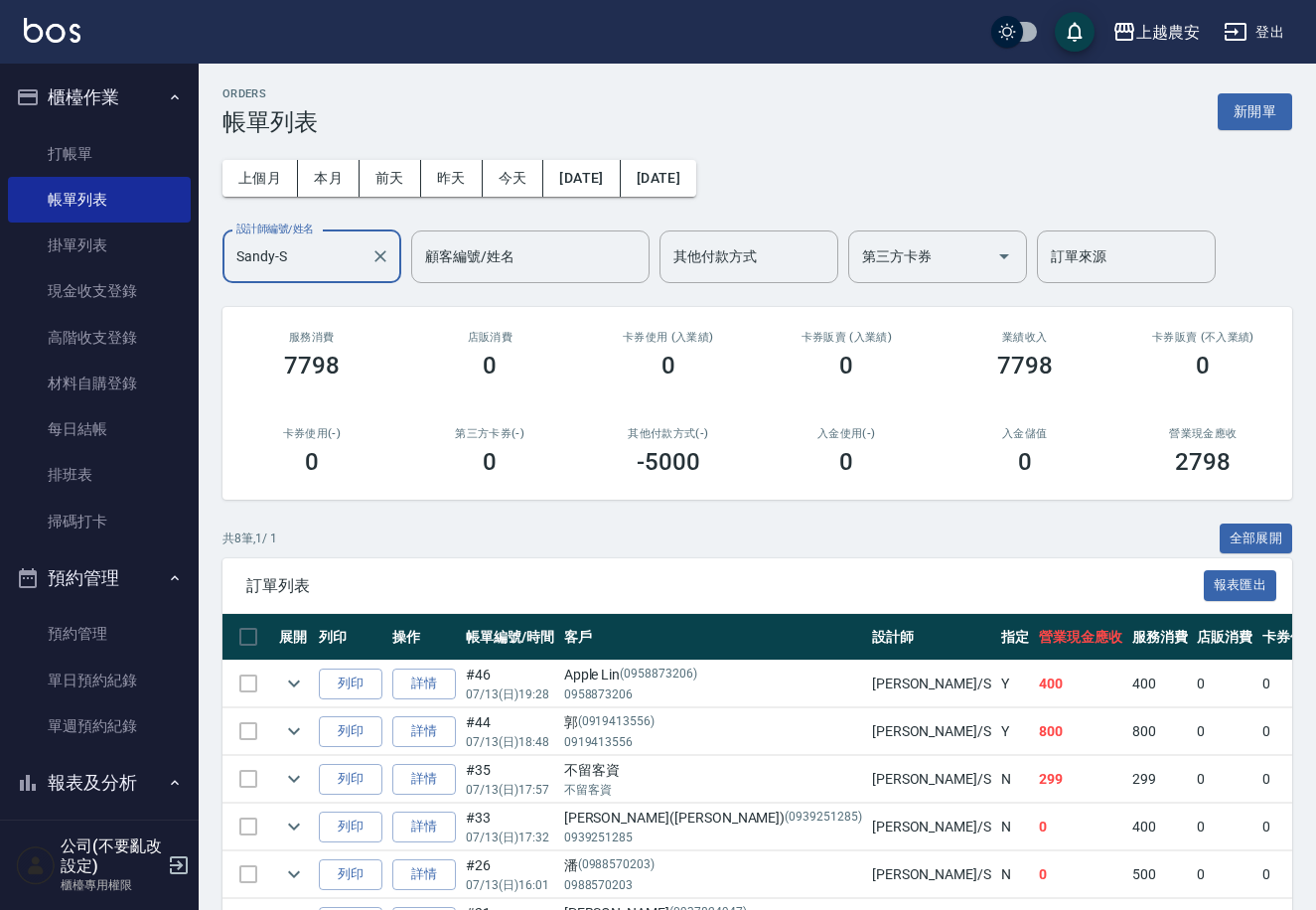 scroll, scrollTop: 228, scrollLeft: 0, axis: vertical 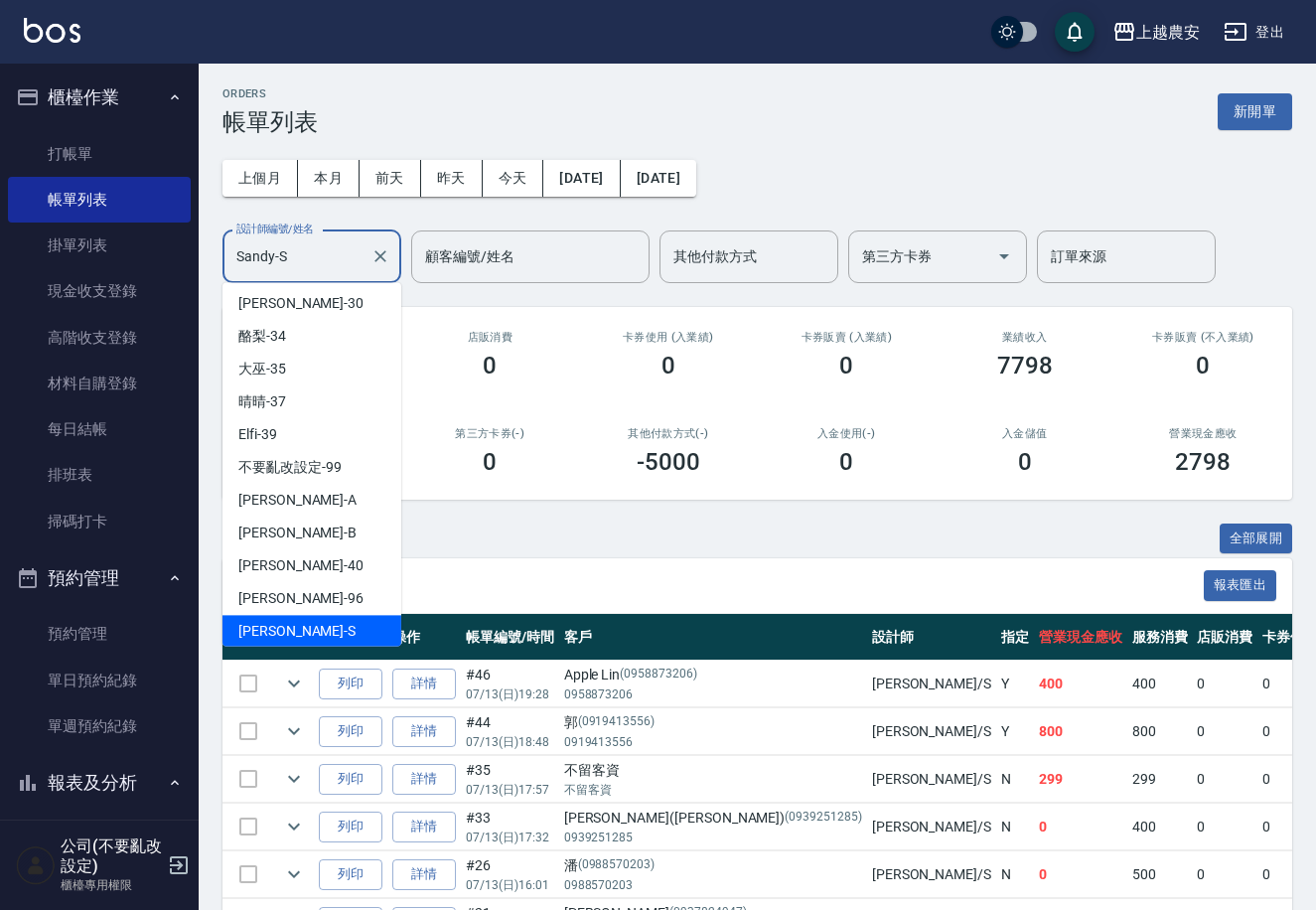 drag, startPoint x: 326, startPoint y: 244, endPoint x: 182, endPoint y: 254, distance: 144.3468 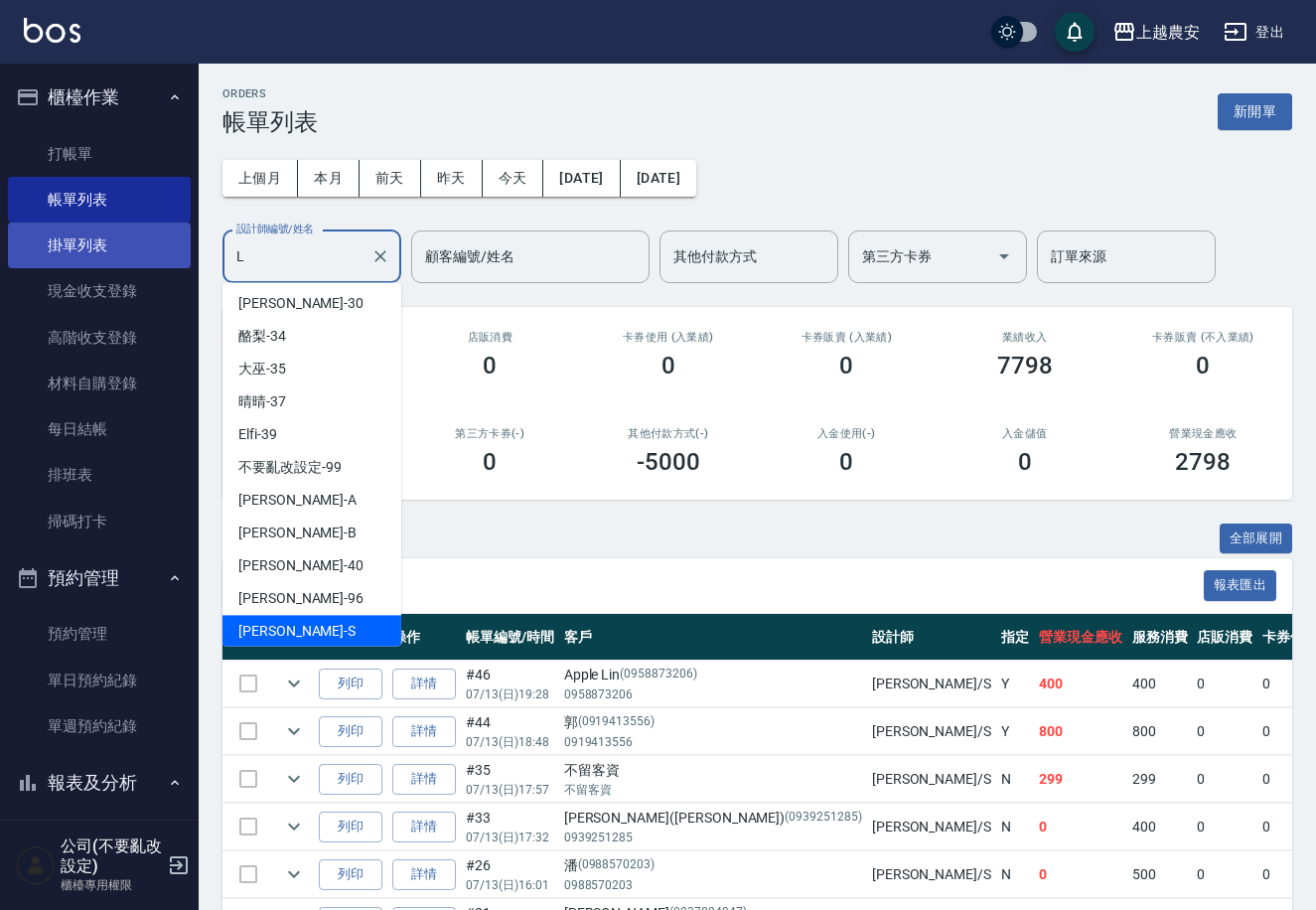 scroll, scrollTop: 0, scrollLeft: 0, axis: both 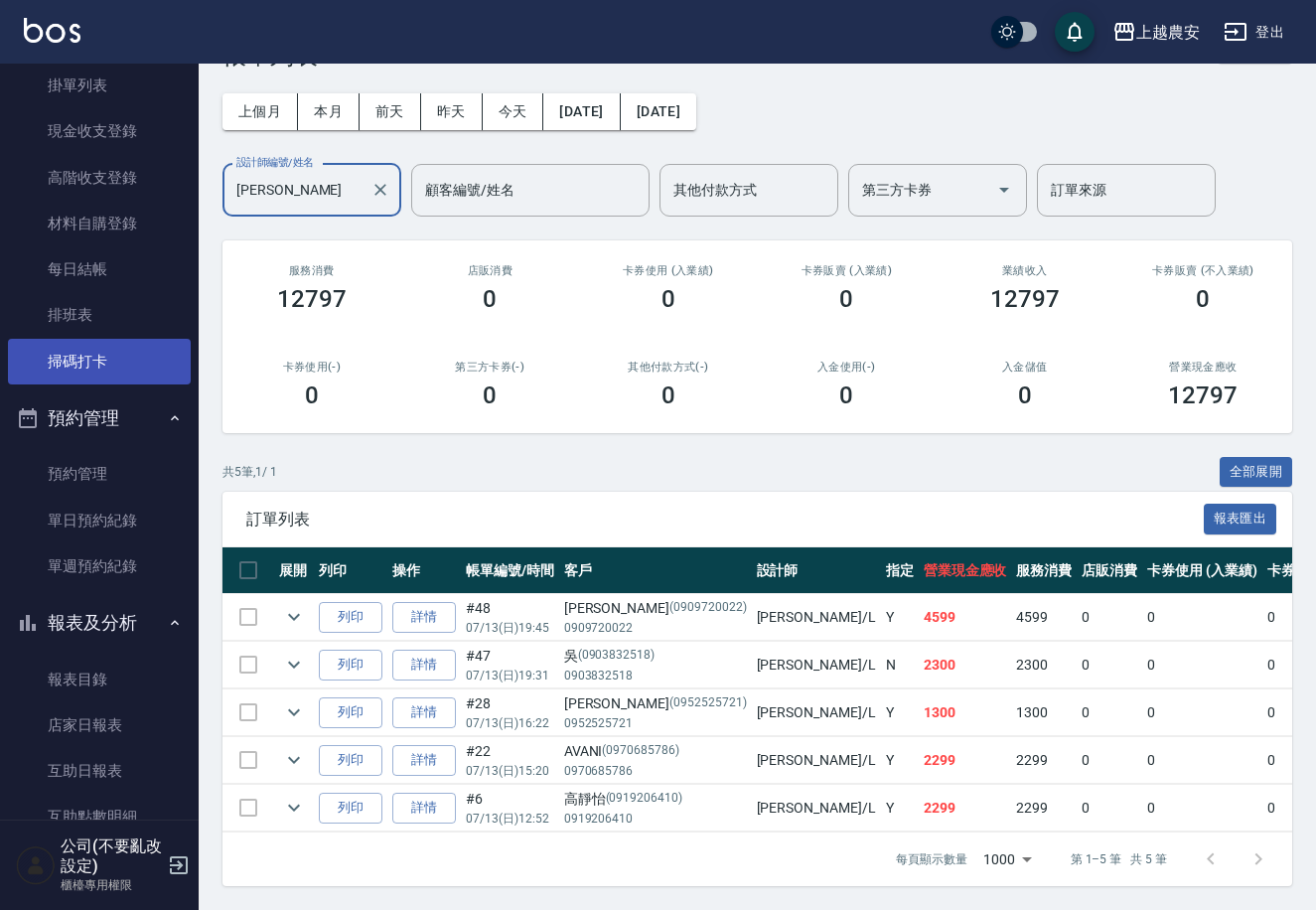 type on "Lina-L" 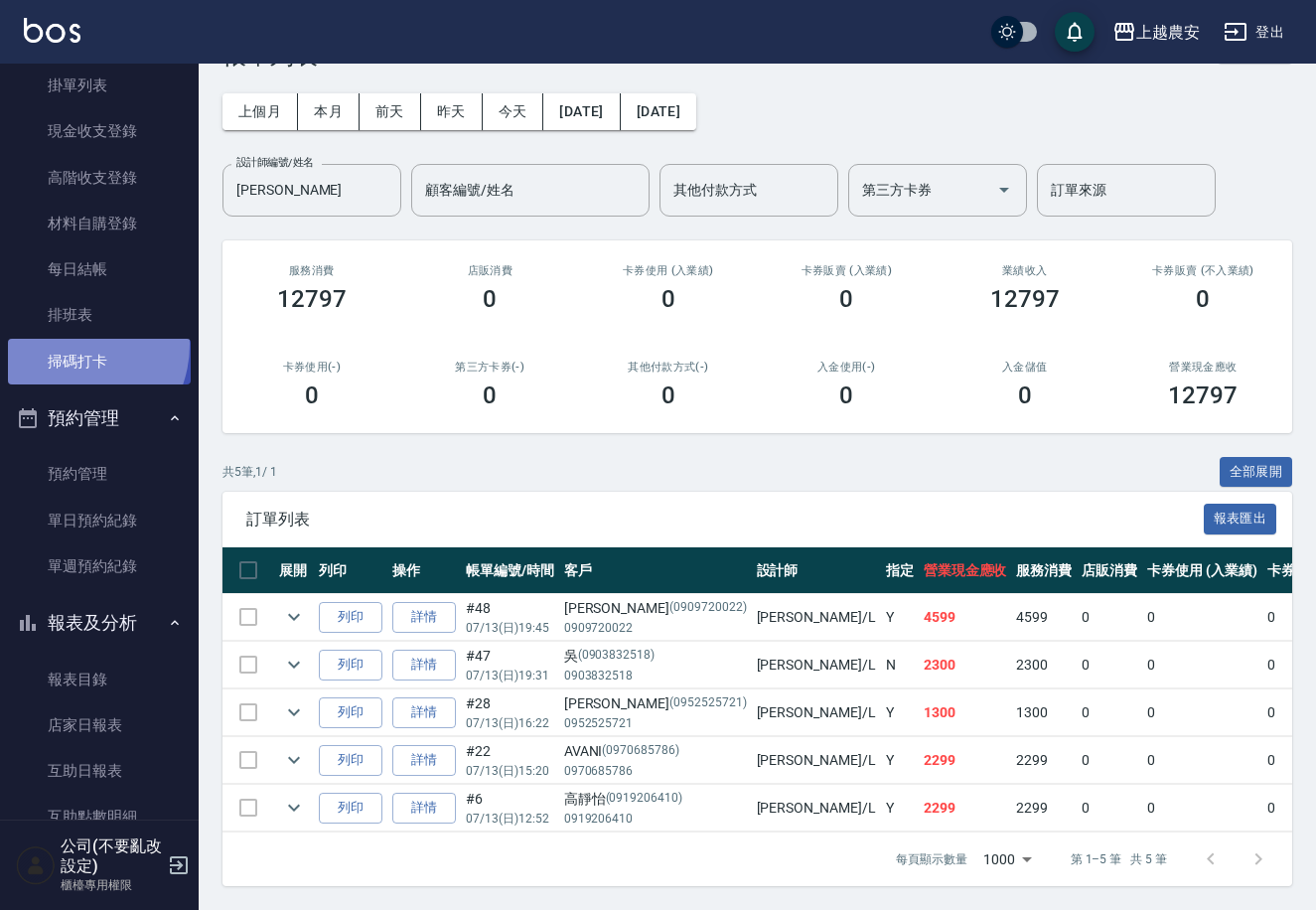 click on "掃碼打卡" at bounding box center [99, 362] 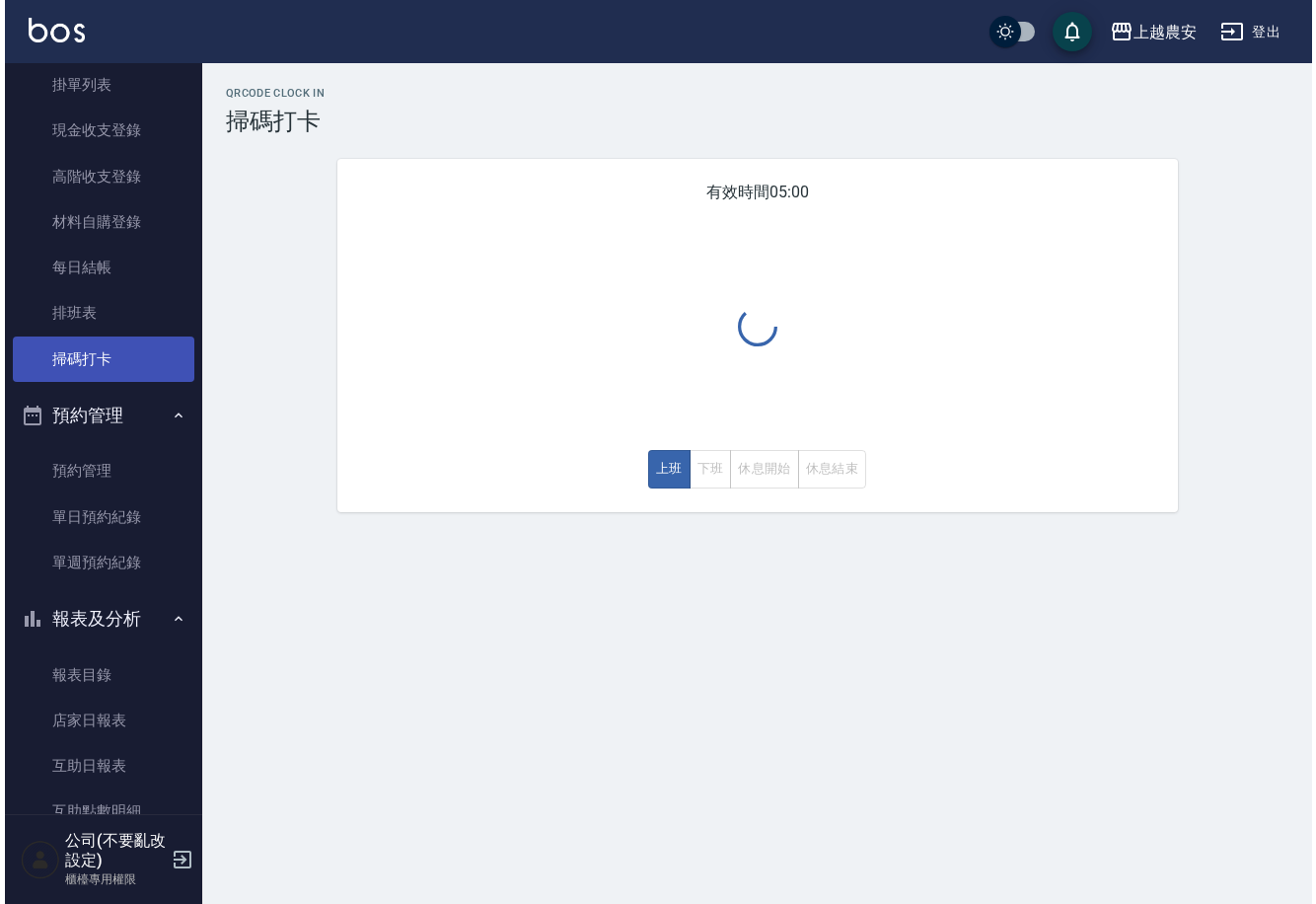 scroll, scrollTop: 0, scrollLeft: 0, axis: both 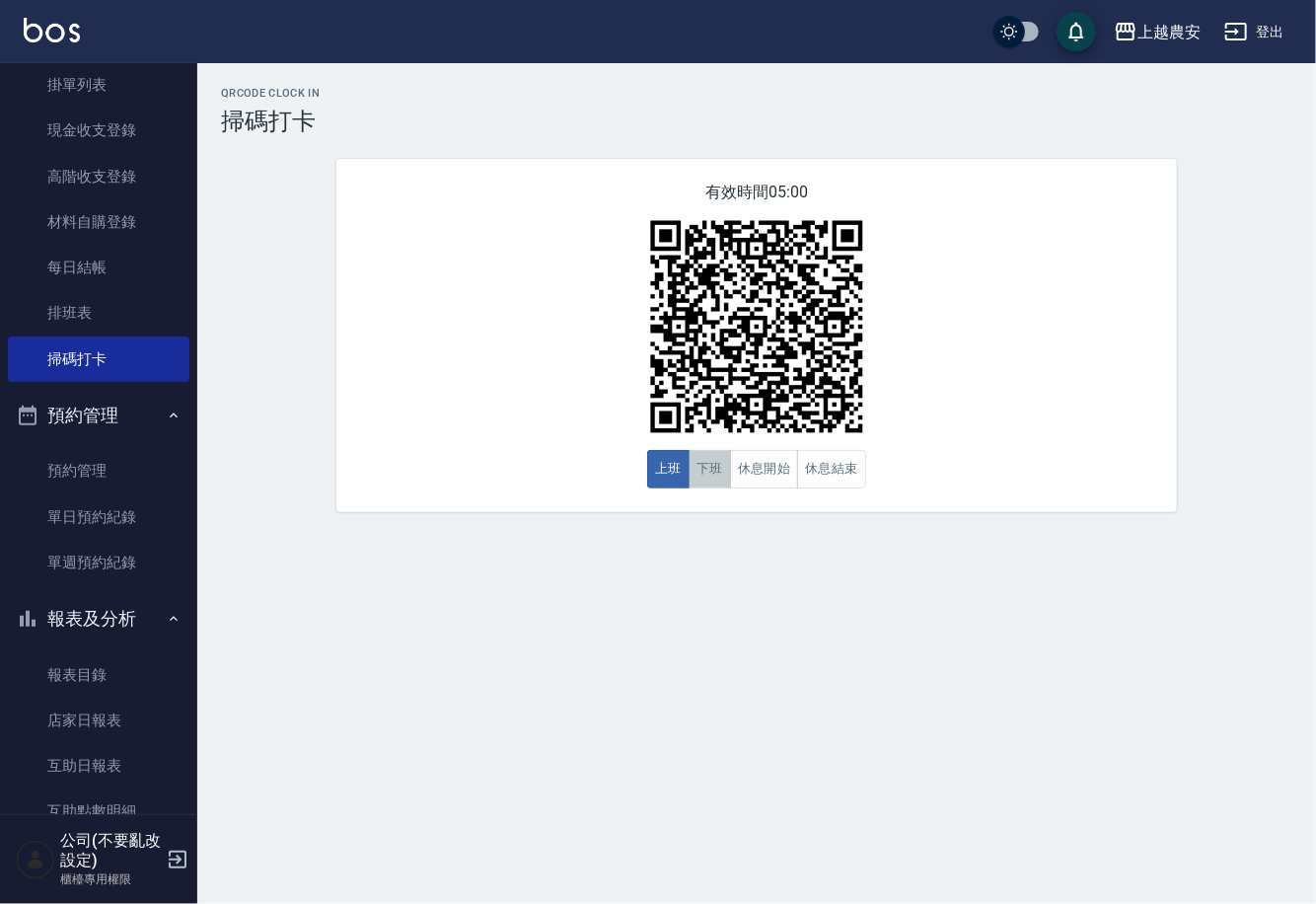 click on "下班" at bounding box center (709, 469) 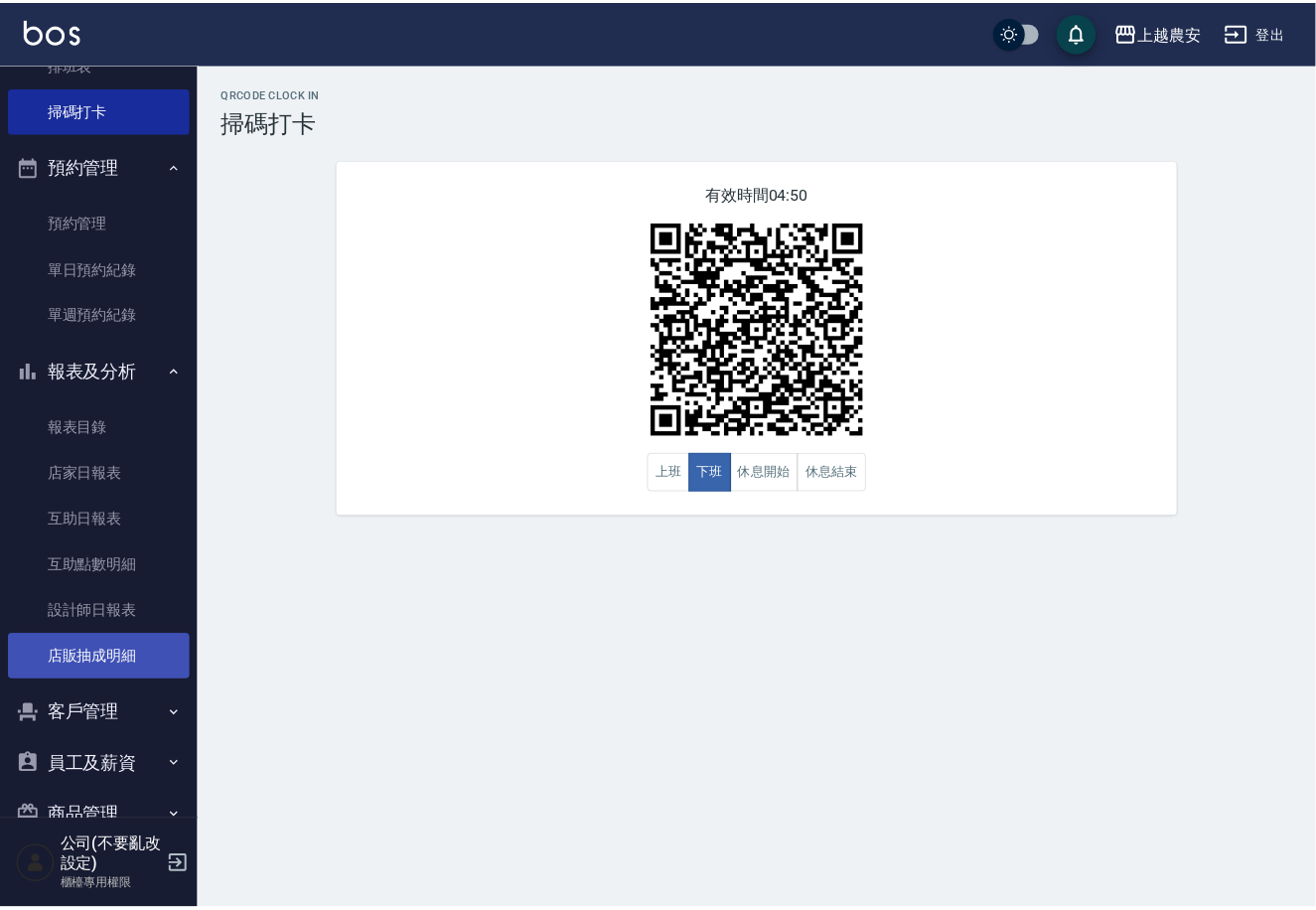 scroll, scrollTop: 406, scrollLeft: 0, axis: vertical 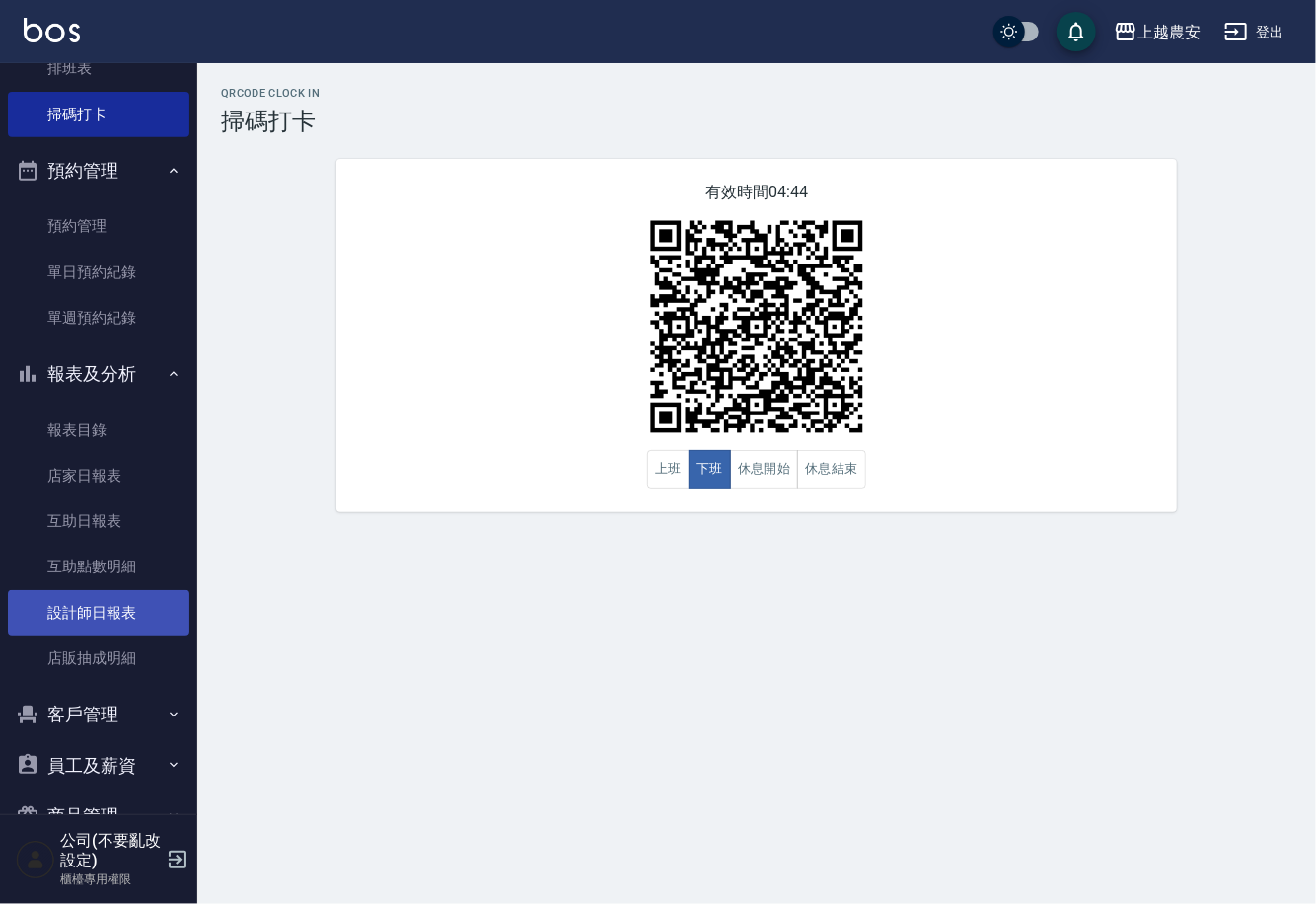 click on "設計師日報表" at bounding box center (99, 613) 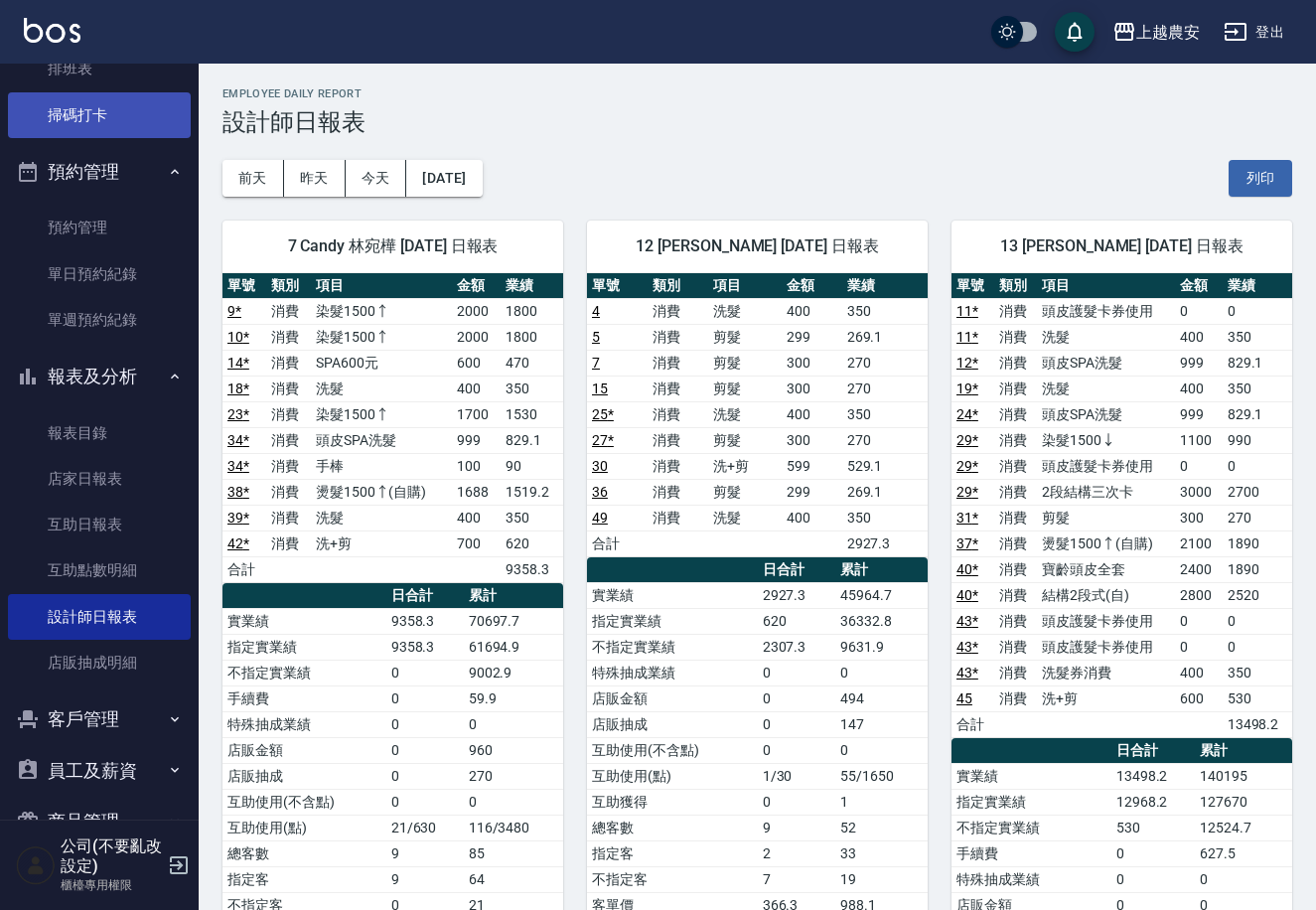 click on "掃碼打卡" at bounding box center (99, 115) 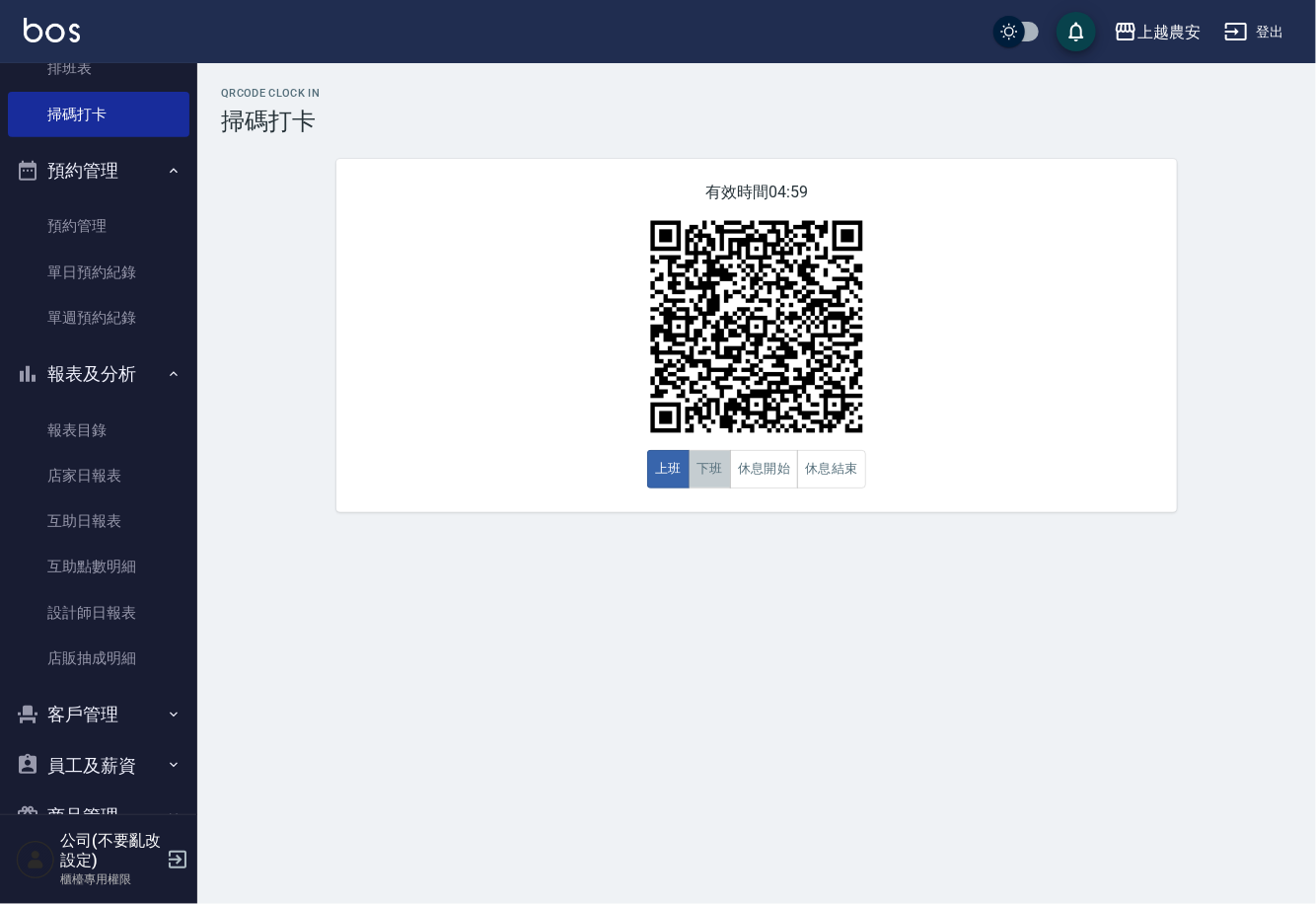 click on "下班" at bounding box center [709, 469] 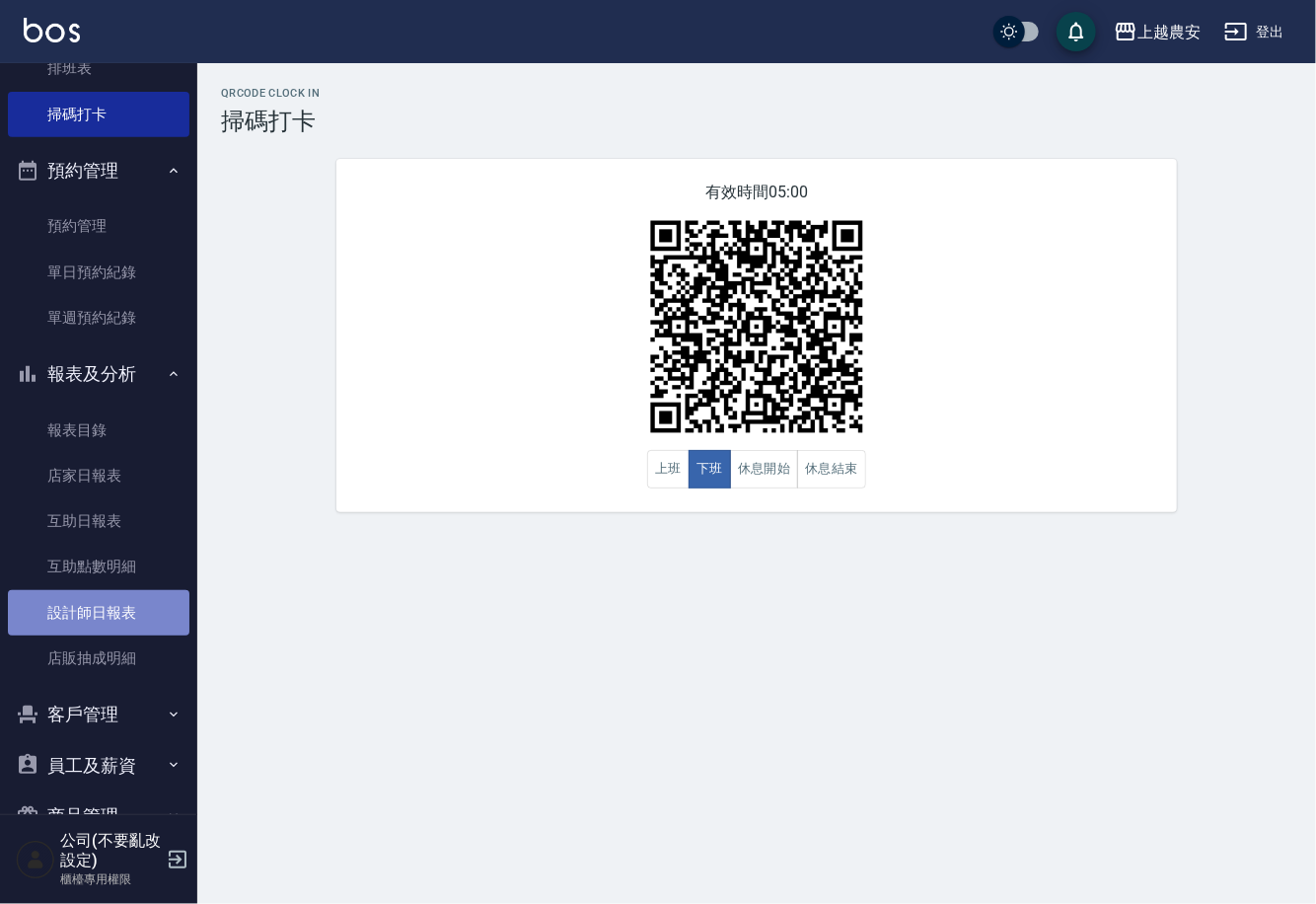 click on "設計師日報表" at bounding box center (99, 613) 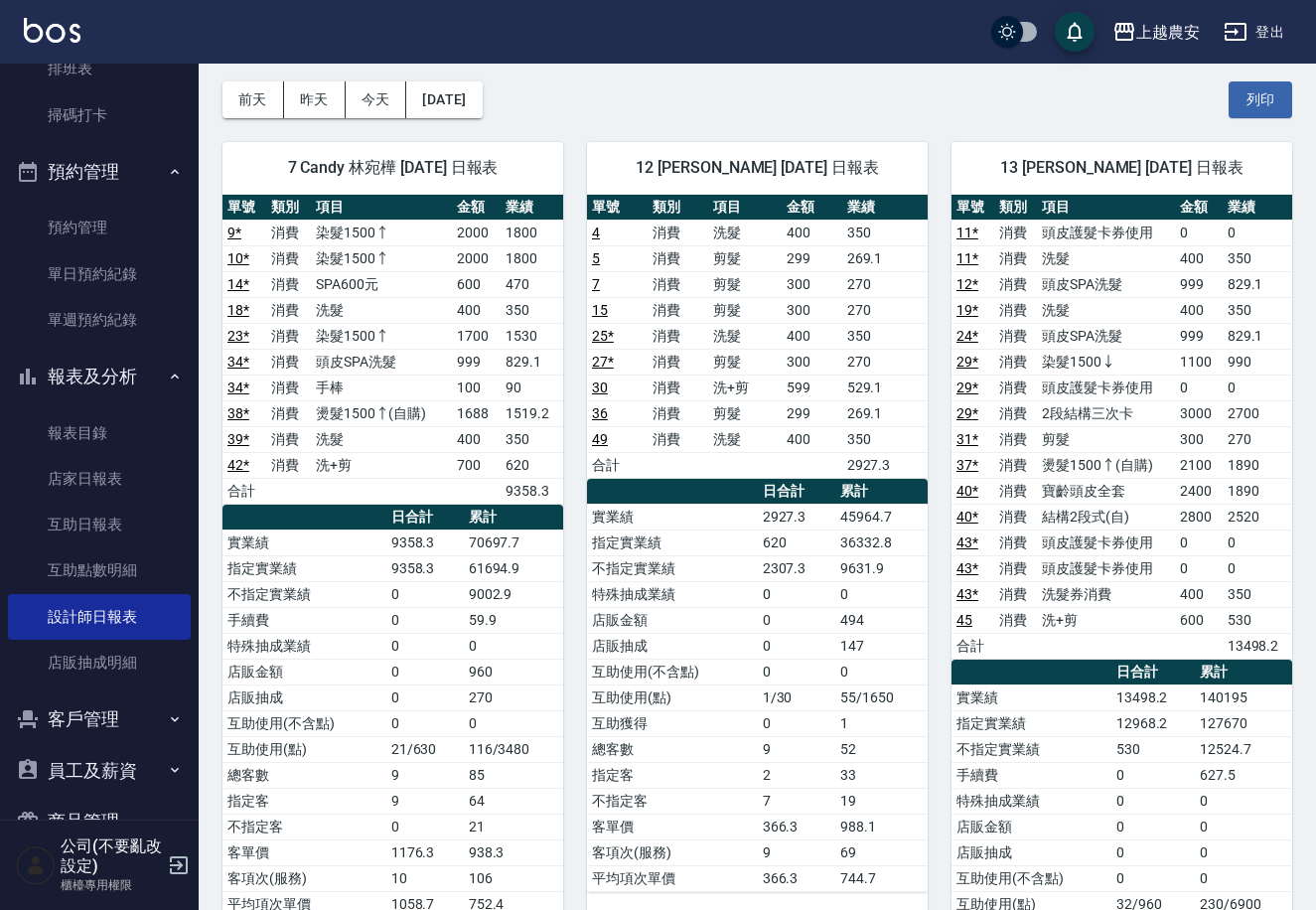 scroll, scrollTop: 83, scrollLeft: 0, axis: vertical 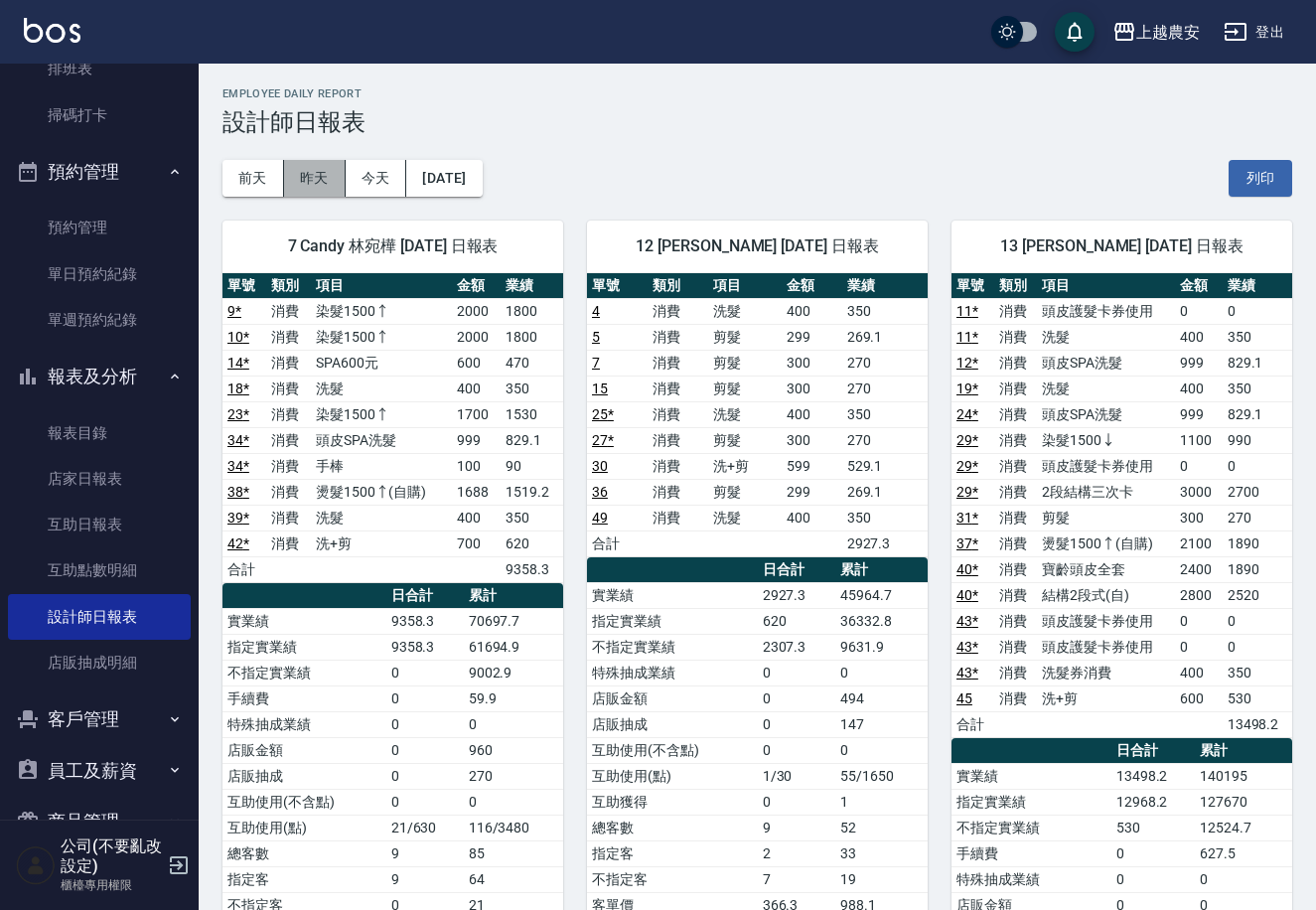 click on "昨天" at bounding box center (315, 178) 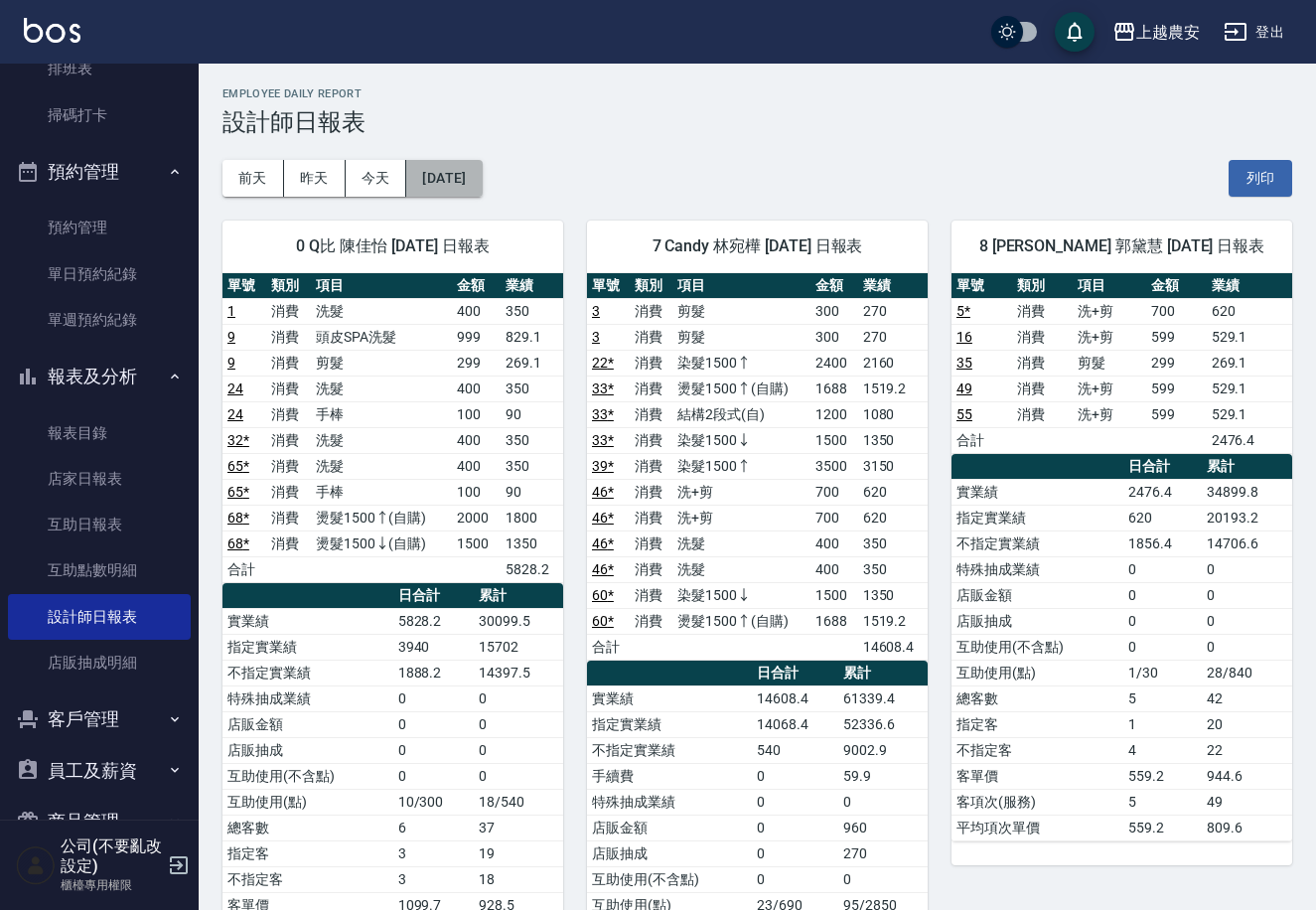 click on "2025/07/12" at bounding box center [444, 178] 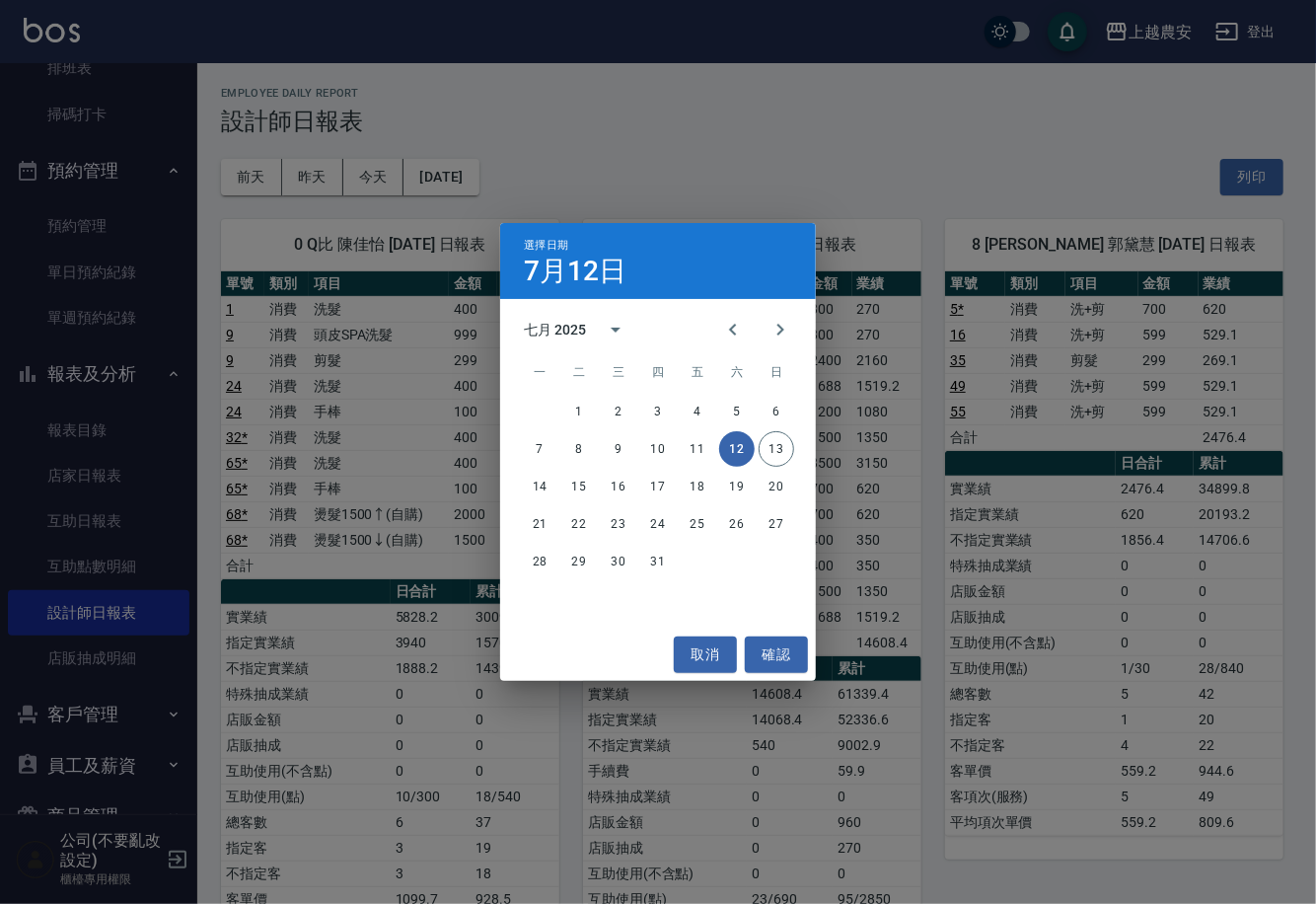click on "七月 2025" at bounding box center (554, 330) 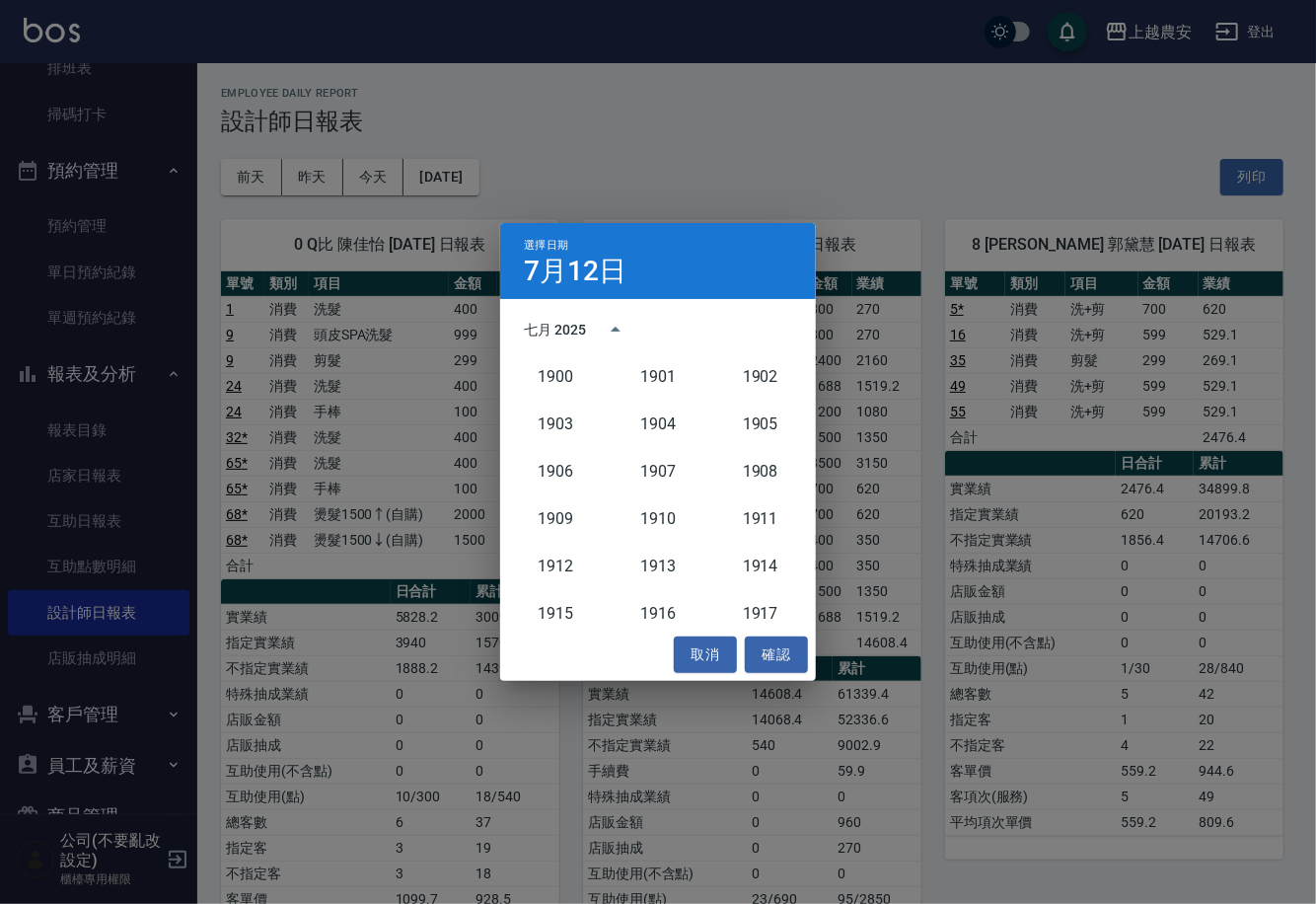 scroll, scrollTop: 1827, scrollLeft: 0, axis: vertical 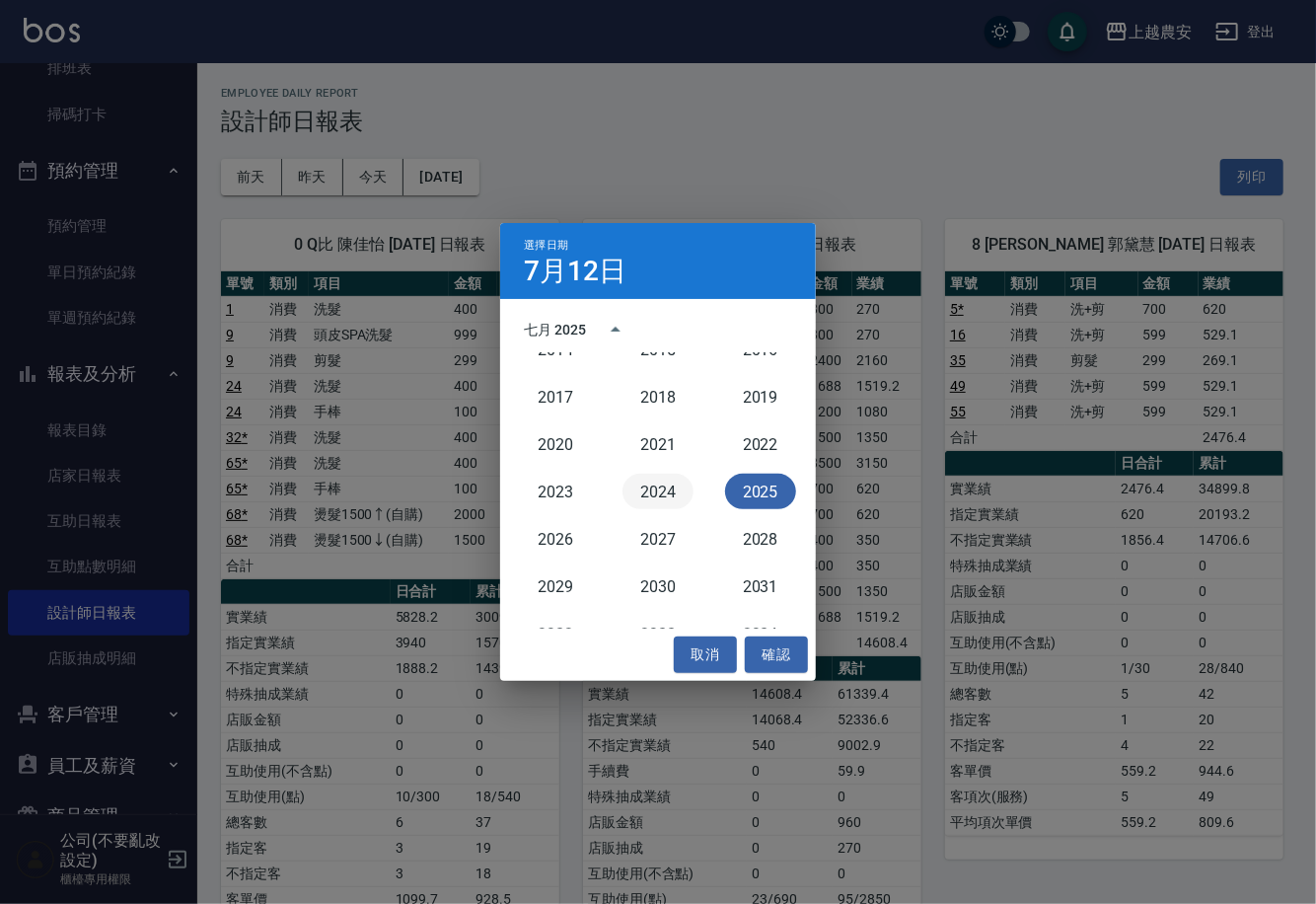 click on "2024" at bounding box center [658, 491] 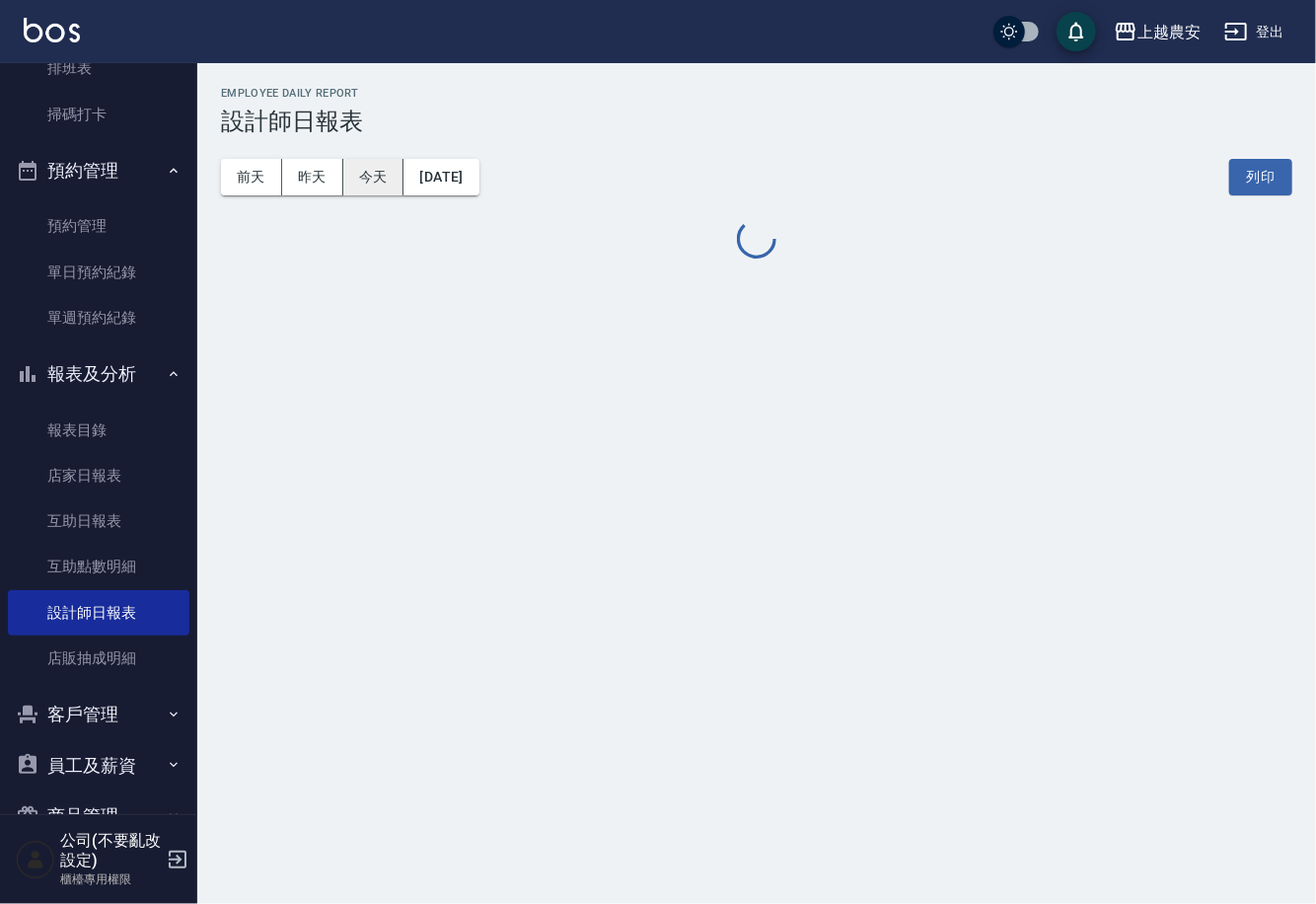 click on "今天" at bounding box center [374, 177] 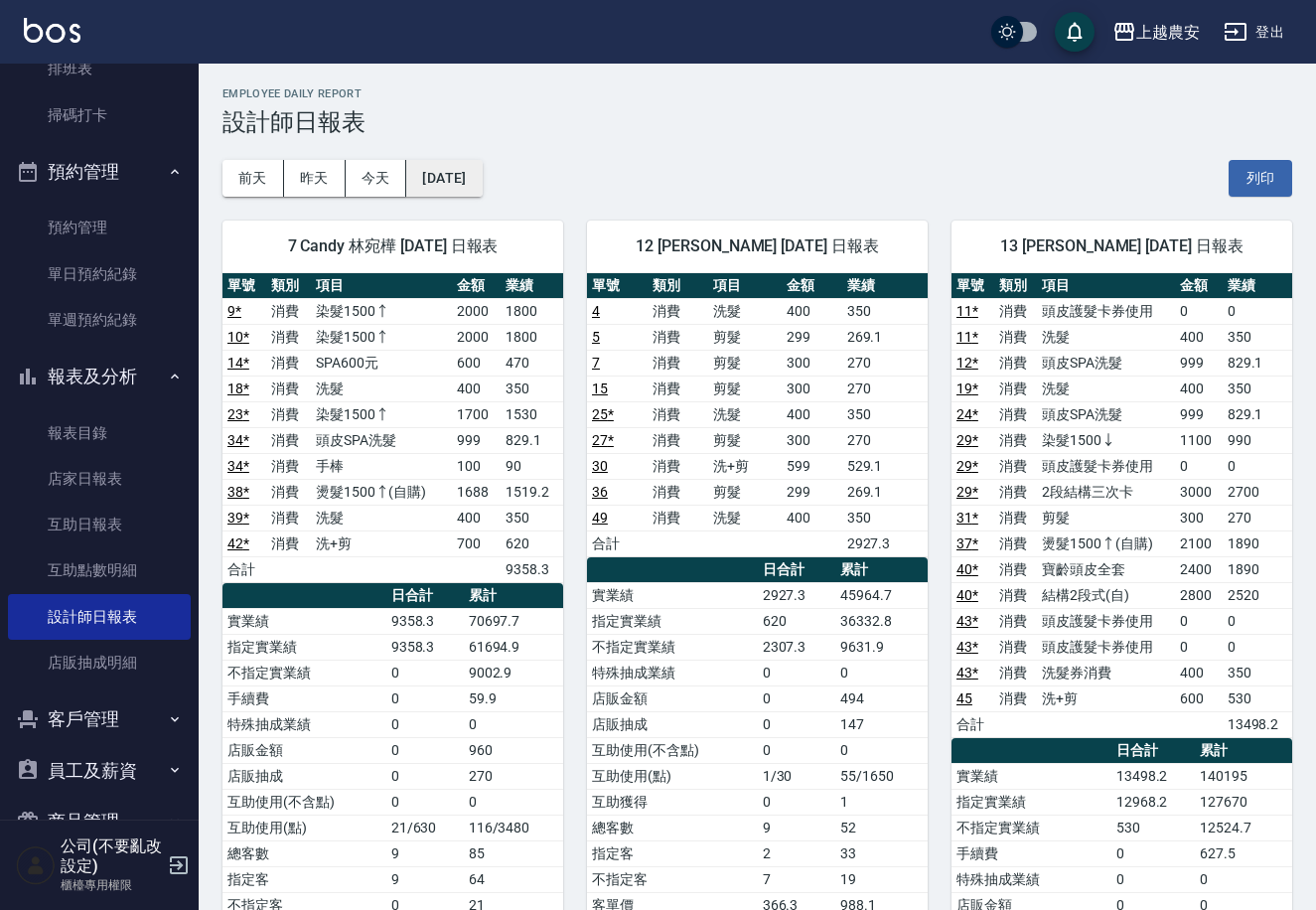 click on "[DATE]" at bounding box center (444, 178) 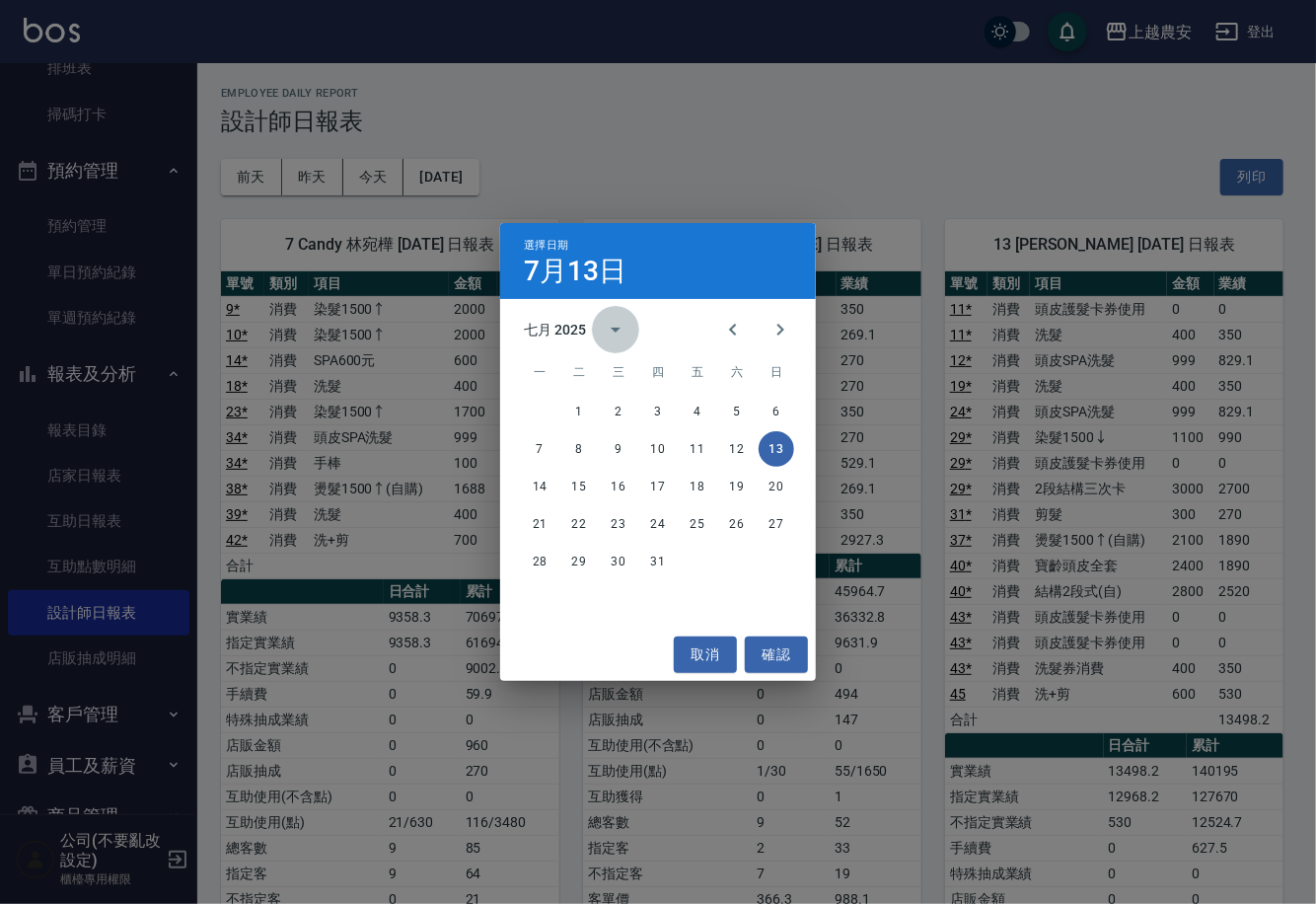 click at bounding box center [616, 330] 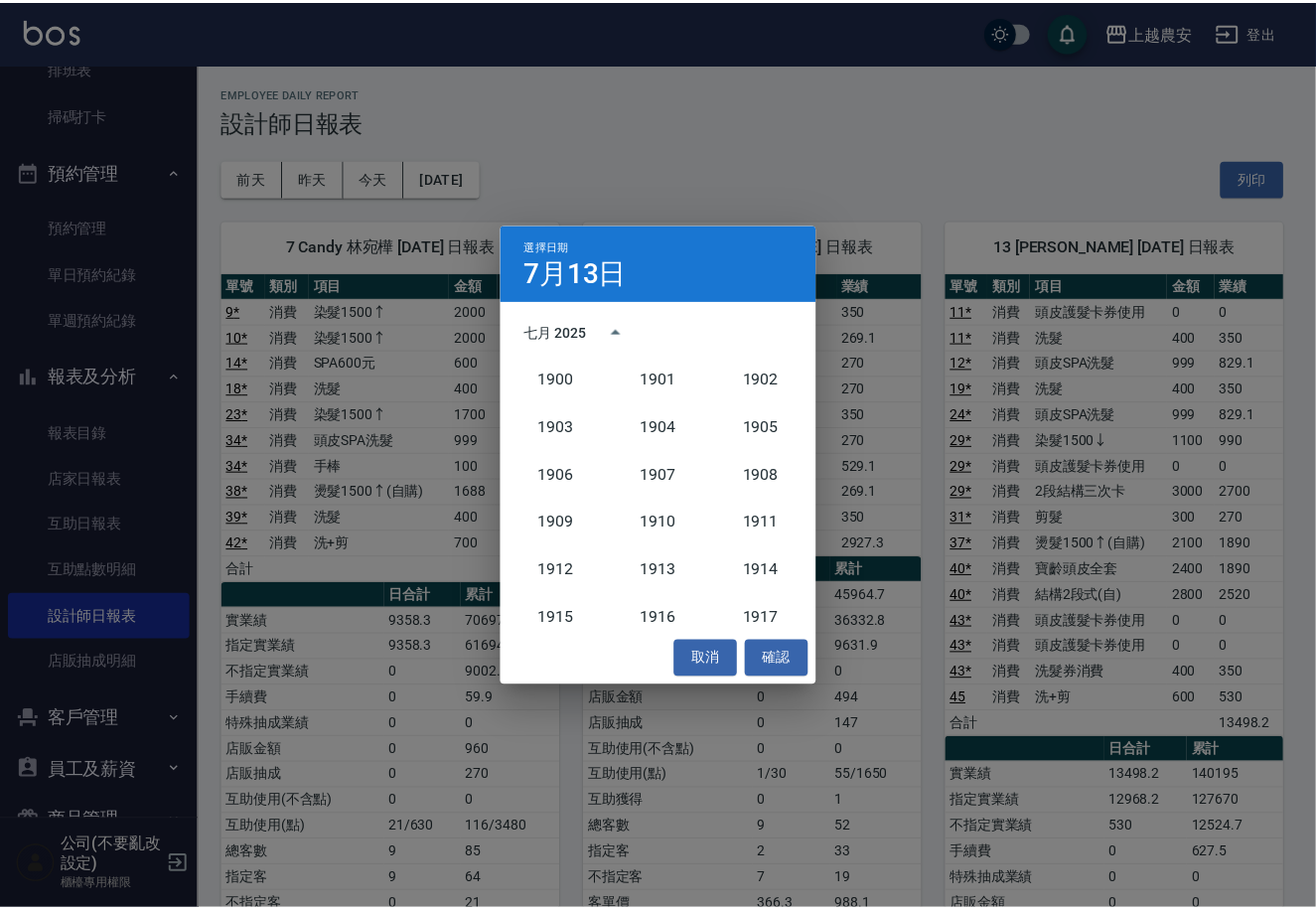 scroll, scrollTop: 1839, scrollLeft: 0, axis: vertical 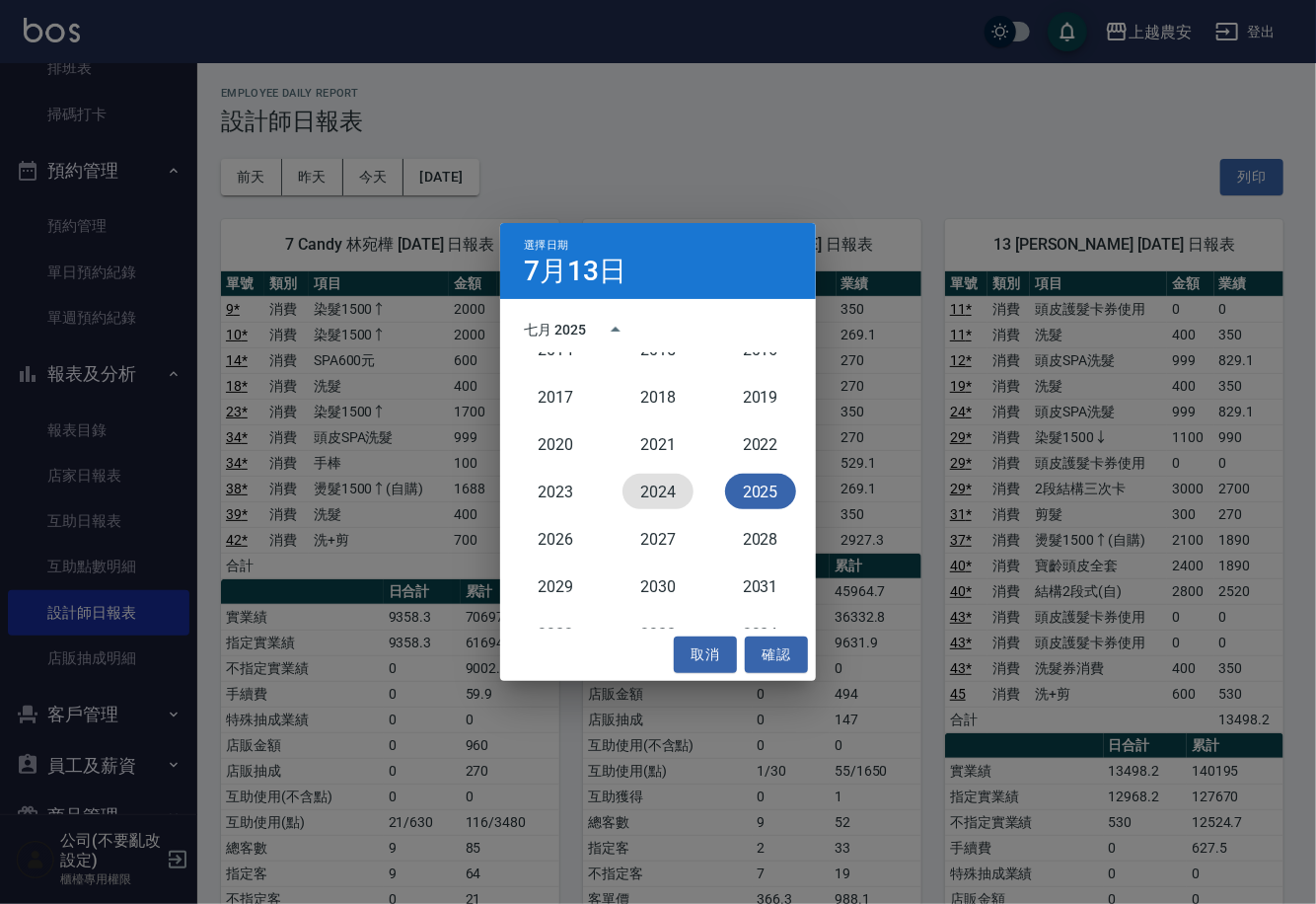 click on "2024" at bounding box center [658, 491] 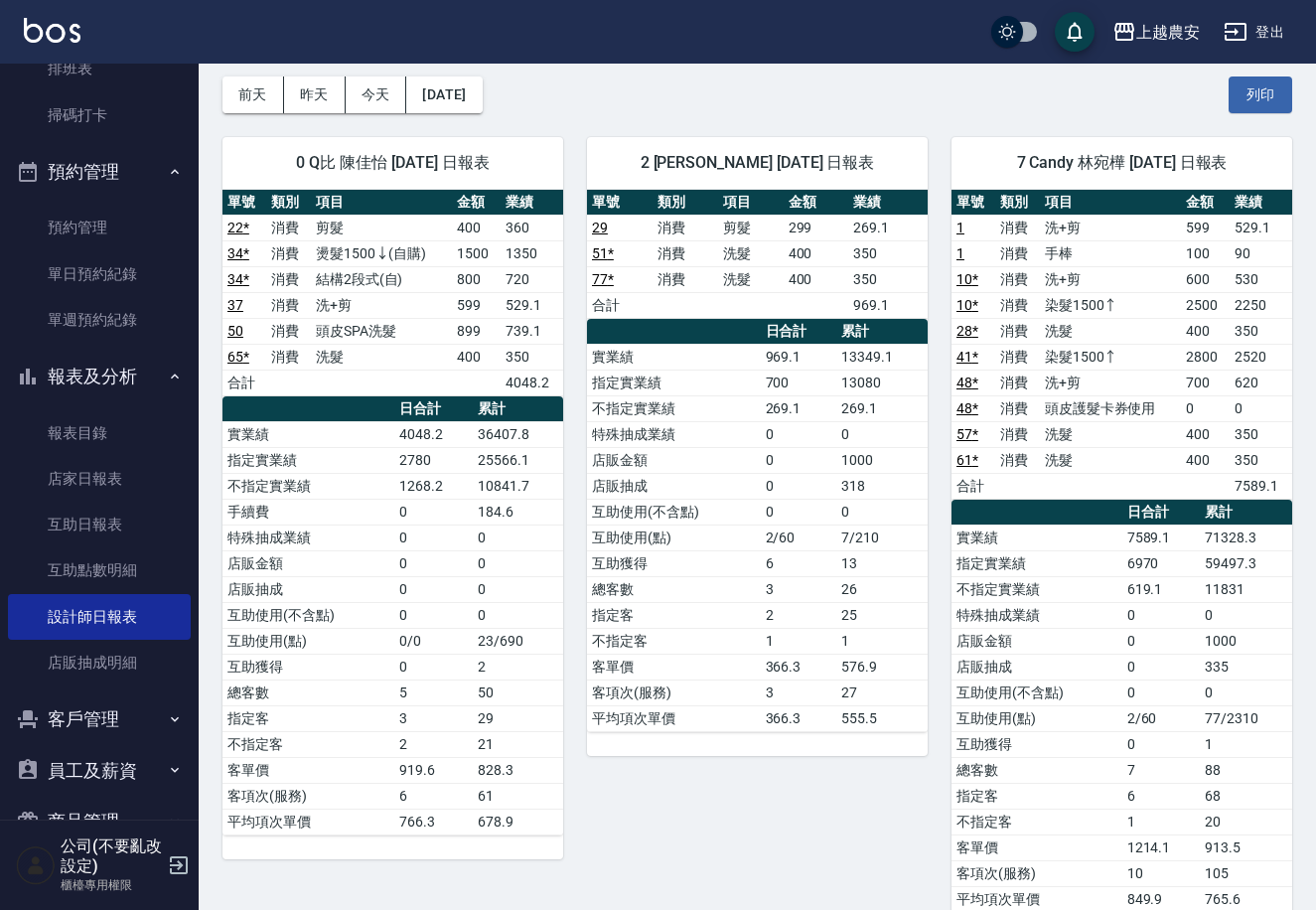 scroll, scrollTop: 60, scrollLeft: 0, axis: vertical 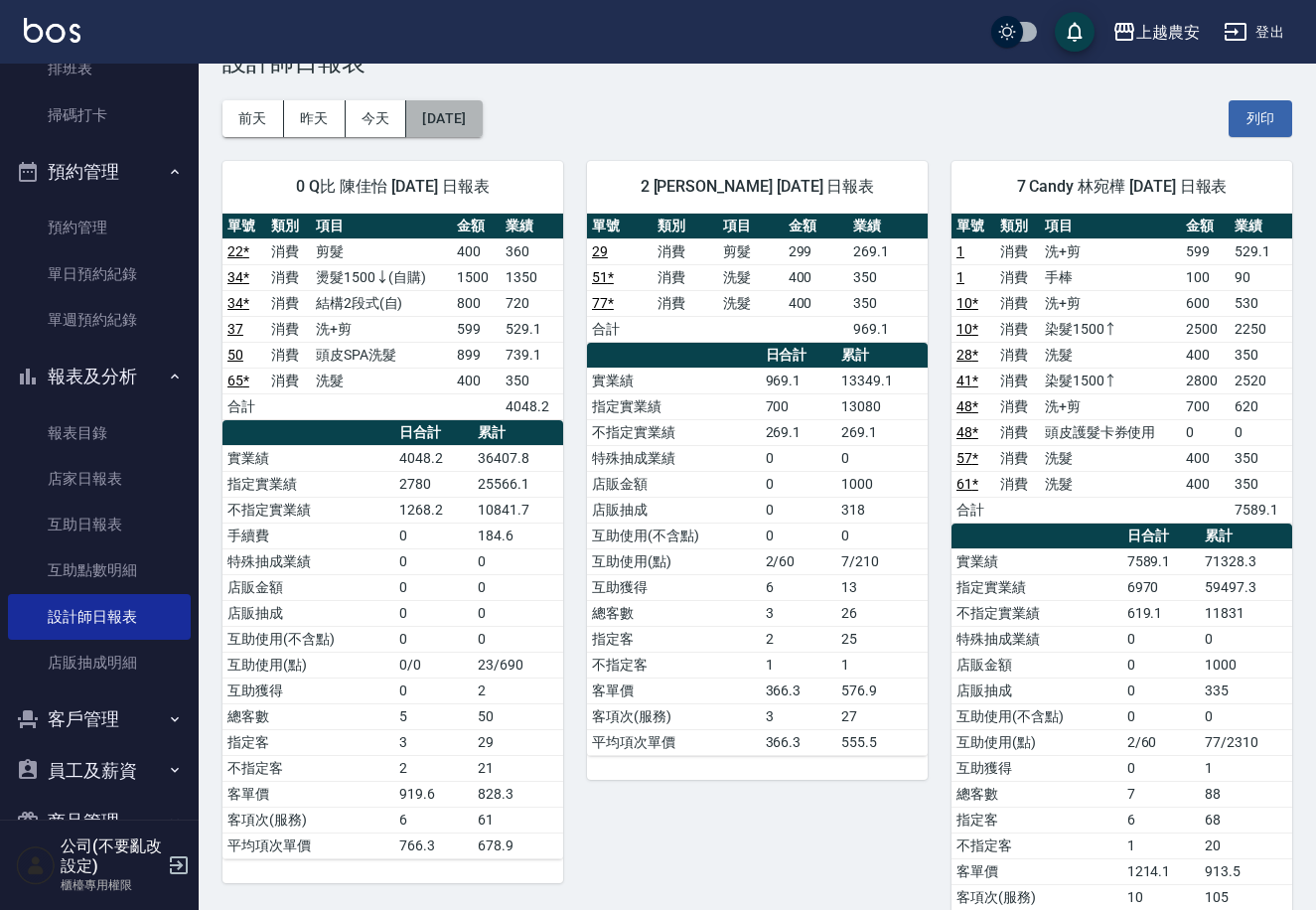 click on "2024/07/13" at bounding box center (444, 118) 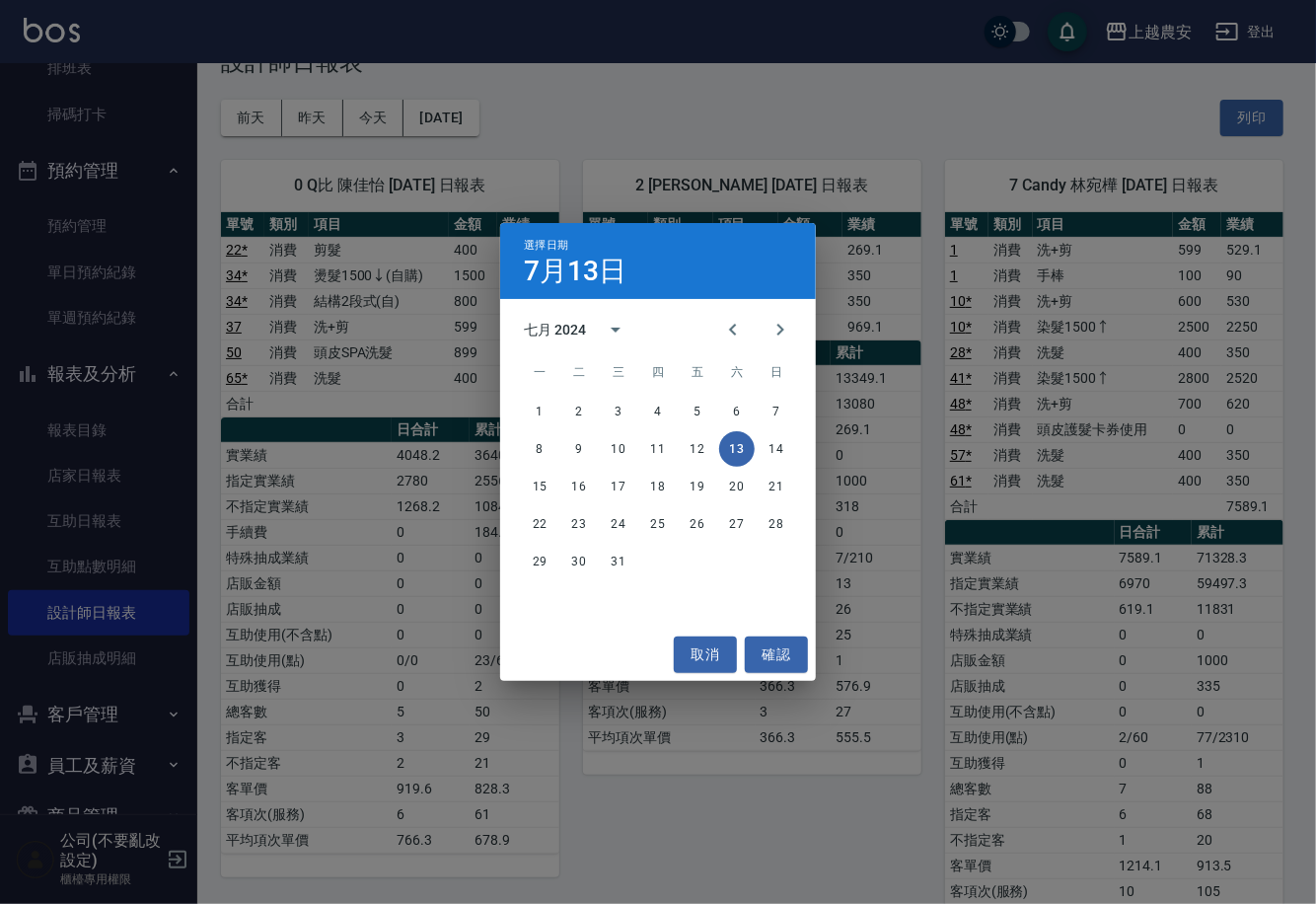 click on "選擇日期 7月13日 七月 2024 一 二 三 四 五 六 日 1 2 3 4 5 6 7 8 9 10 11 12 13 14 15 16 17 18 19 20 21 22 23 24 25 26 27 28 29 30 31 取消 確認" at bounding box center [658, 452] 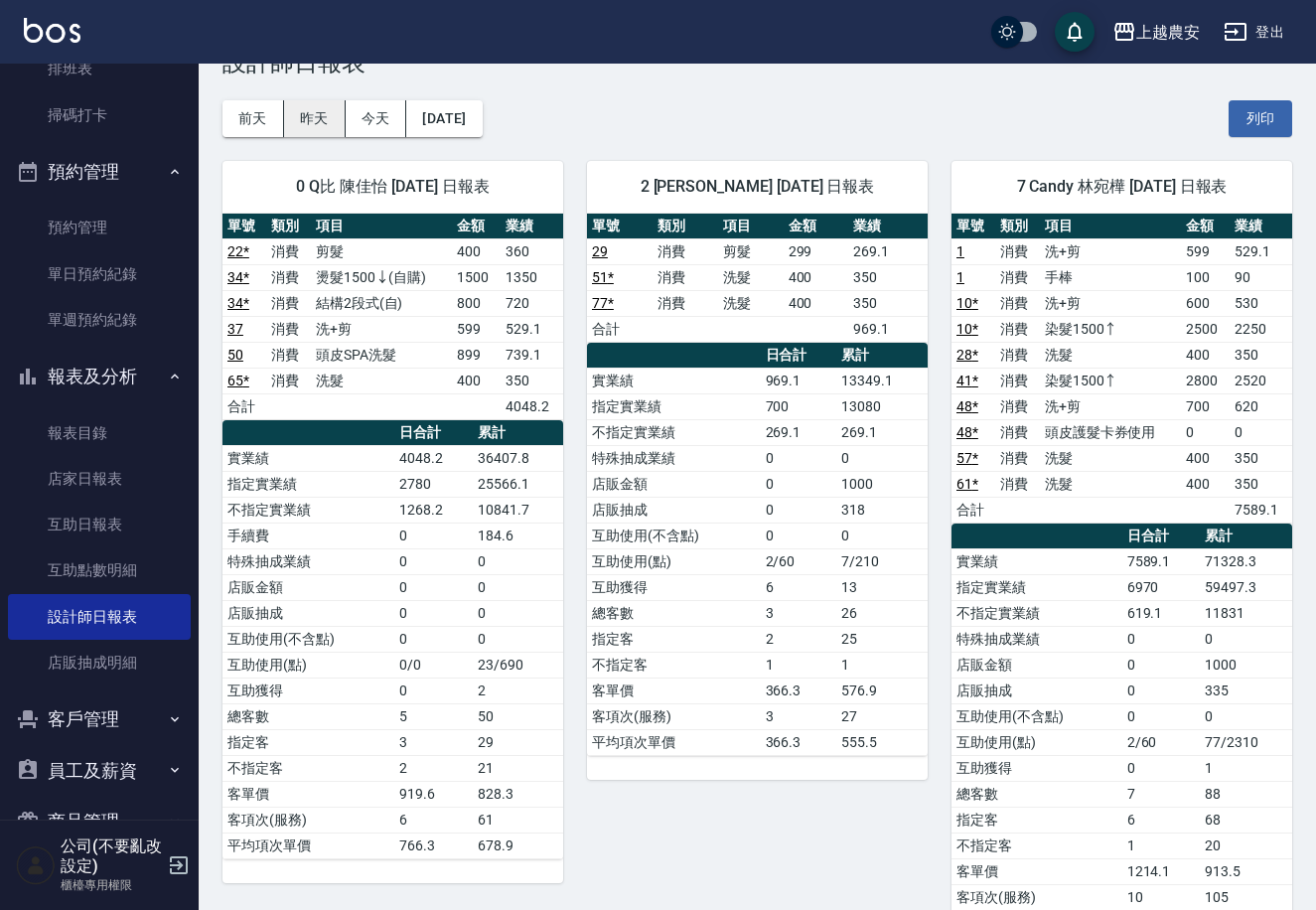 click on "昨天" at bounding box center (315, 118) 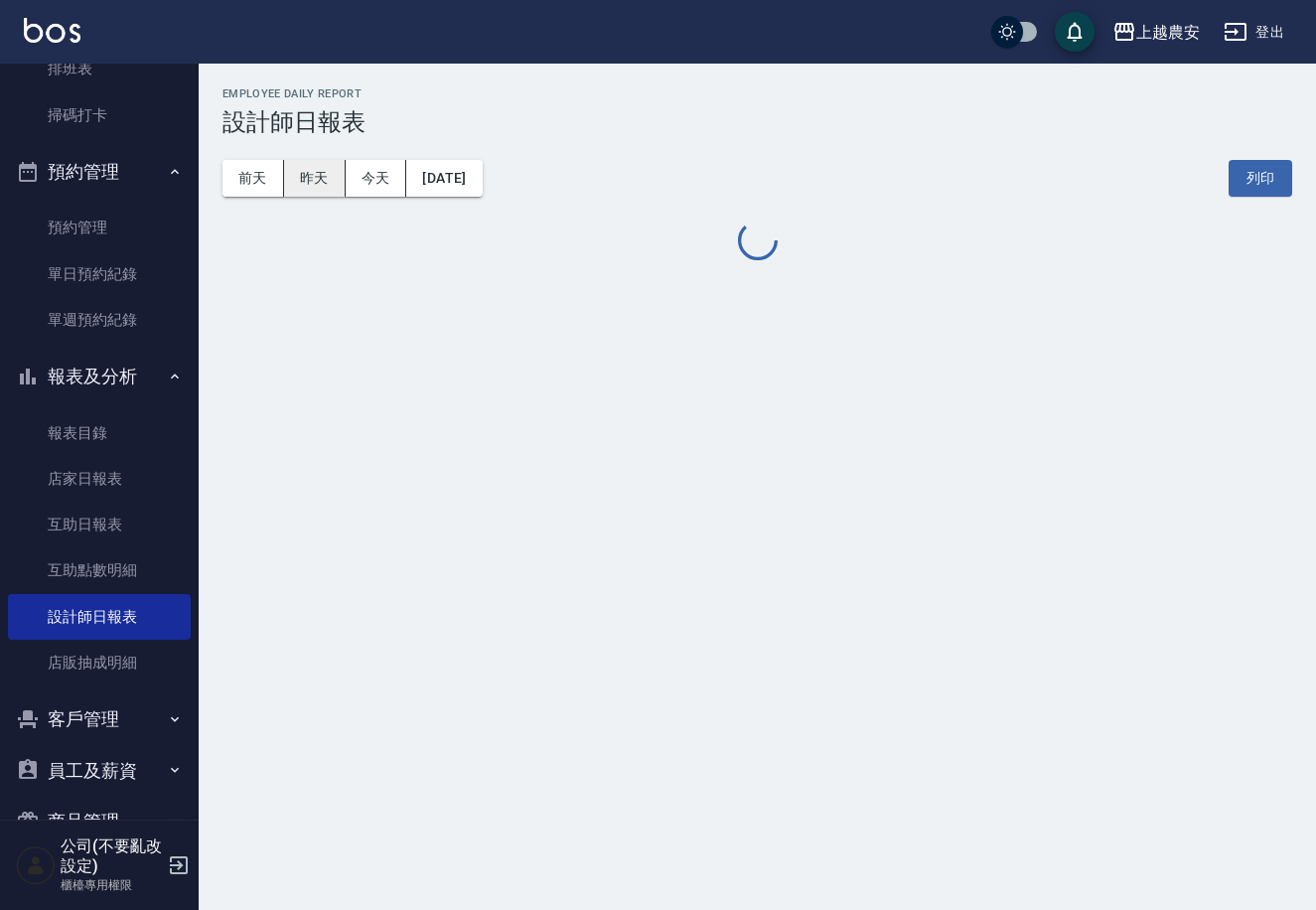 scroll, scrollTop: 0, scrollLeft: 0, axis: both 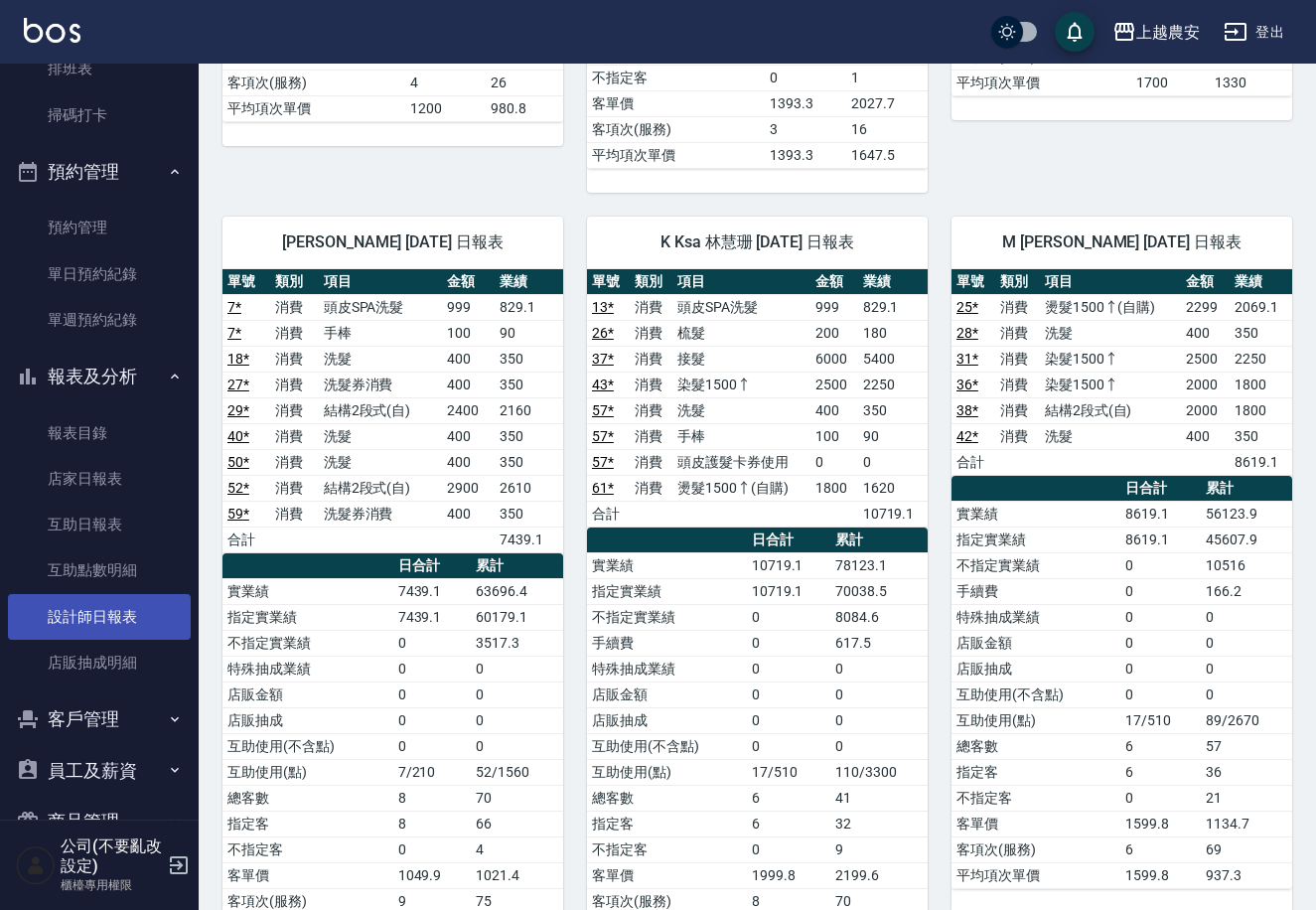 click on "設計師日報表" at bounding box center (99, 617) 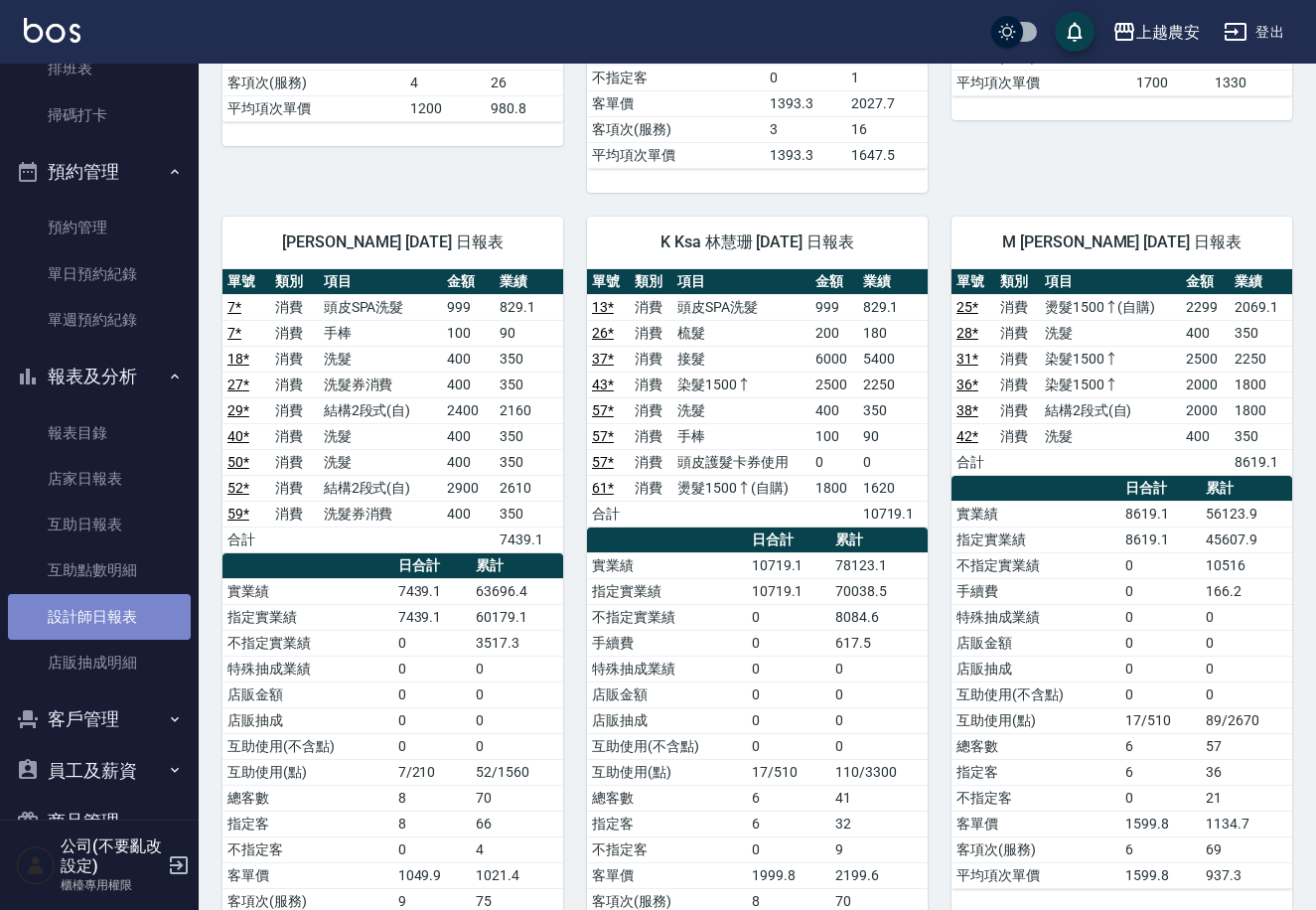click on "設計師日報表" at bounding box center (99, 617) 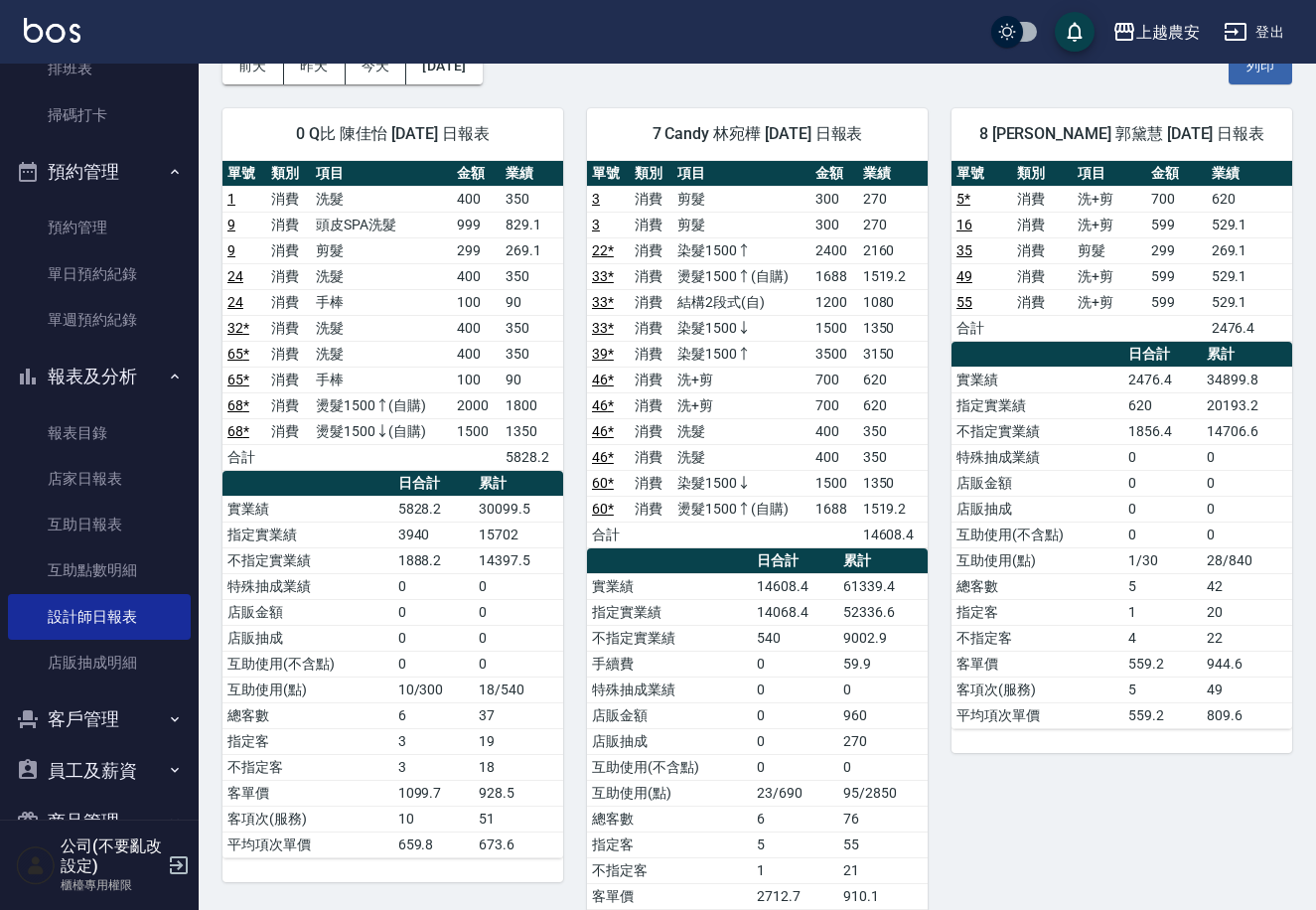 scroll, scrollTop: 105, scrollLeft: 0, axis: vertical 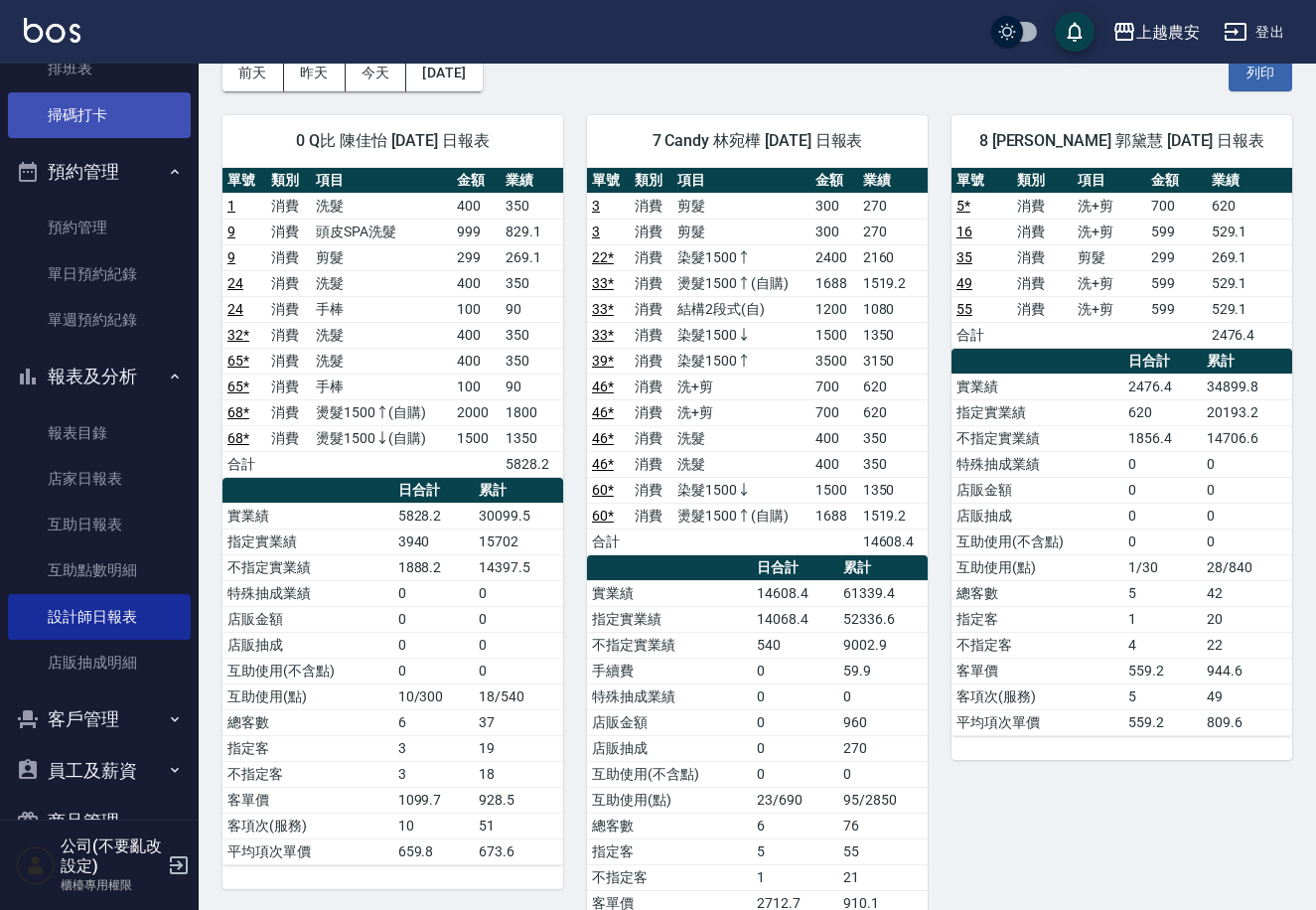 click on "掃碼打卡" at bounding box center (99, 115) 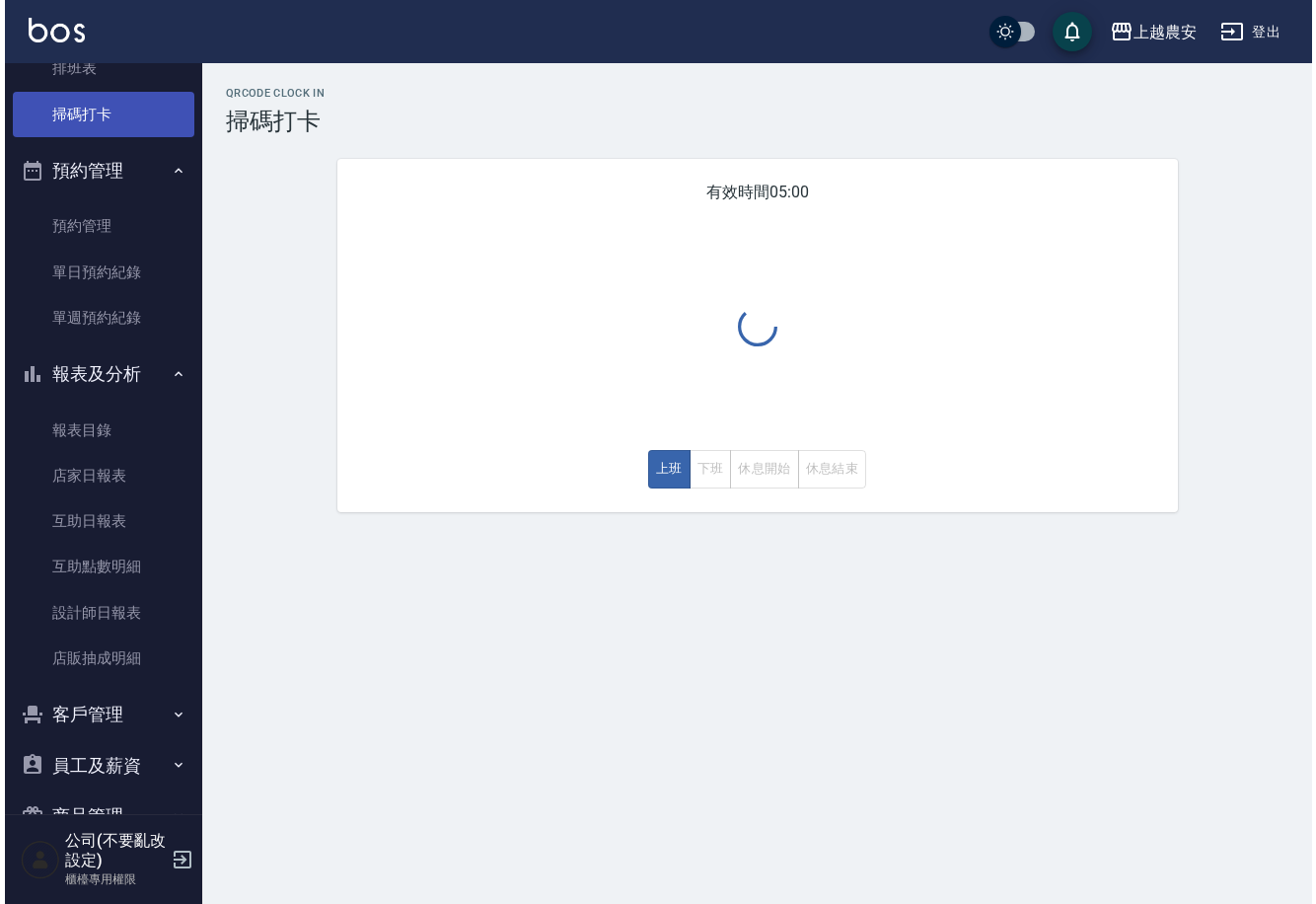 scroll, scrollTop: 0, scrollLeft: 0, axis: both 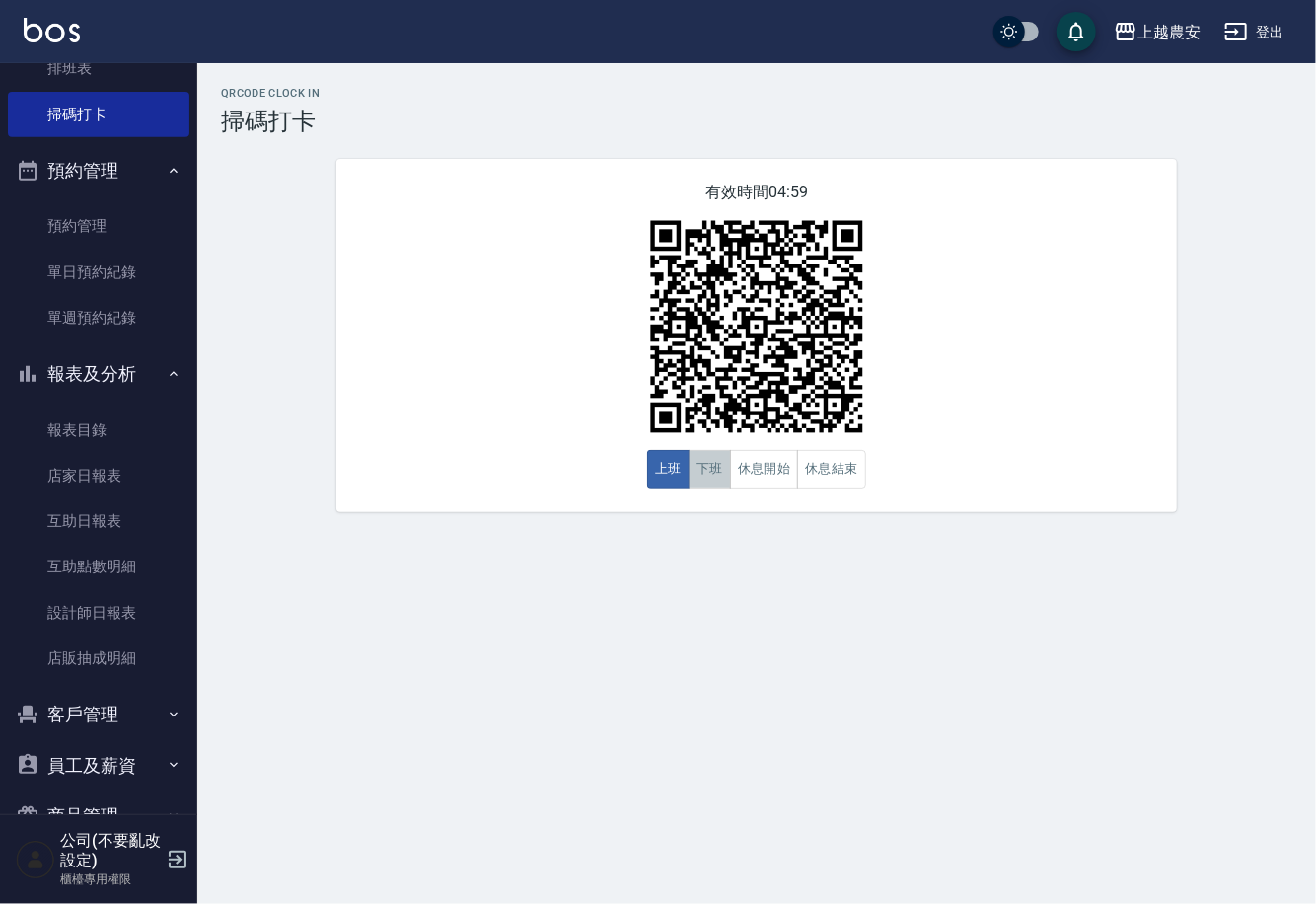 click on "下班" at bounding box center (709, 469) 